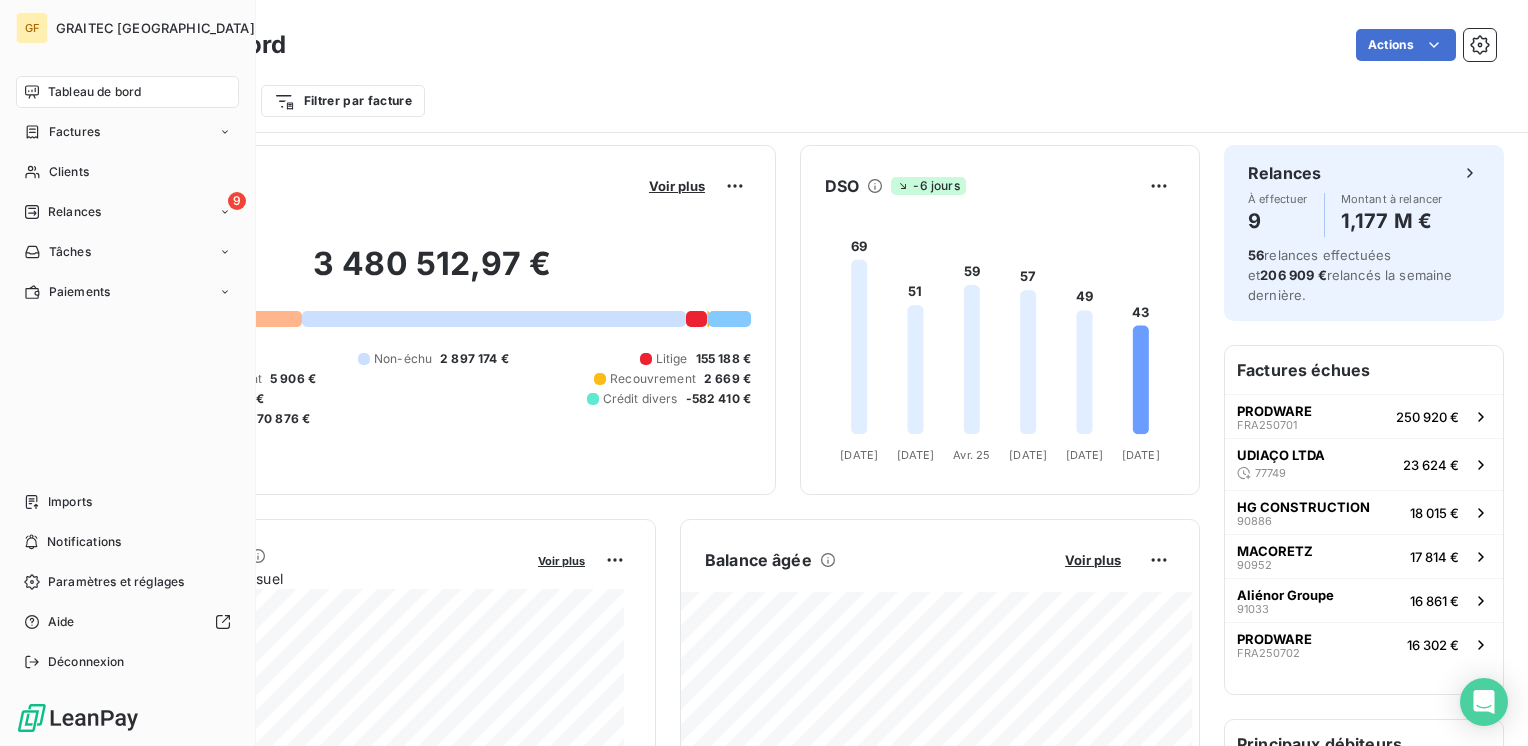 scroll, scrollTop: 0, scrollLeft: 0, axis: both 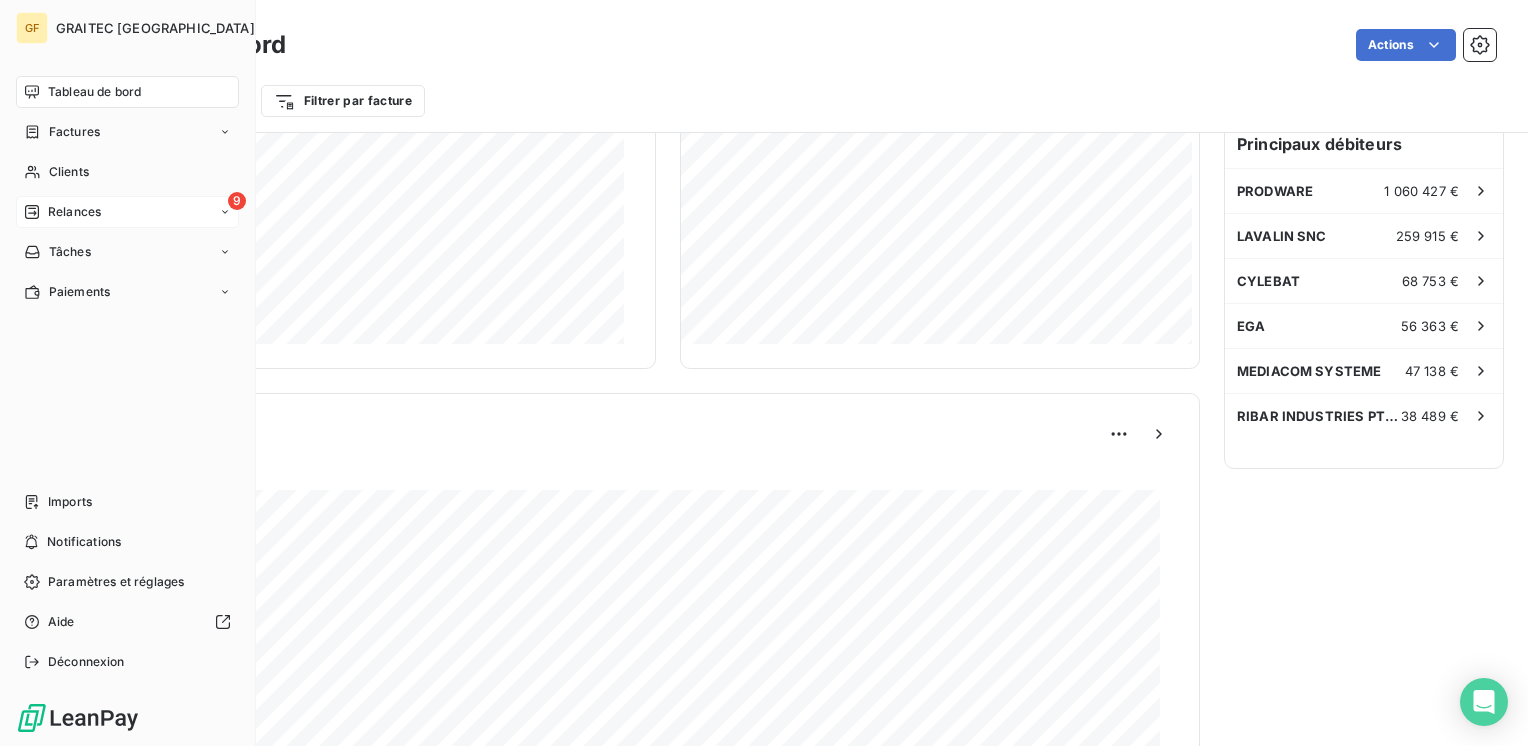 drag, startPoint x: 0, startPoint y: 0, endPoint x: 72, endPoint y: 209, distance: 221.05429 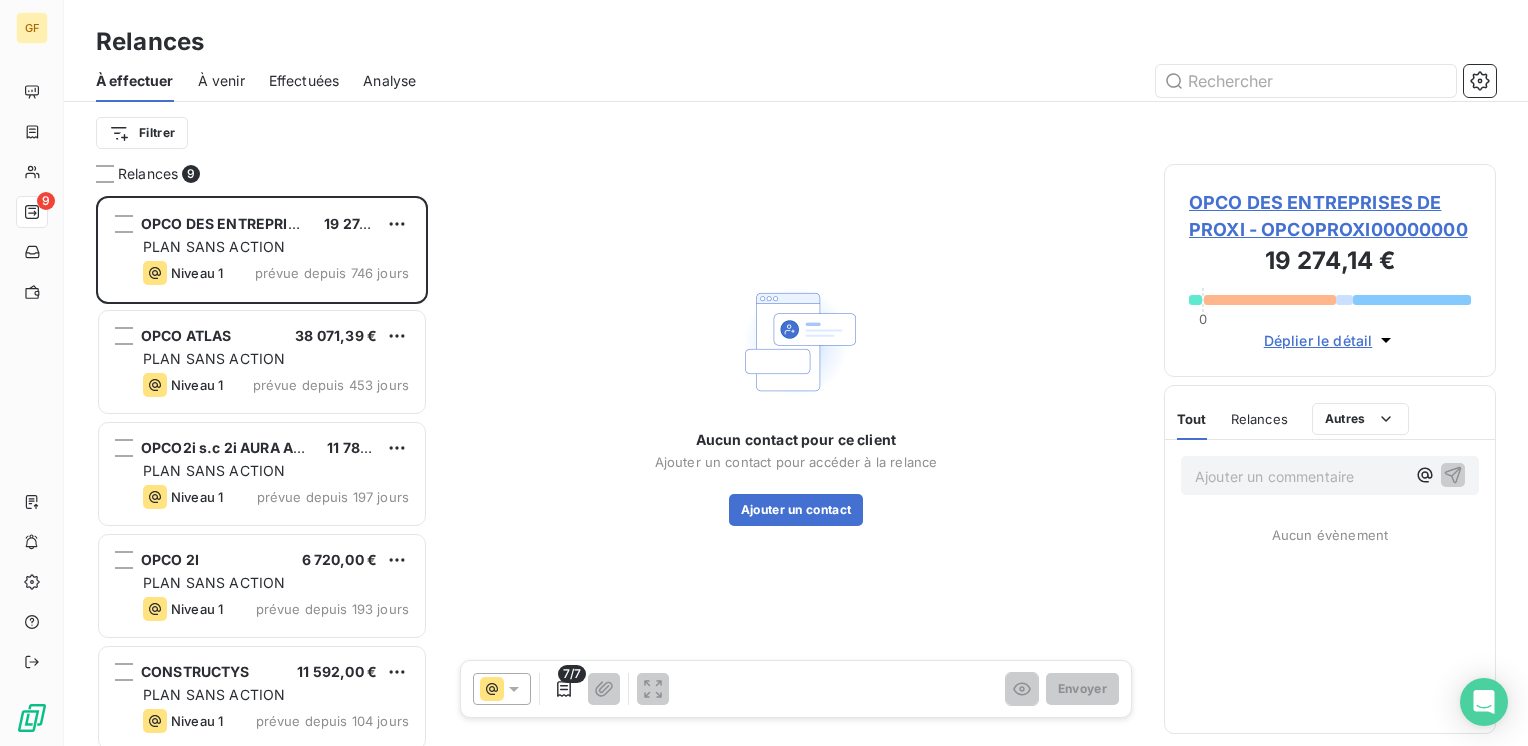 scroll, scrollTop: 16, scrollLeft: 16, axis: both 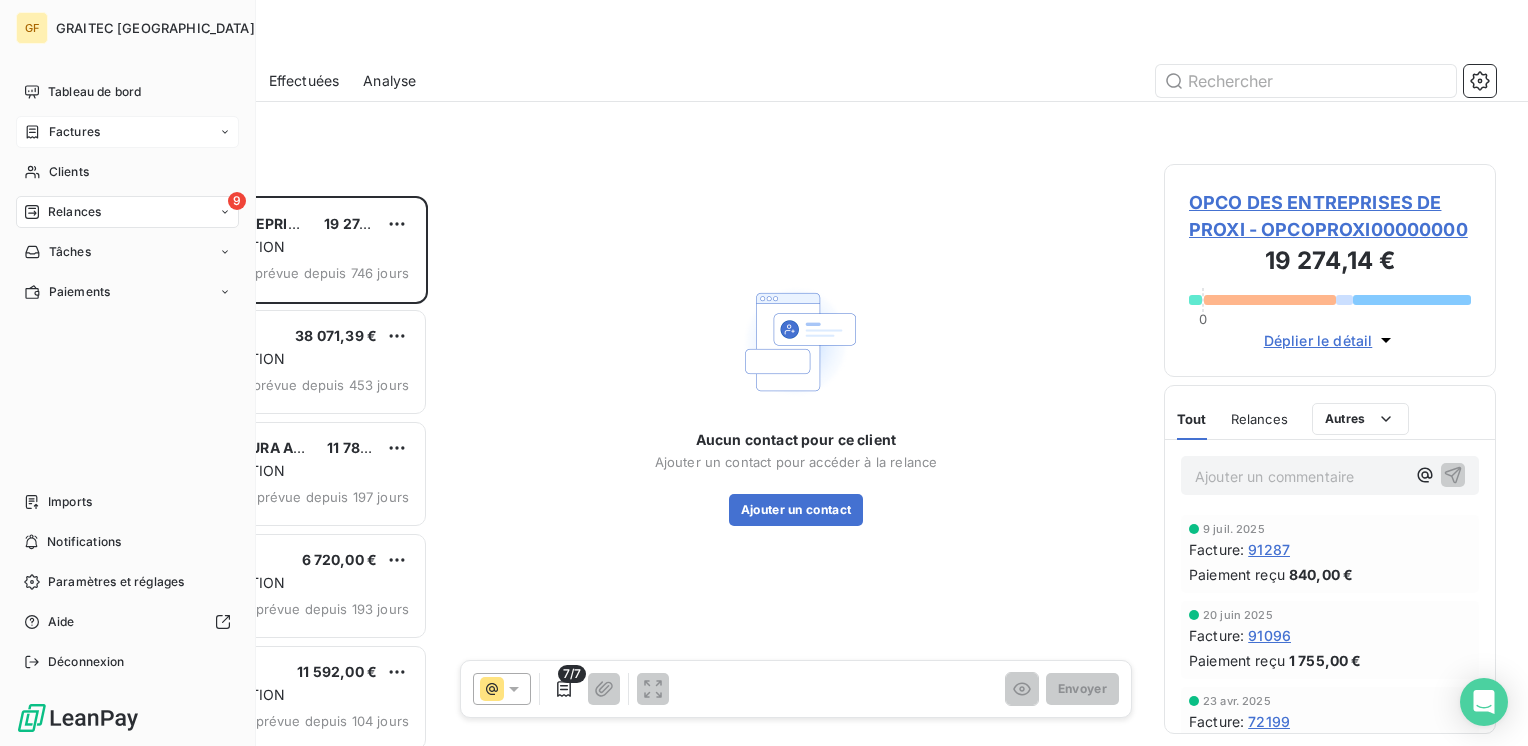 click on "Factures" at bounding box center [74, 132] 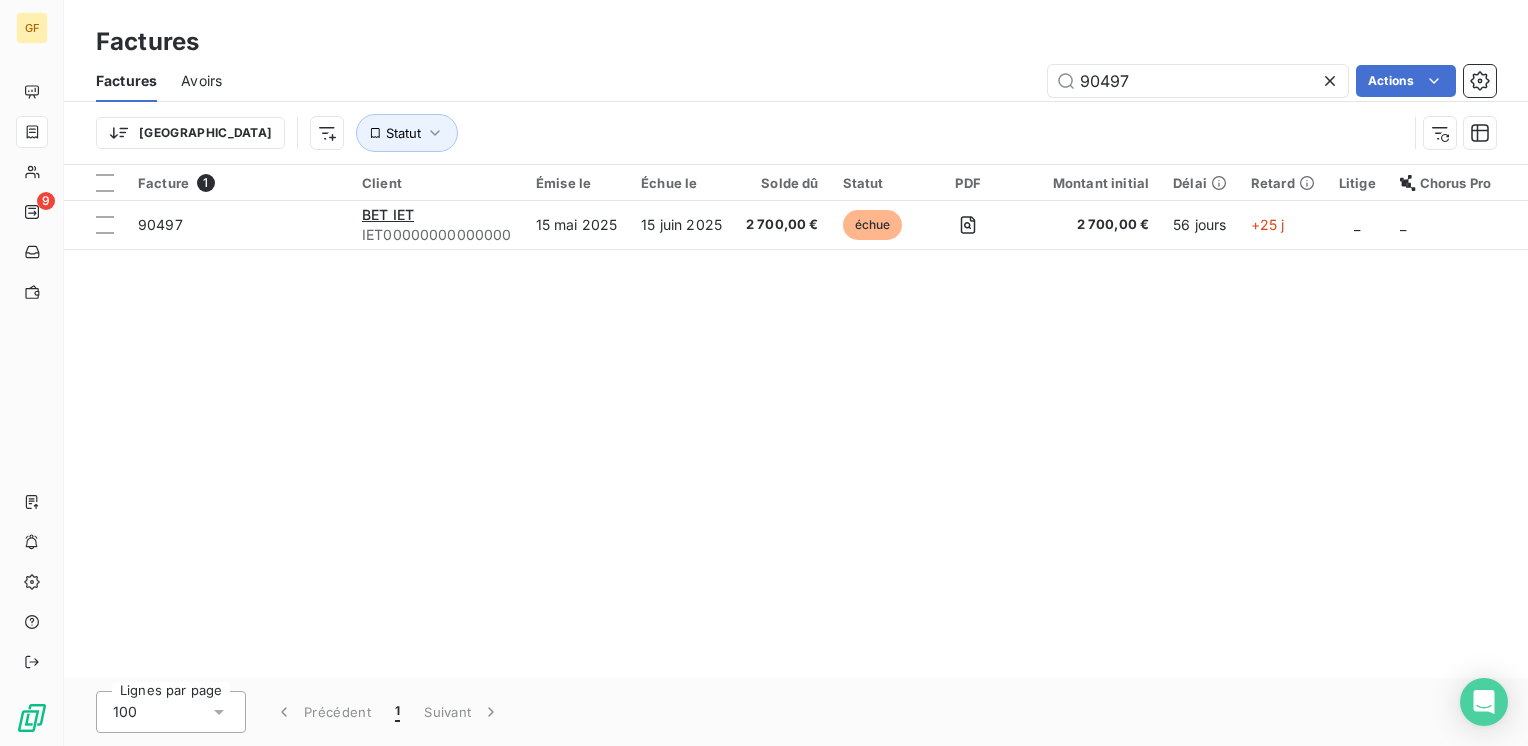 drag, startPoint x: 1143, startPoint y: 82, endPoint x: 1017, endPoint y: 86, distance: 126.06348 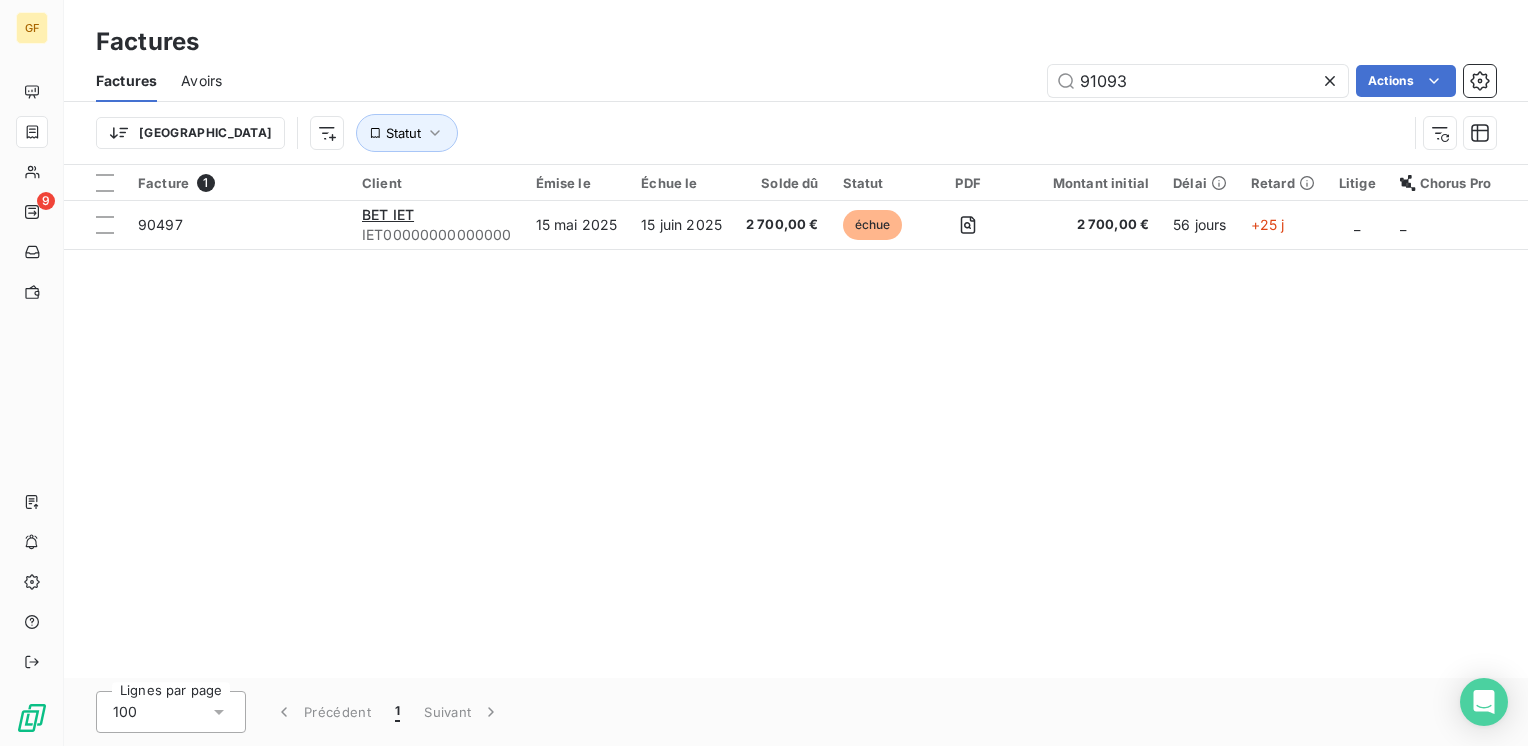 type on "91093" 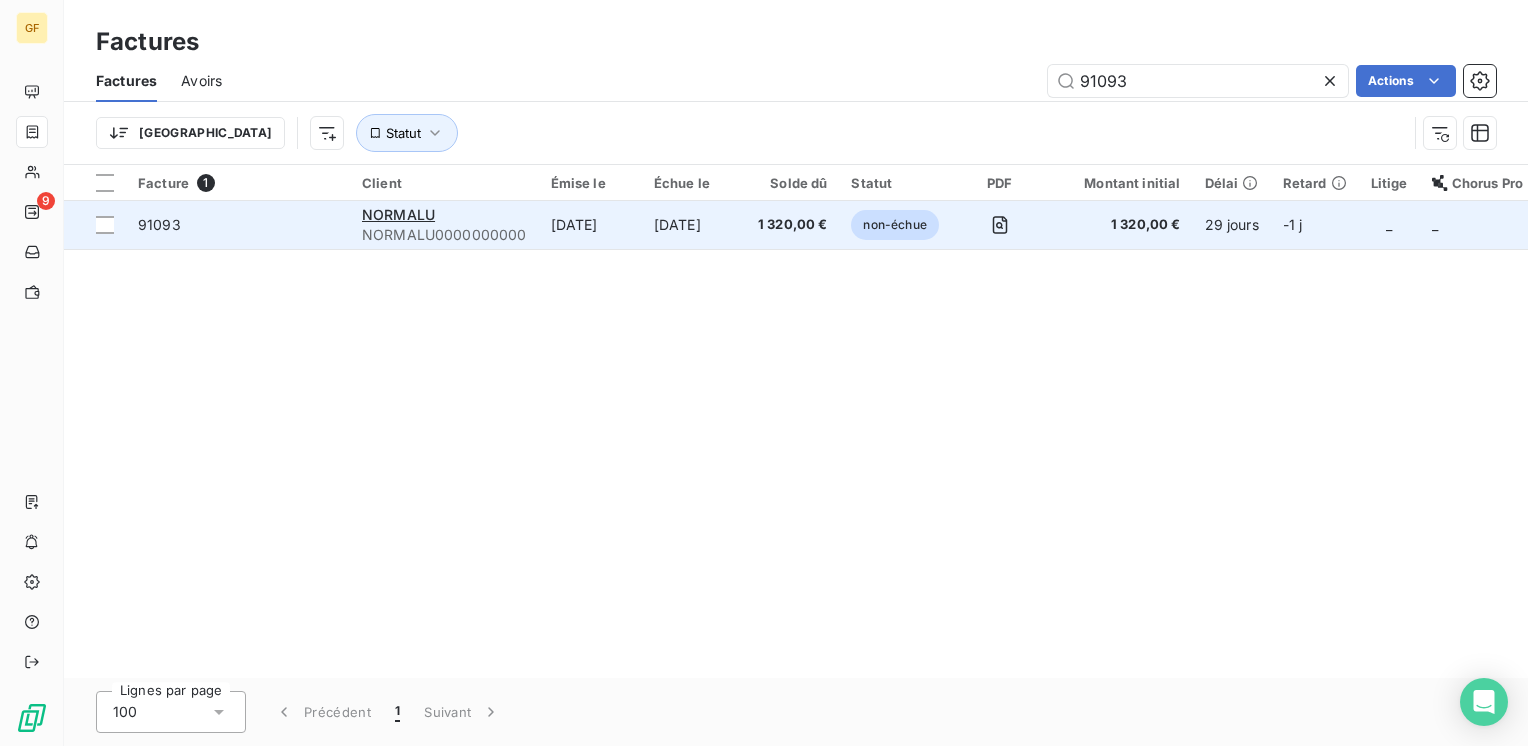 click on "NORMALU NORMALU0000000000" at bounding box center (444, 225) 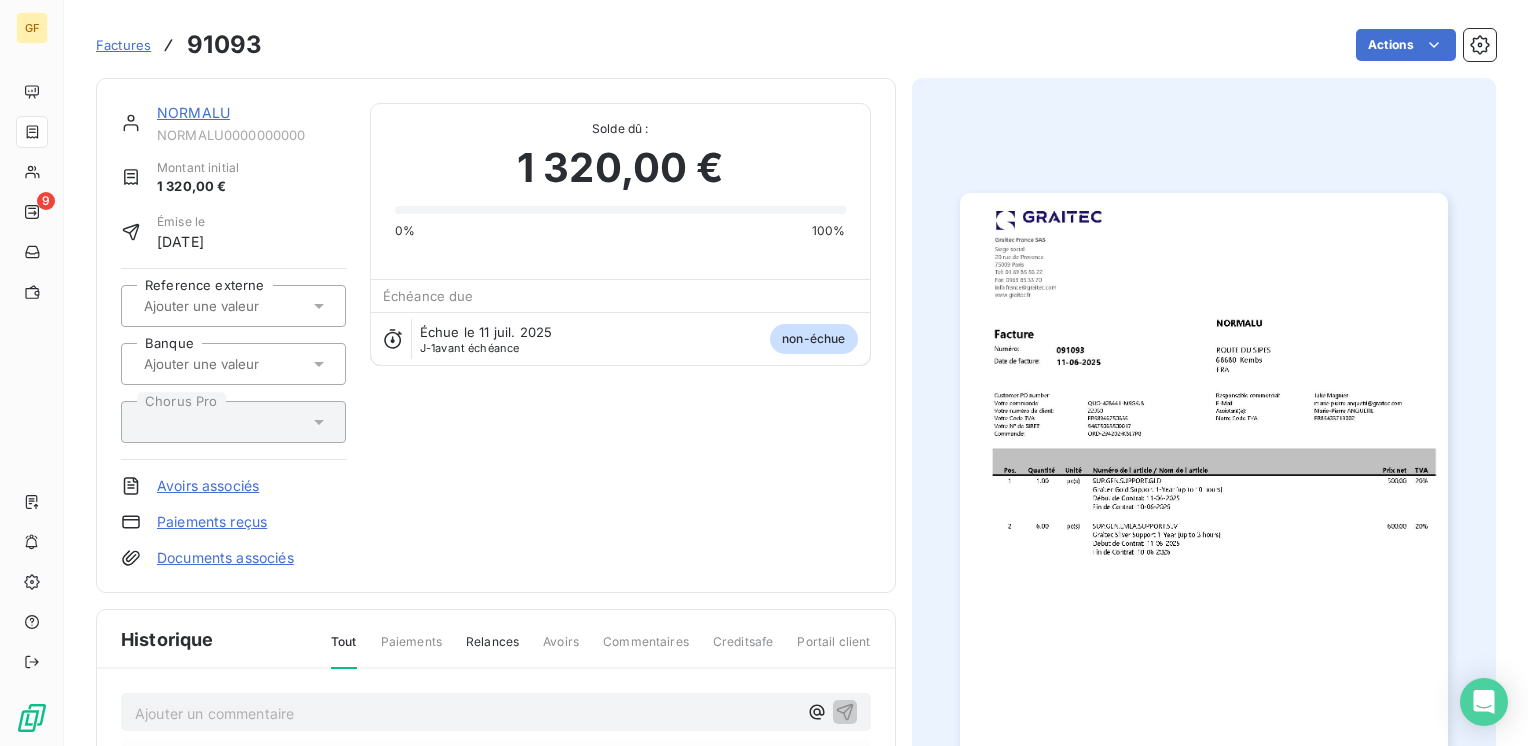 click at bounding box center [1204, 537] 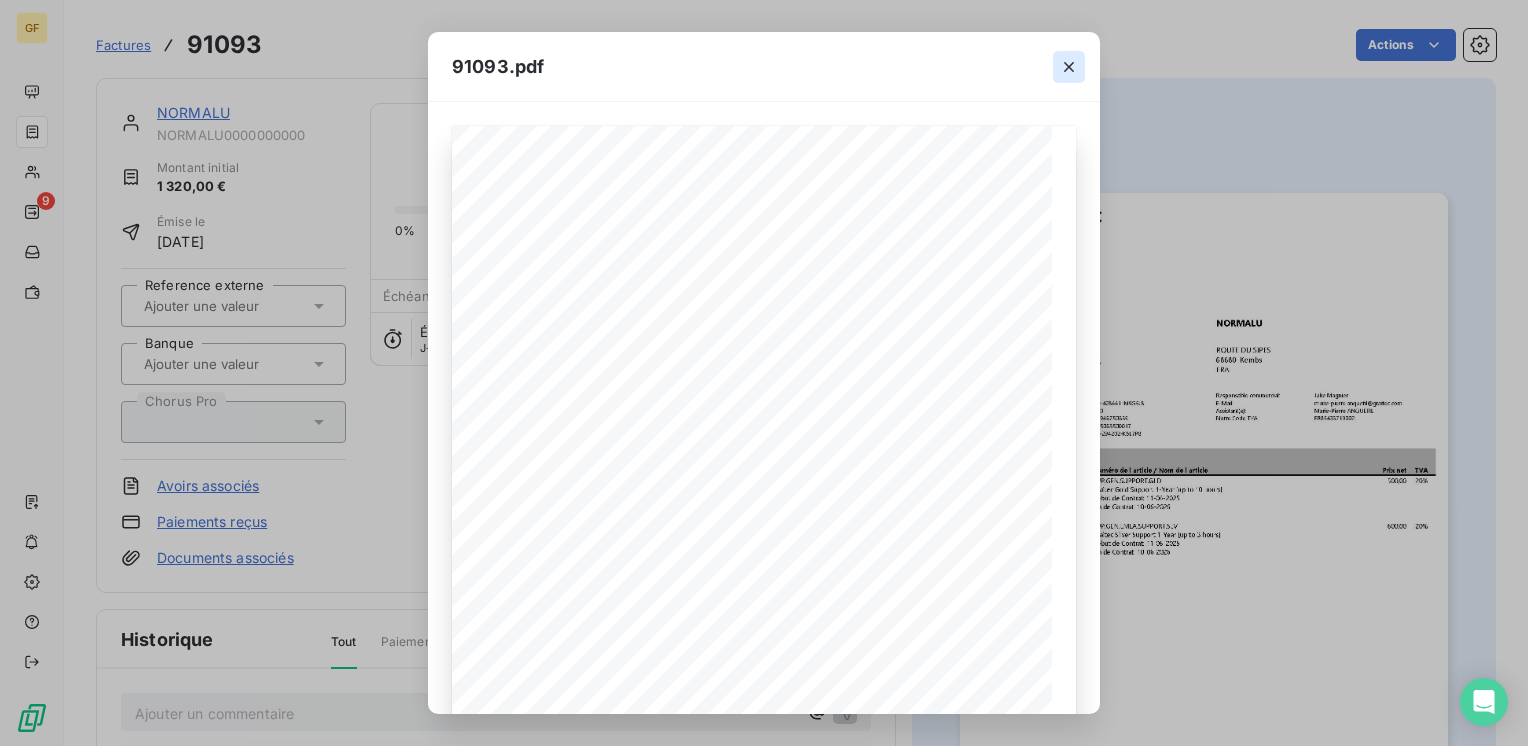 click 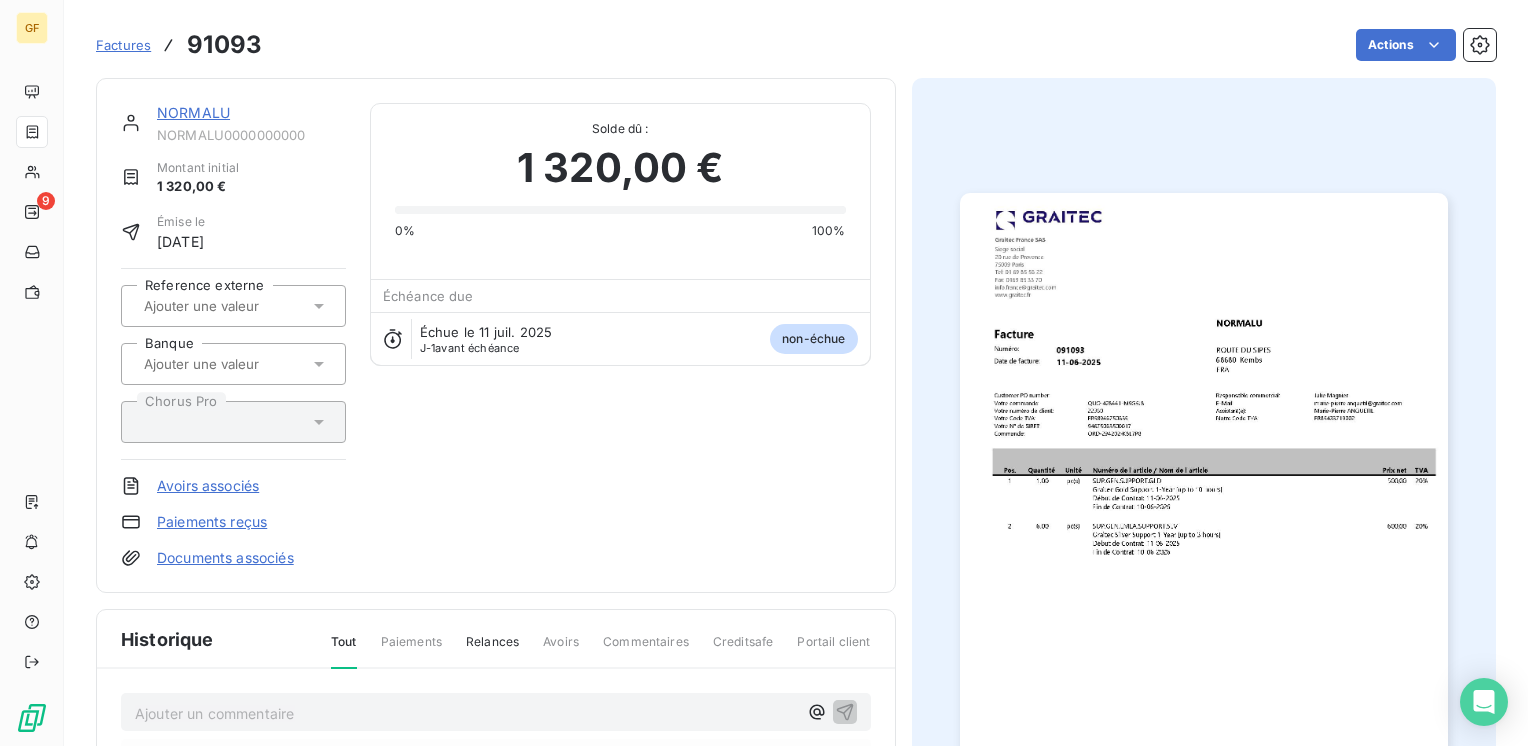 click on "NORMALU" at bounding box center (193, 112) 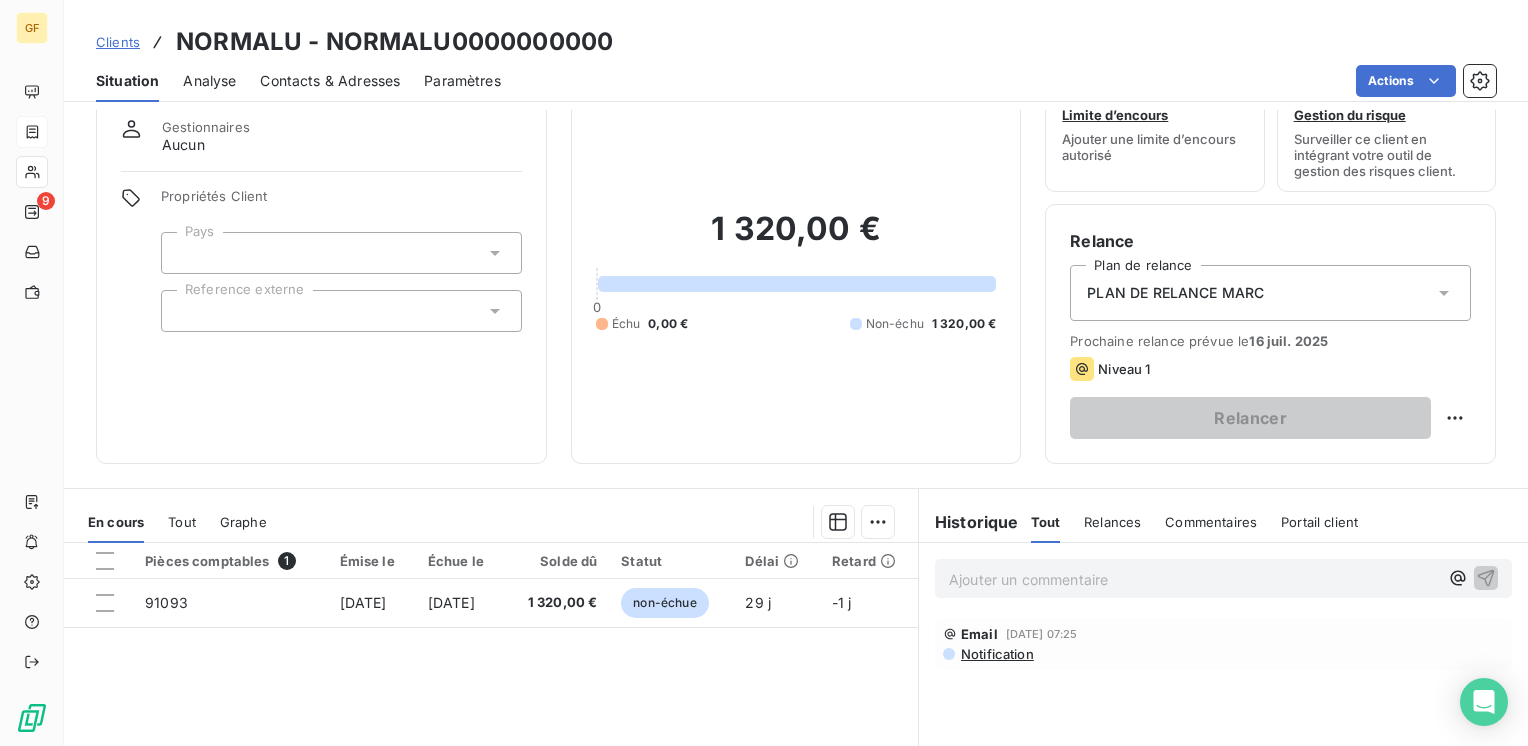 scroll, scrollTop: 100, scrollLeft: 0, axis: vertical 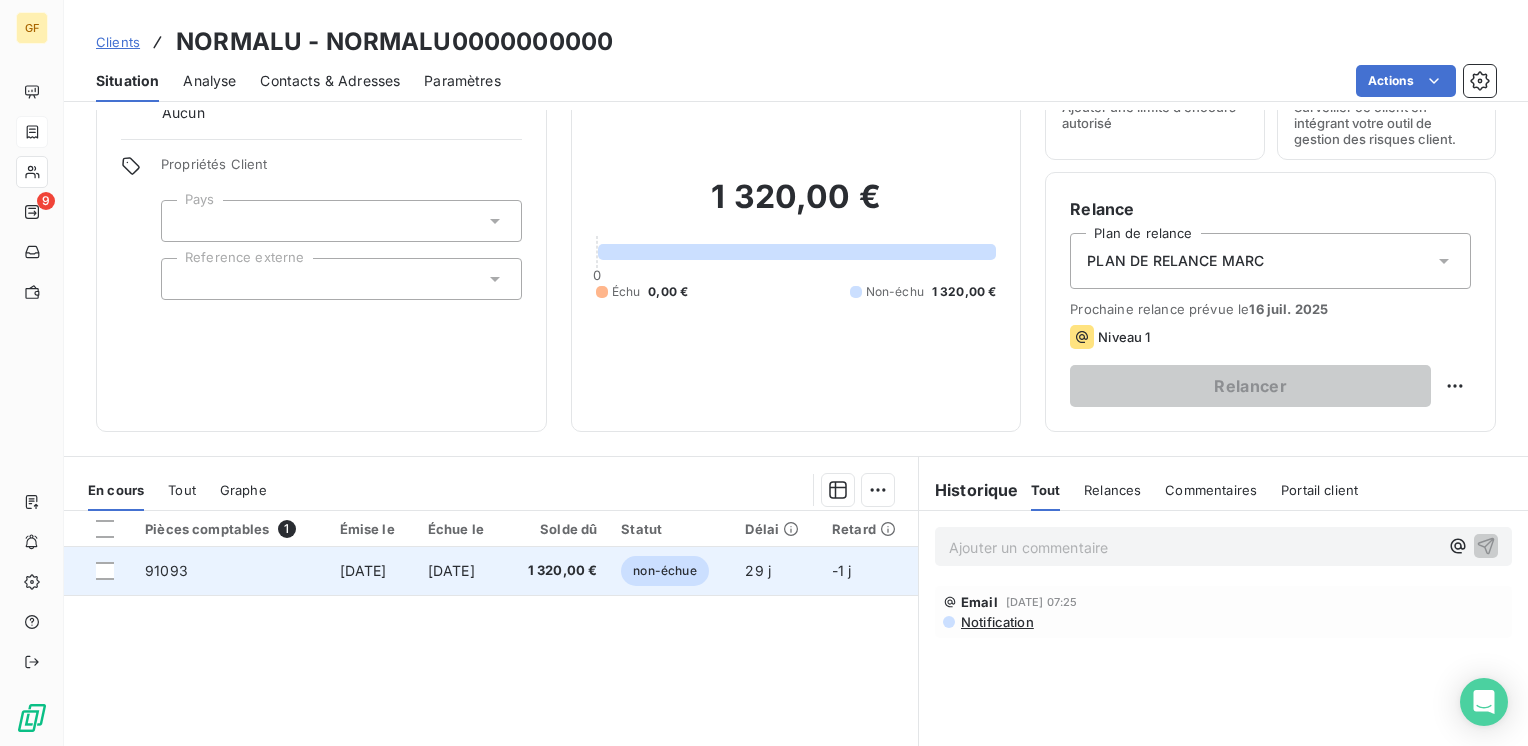 click on "1 320,00 €" at bounding box center [557, 571] 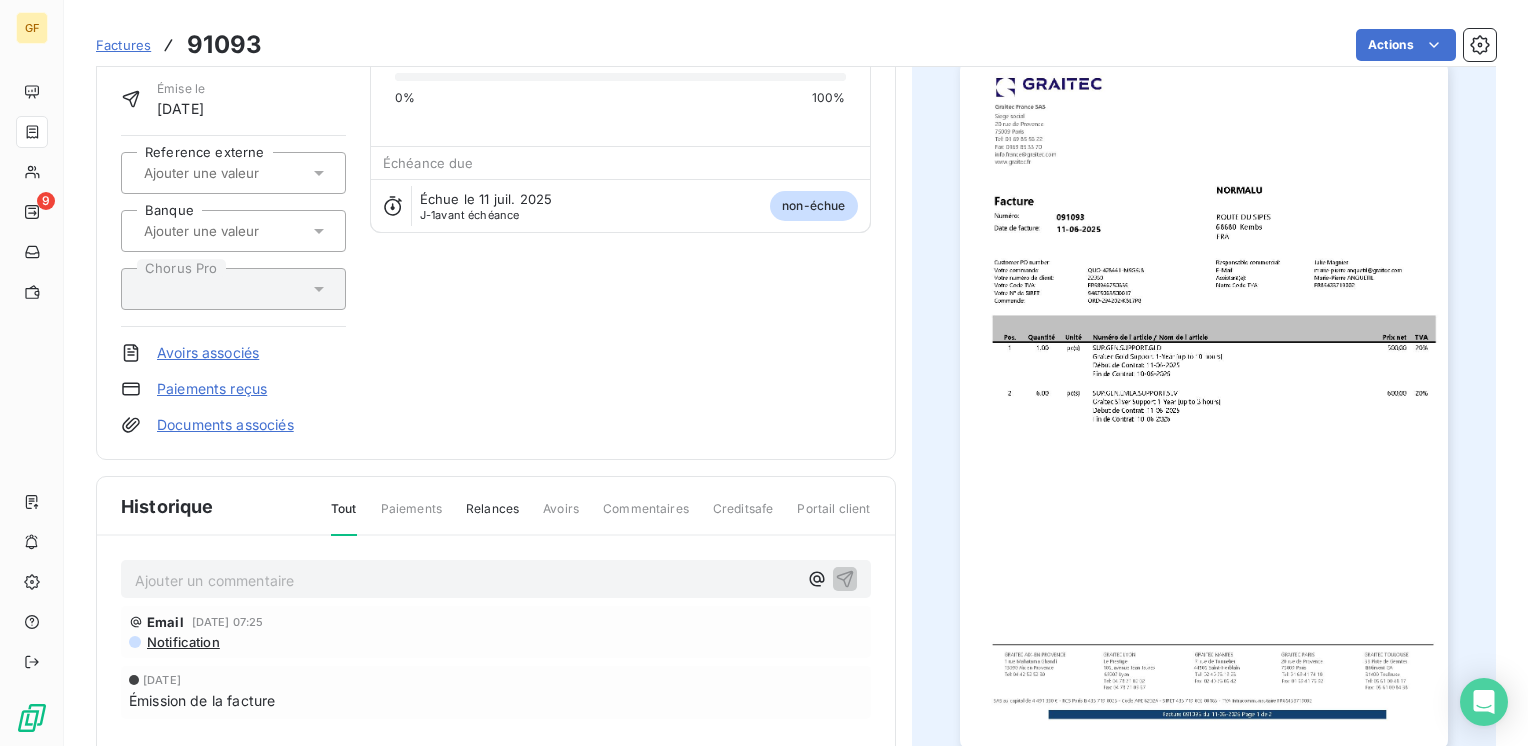 scroll, scrollTop: 300, scrollLeft: 0, axis: vertical 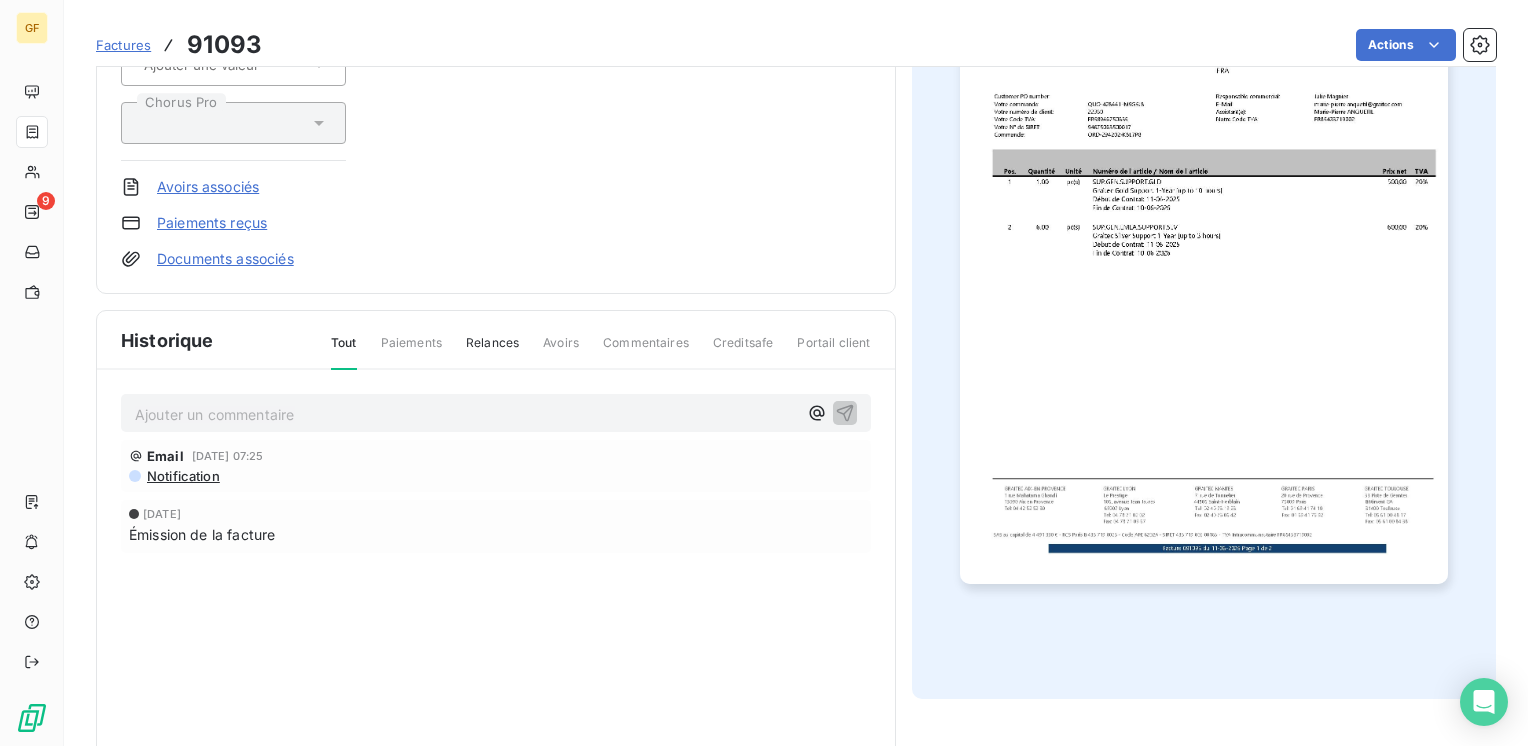 click on "Ajouter un commentaire ﻿" at bounding box center [466, 414] 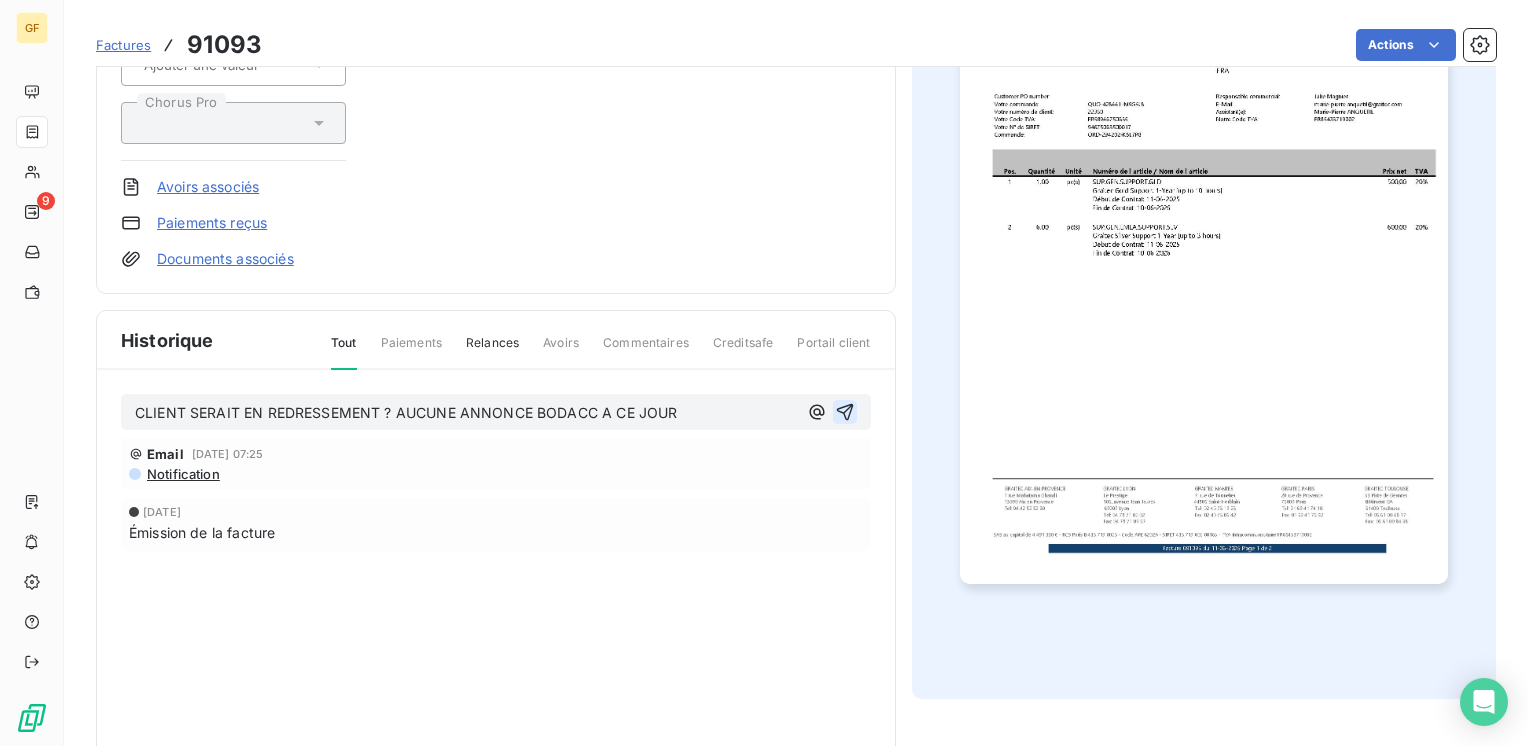 click 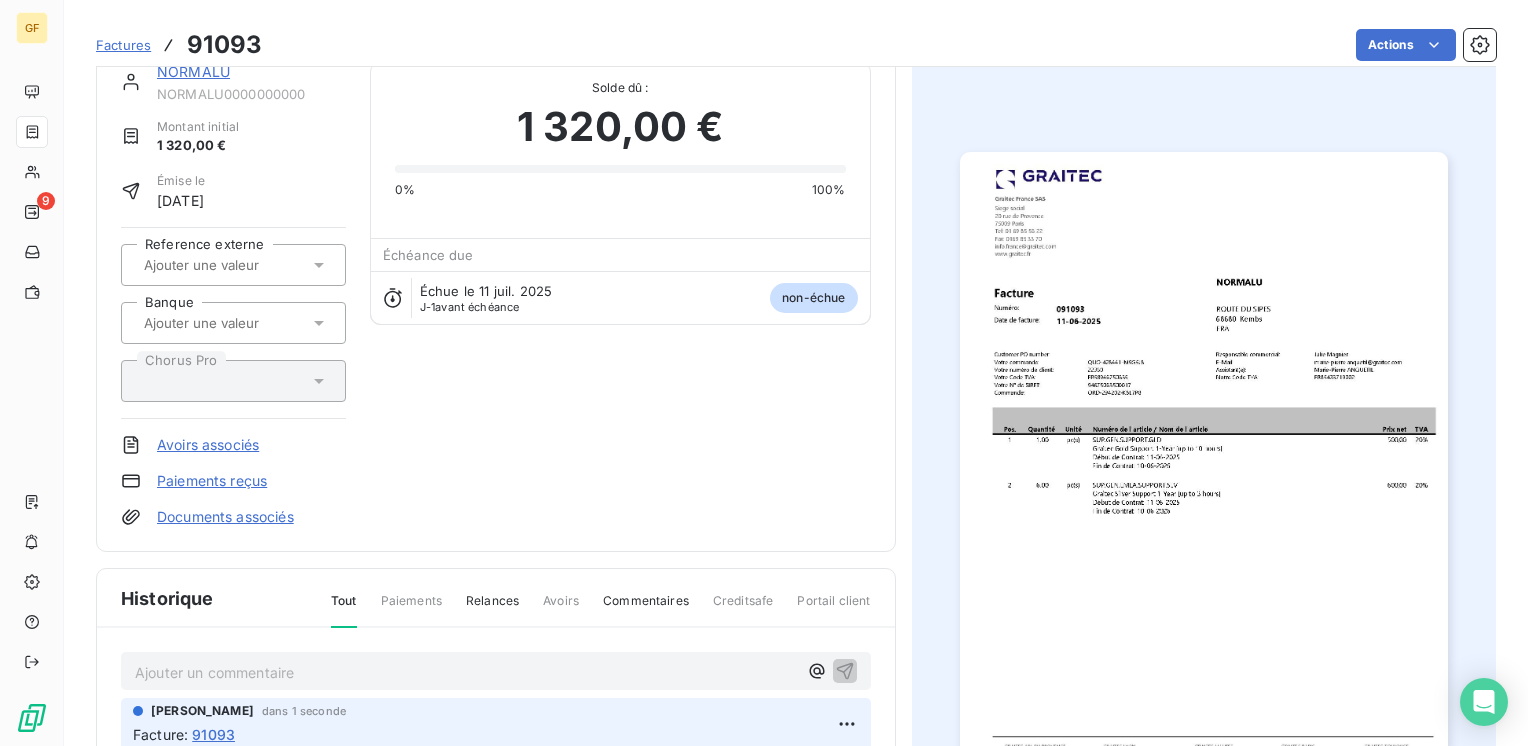 scroll, scrollTop: 0, scrollLeft: 0, axis: both 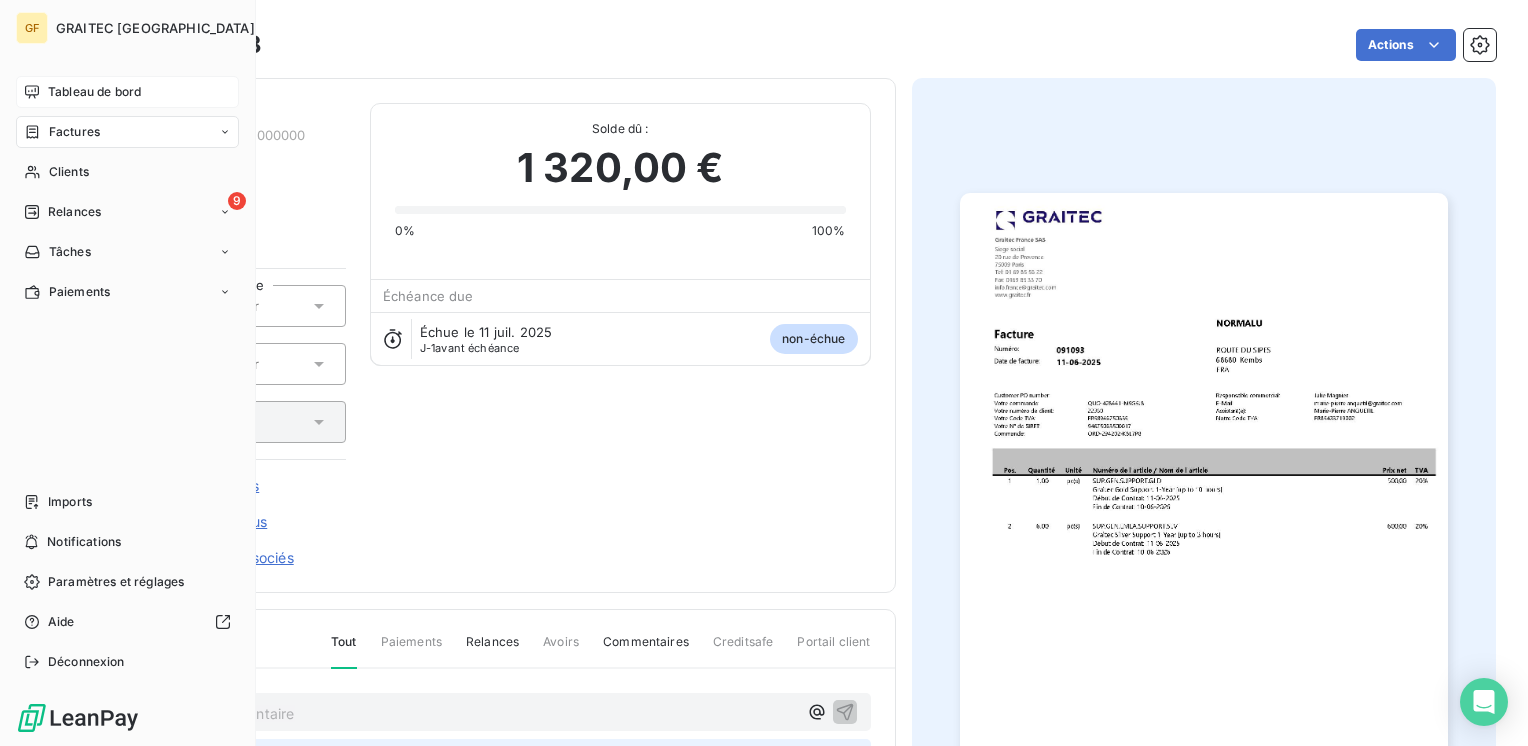 click on "Tableau de bord" at bounding box center (94, 92) 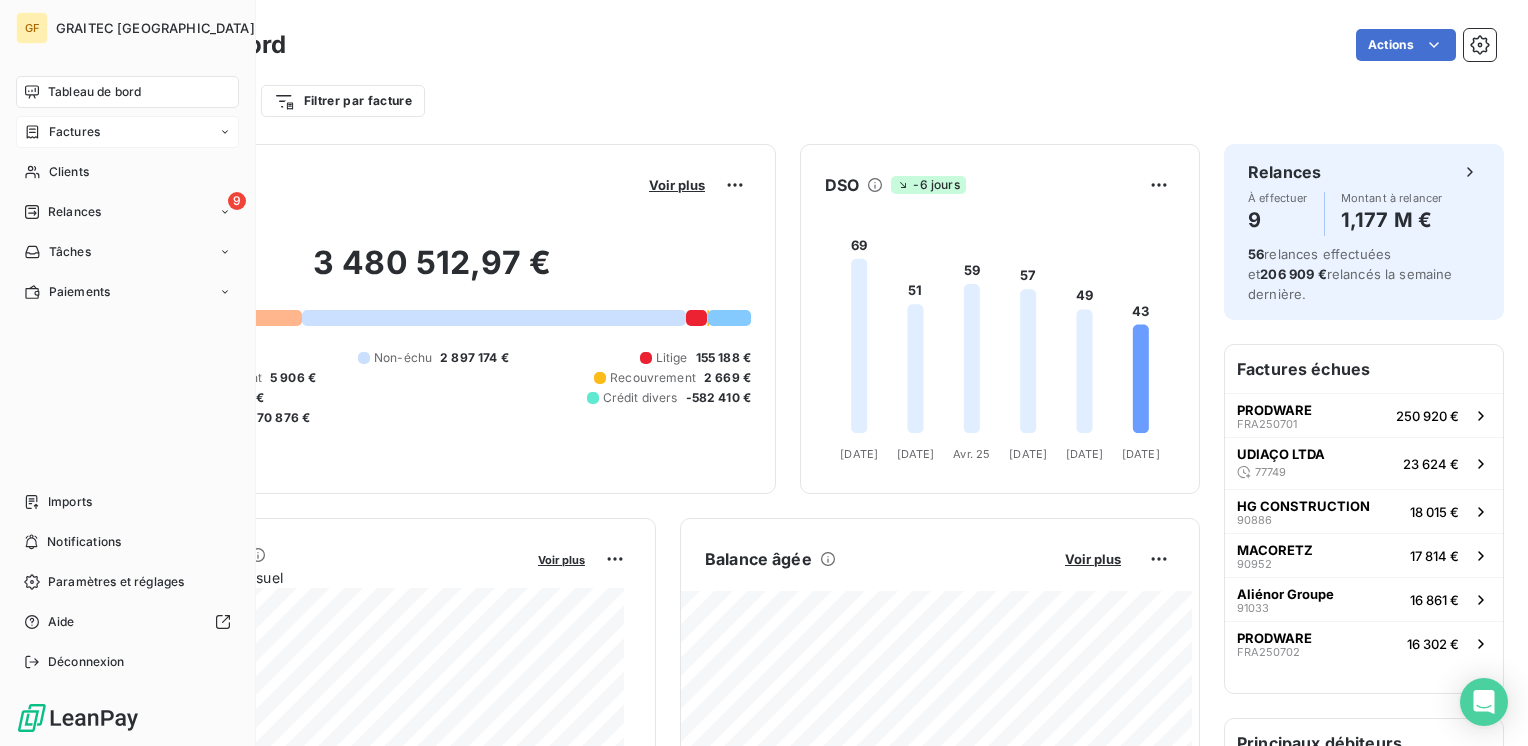click on "Factures" at bounding box center (74, 132) 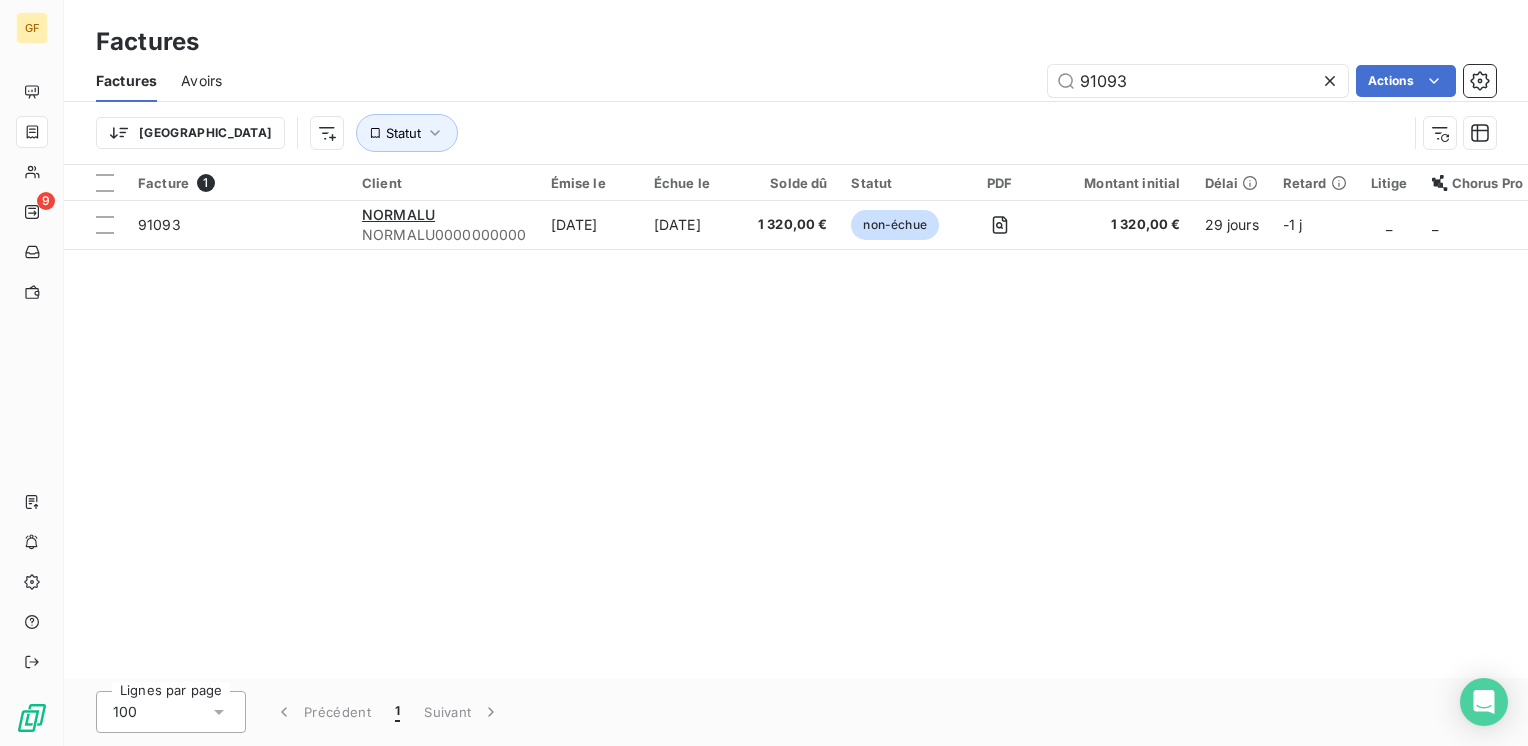 drag, startPoint x: 1167, startPoint y: 69, endPoint x: 987, endPoint y: 77, distance: 180.17769 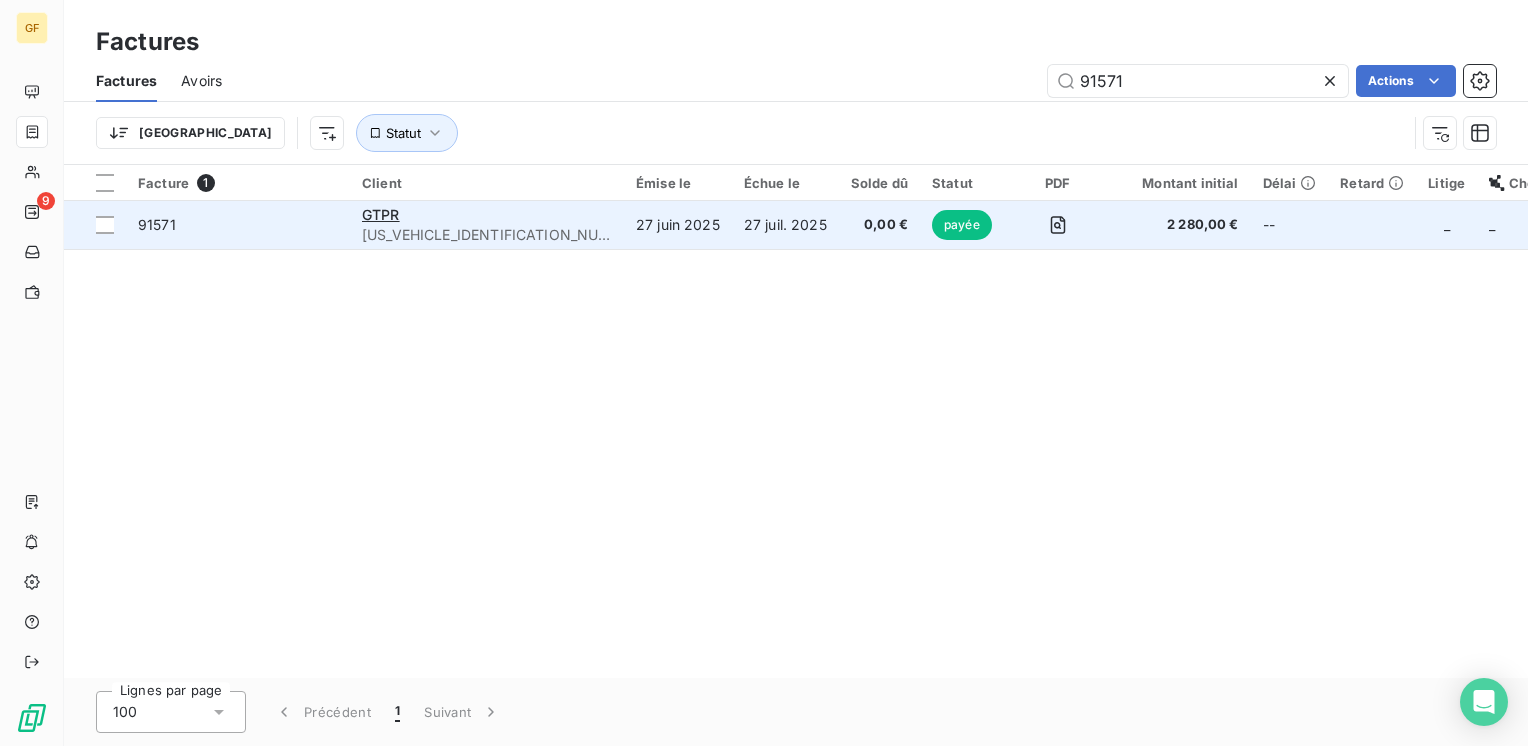 type on "91571" 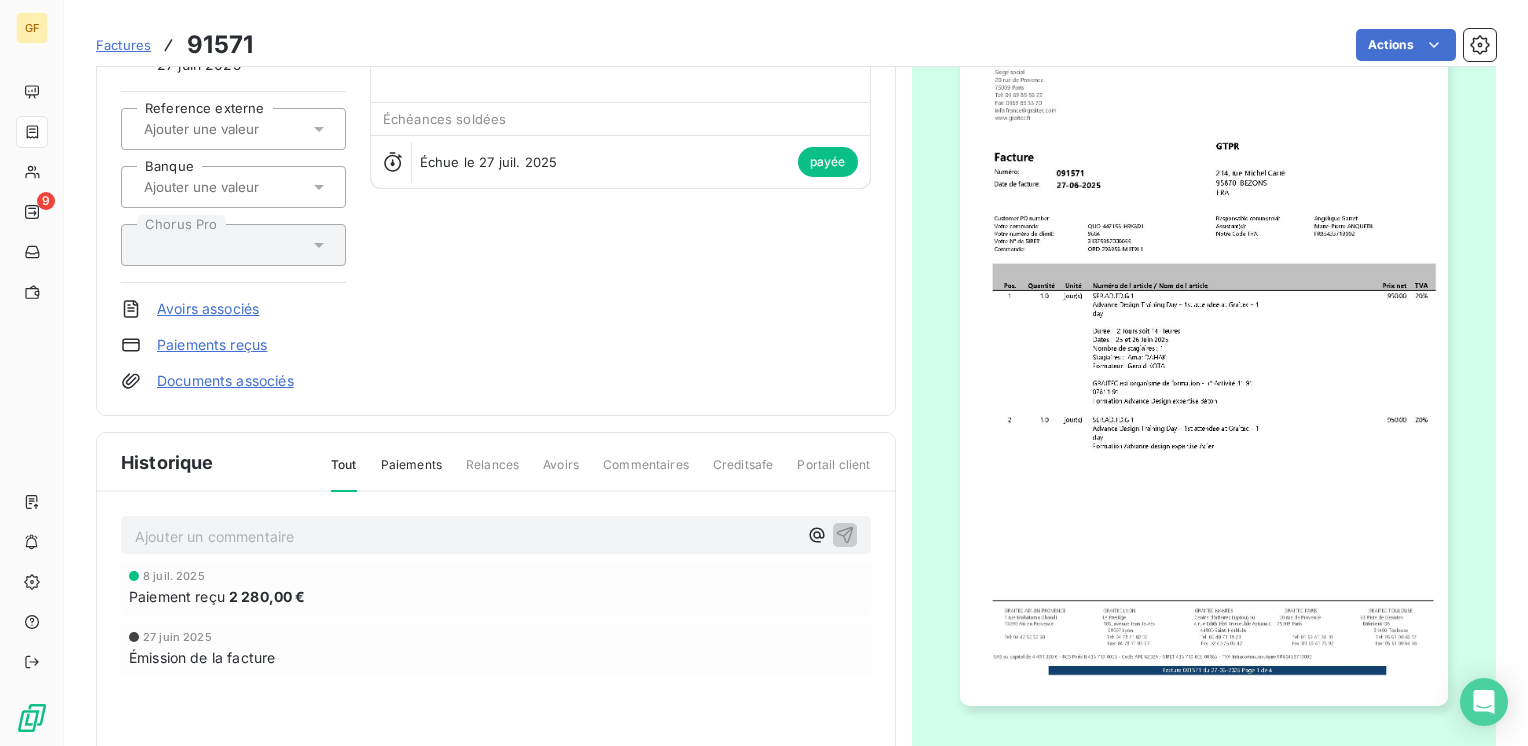 scroll, scrollTop: 200, scrollLeft: 0, axis: vertical 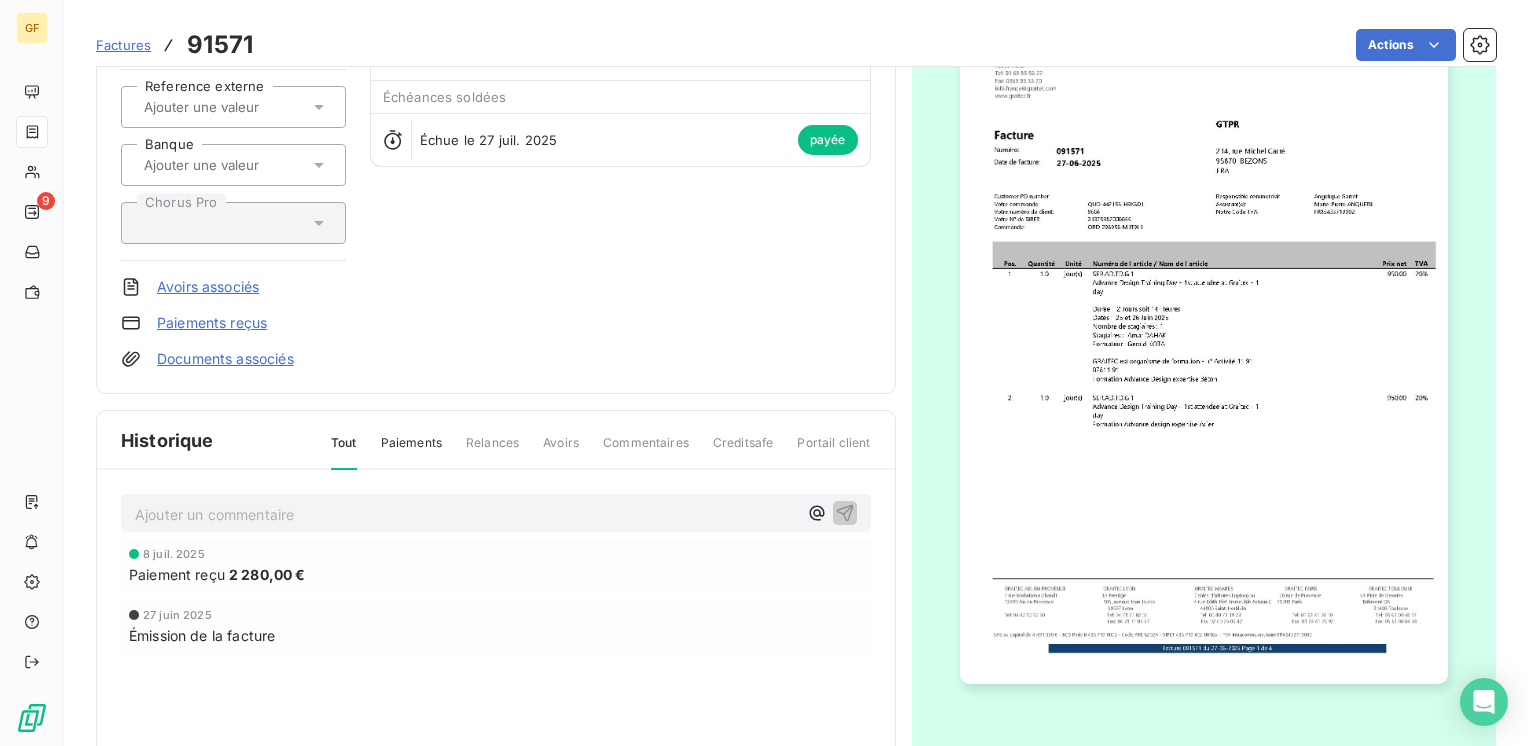 click at bounding box center [1204, 338] 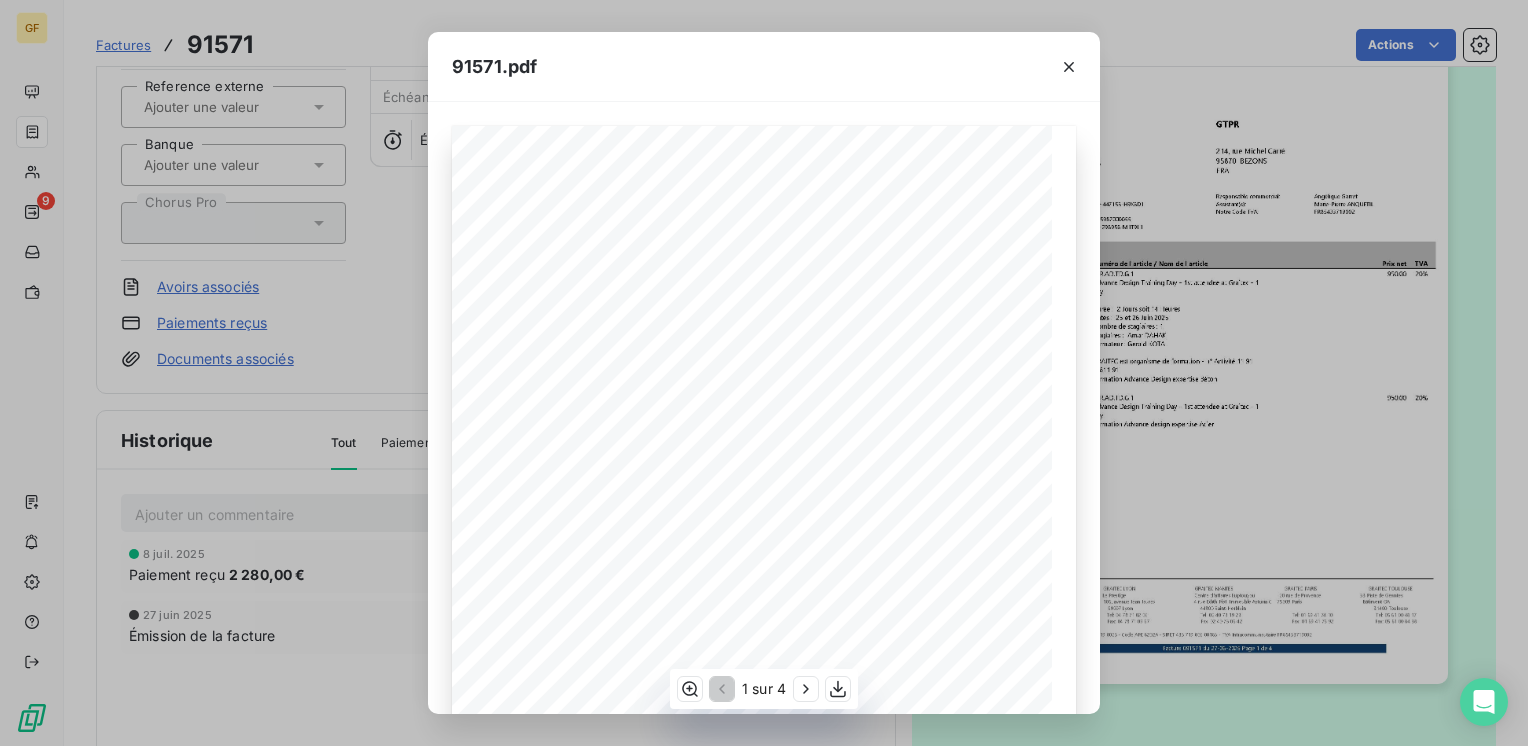 scroll, scrollTop: 200, scrollLeft: 0, axis: vertical 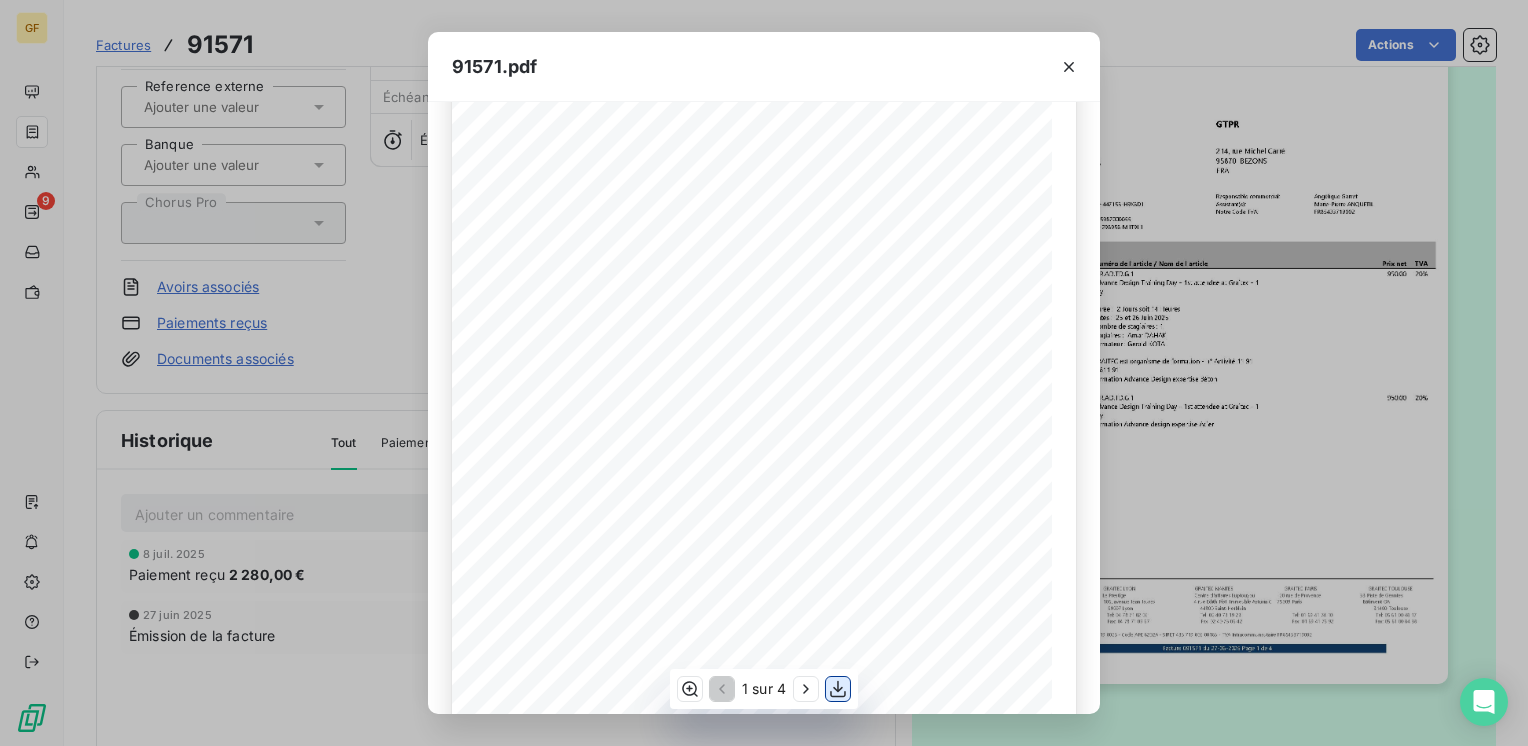 click 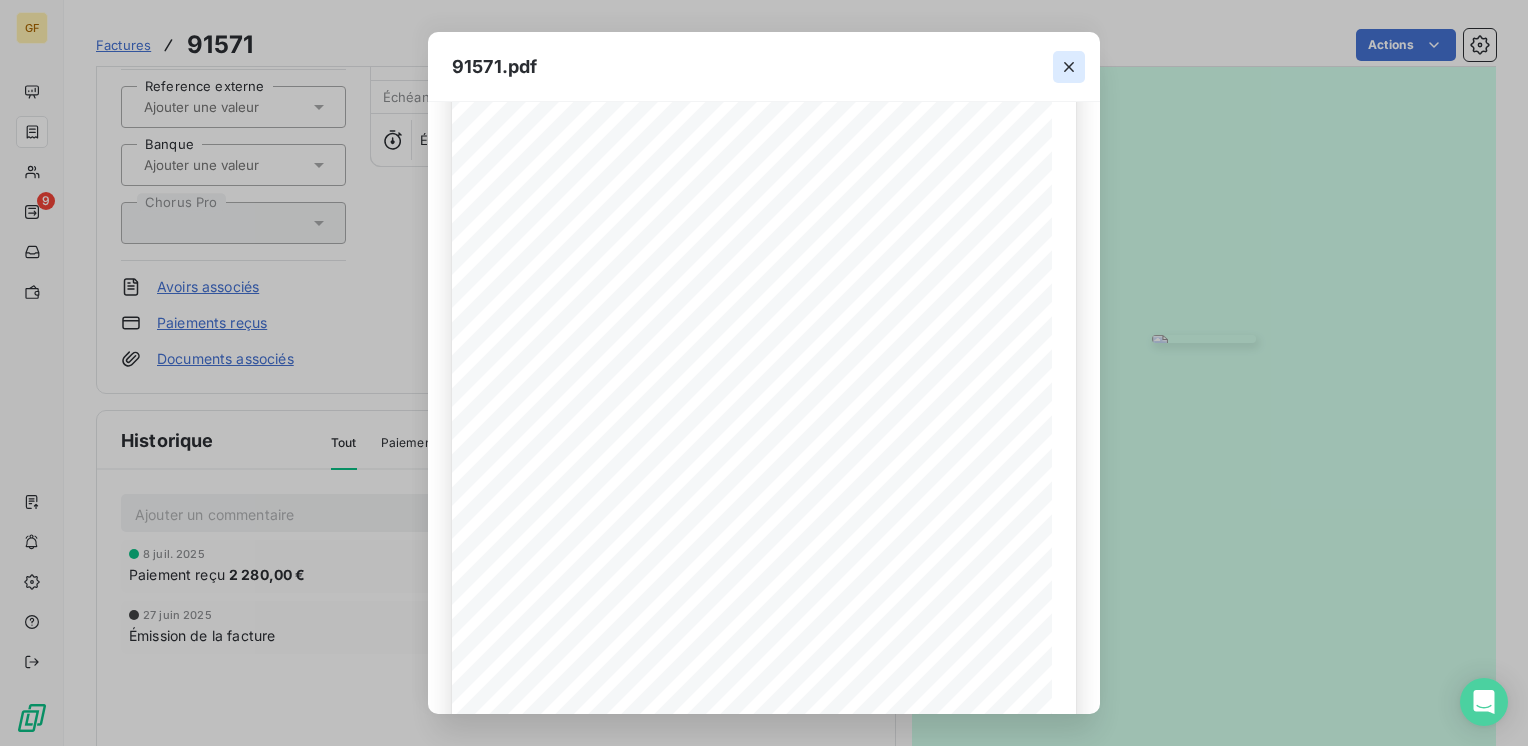 click 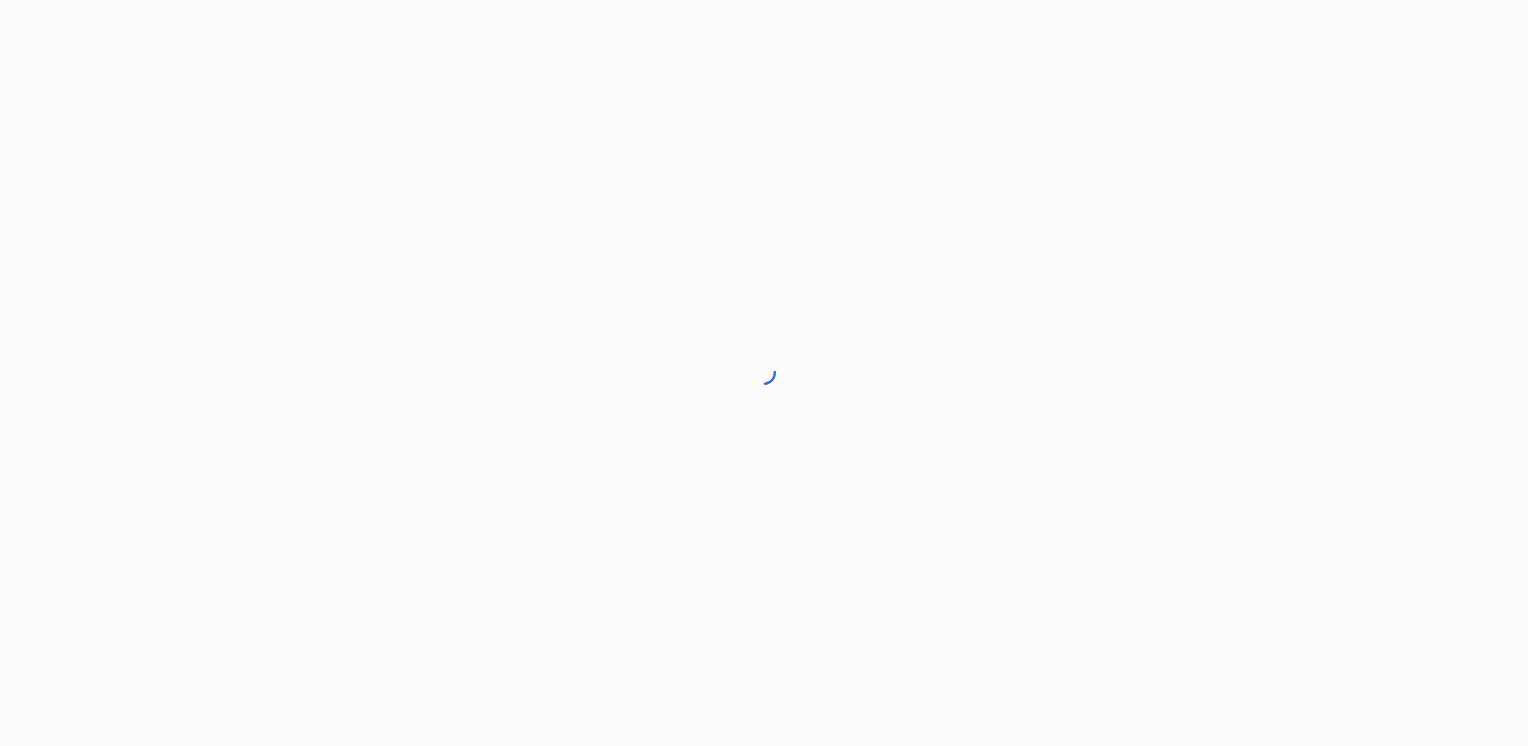 scroll, scrollTop: 0, scrollLeft: 0, axis: both 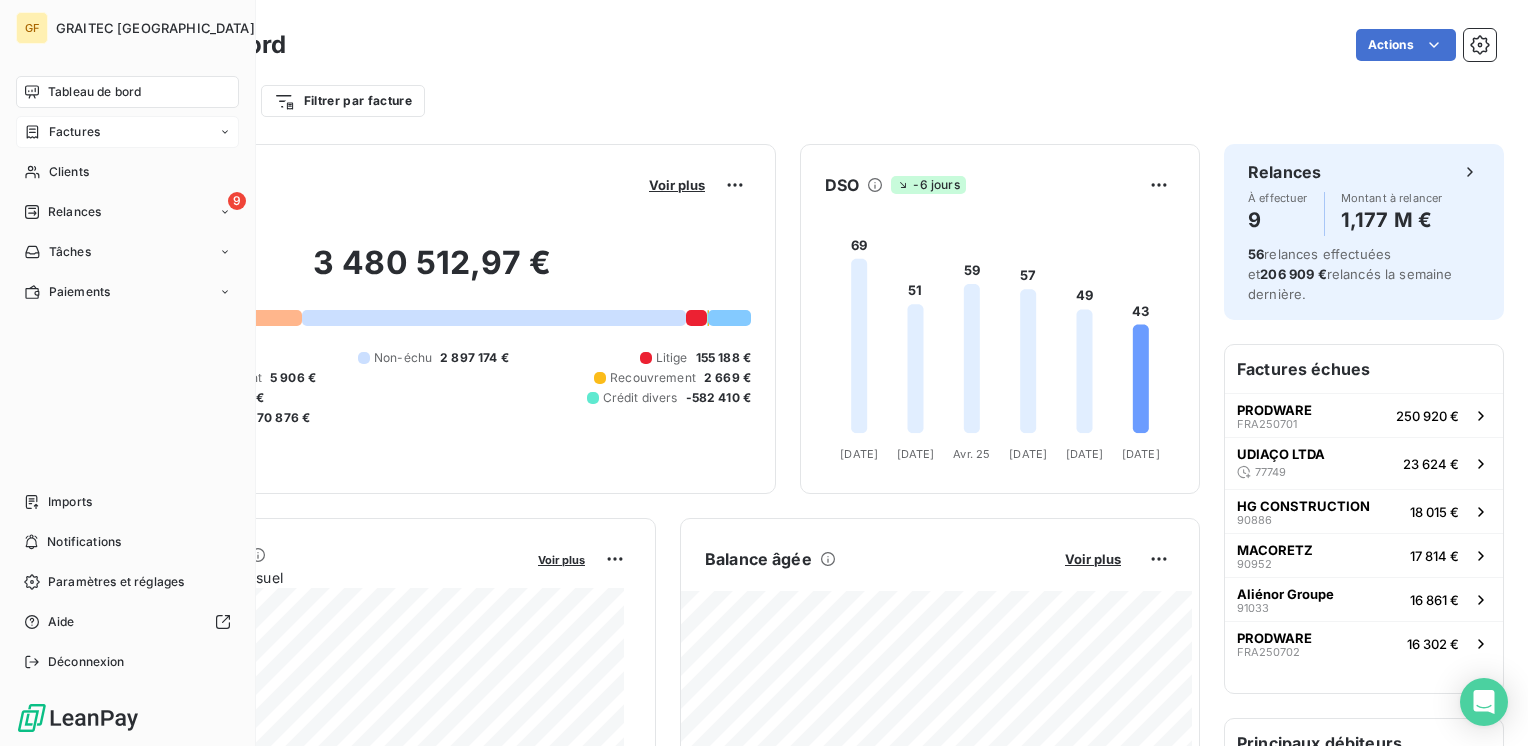 click on "Factures" at bounding box center [74, 132] 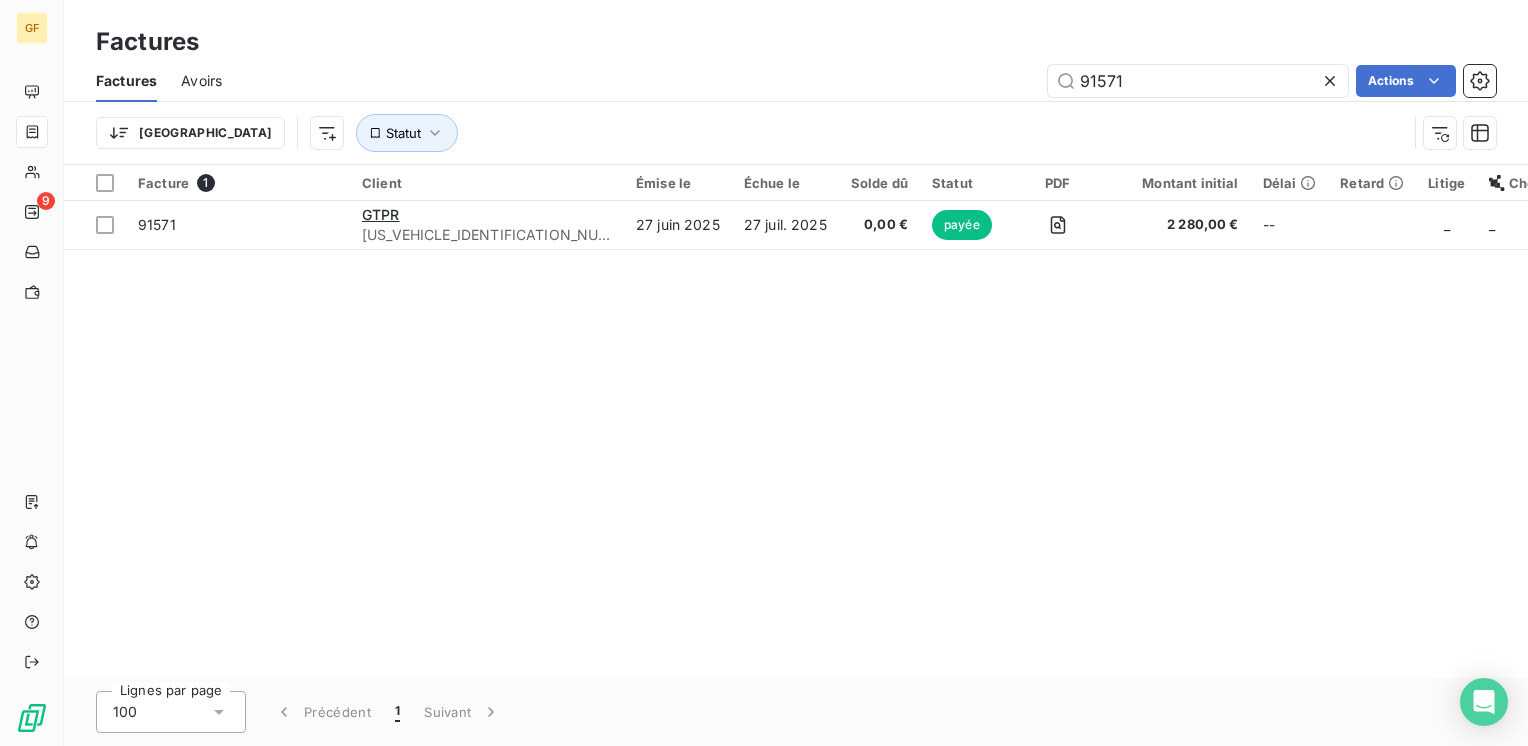 drag, startPoint x: 1135, startPoint y: 82, endPoint x: 1052, endPoint y: 97, distance: 84.34453 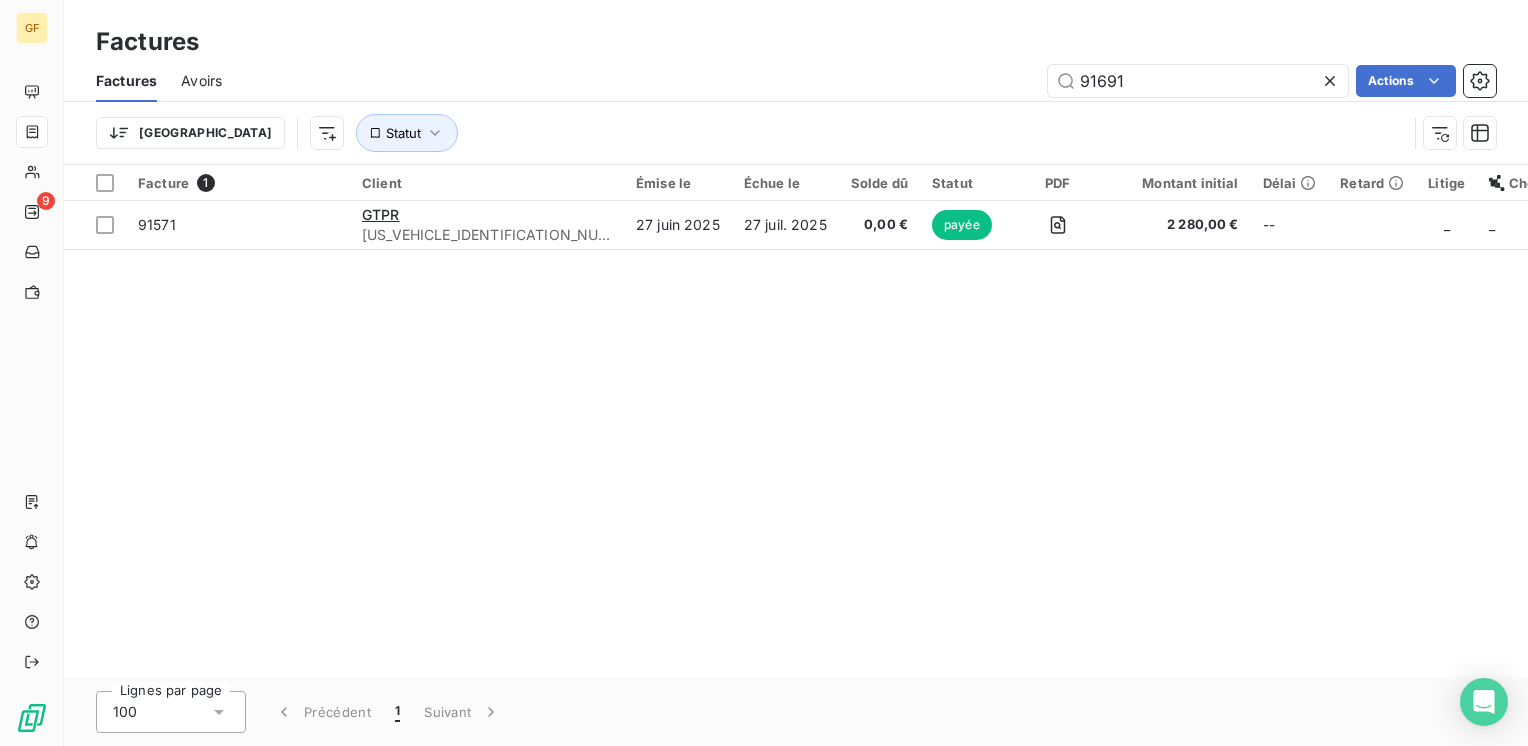 type on "91691" 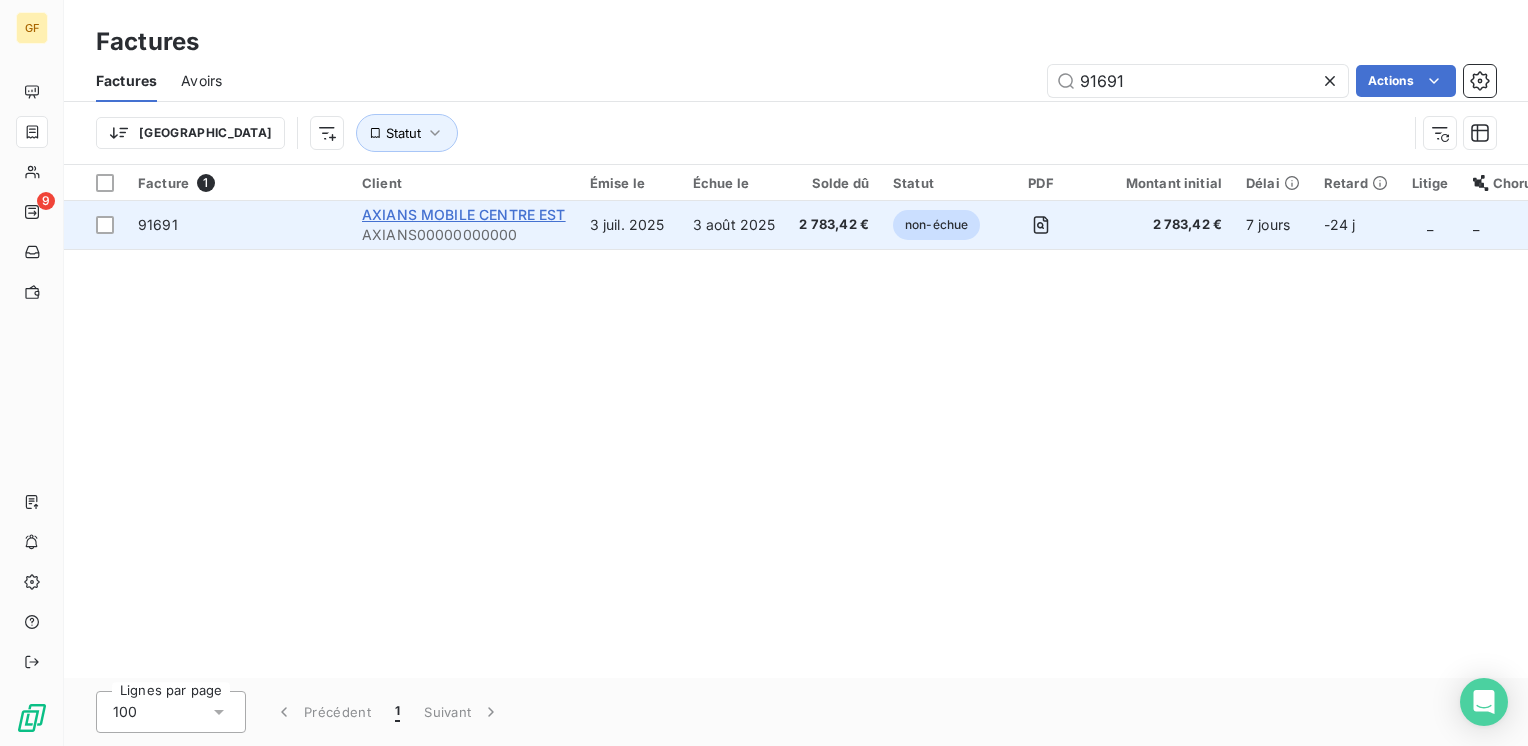 click on "AXIANS MOBILE CENTRE EST" at bounding box center (464, 214) 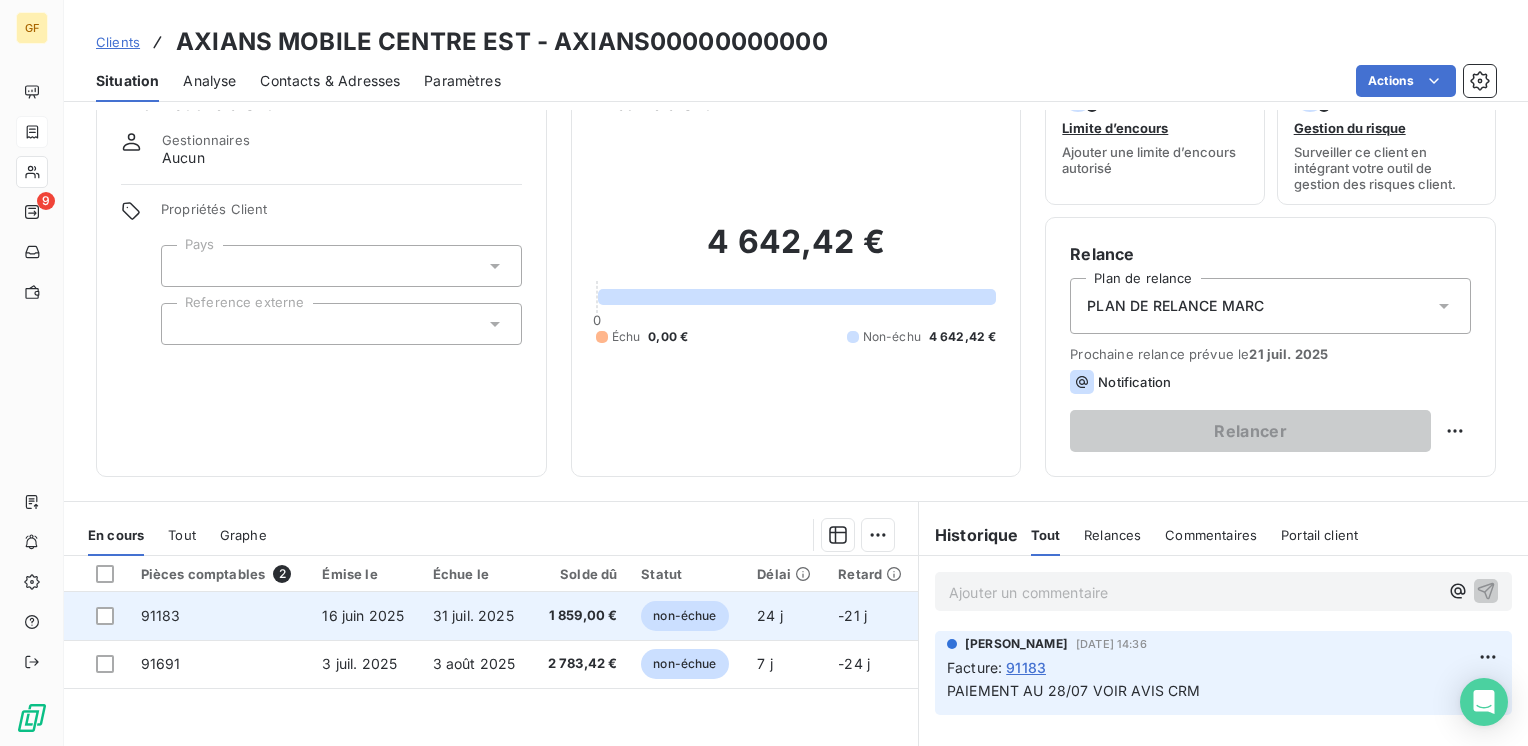 scroll, scrollTop: 100, scrollLeft: 0, axis: vertical 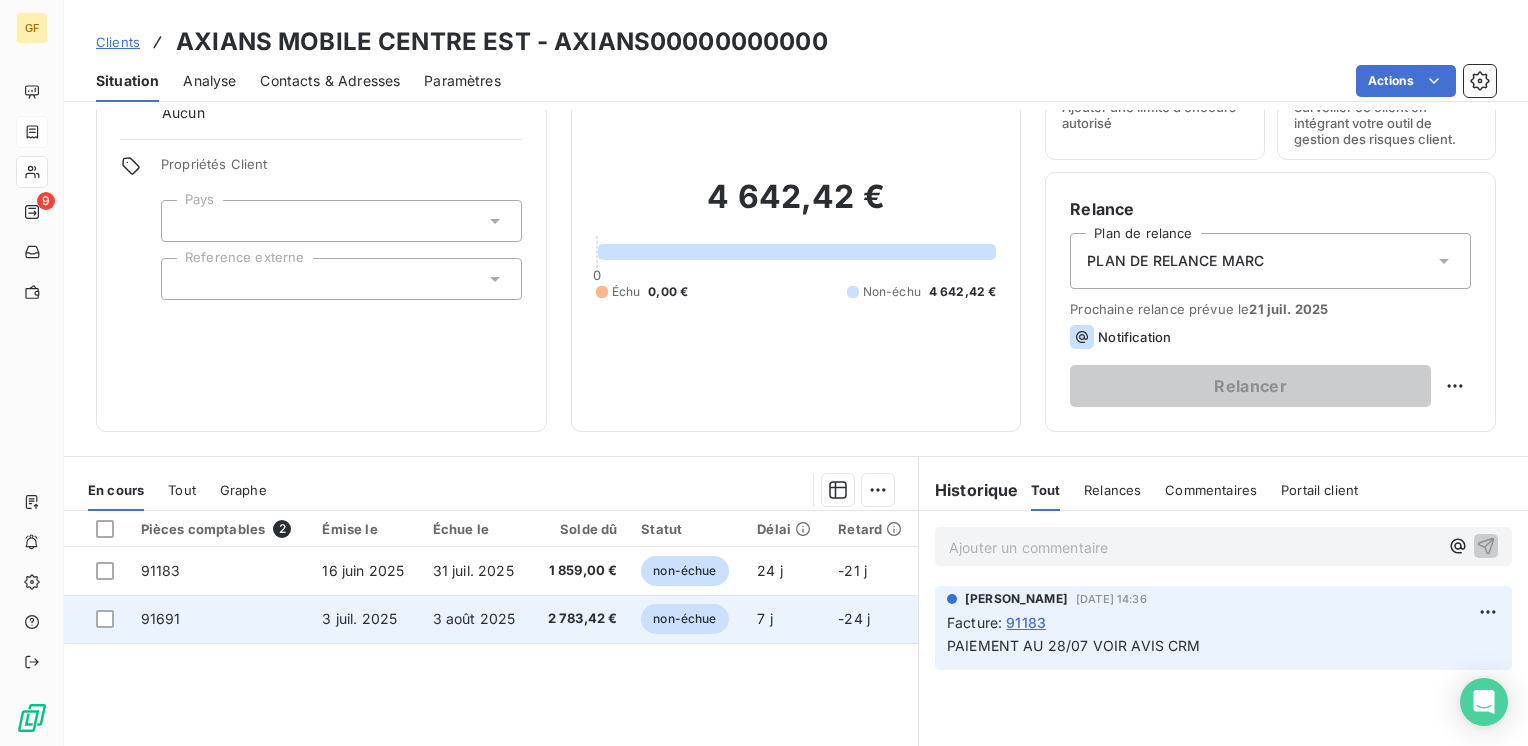 click on "3 juil. 2025" at bounding box center [359, 618] 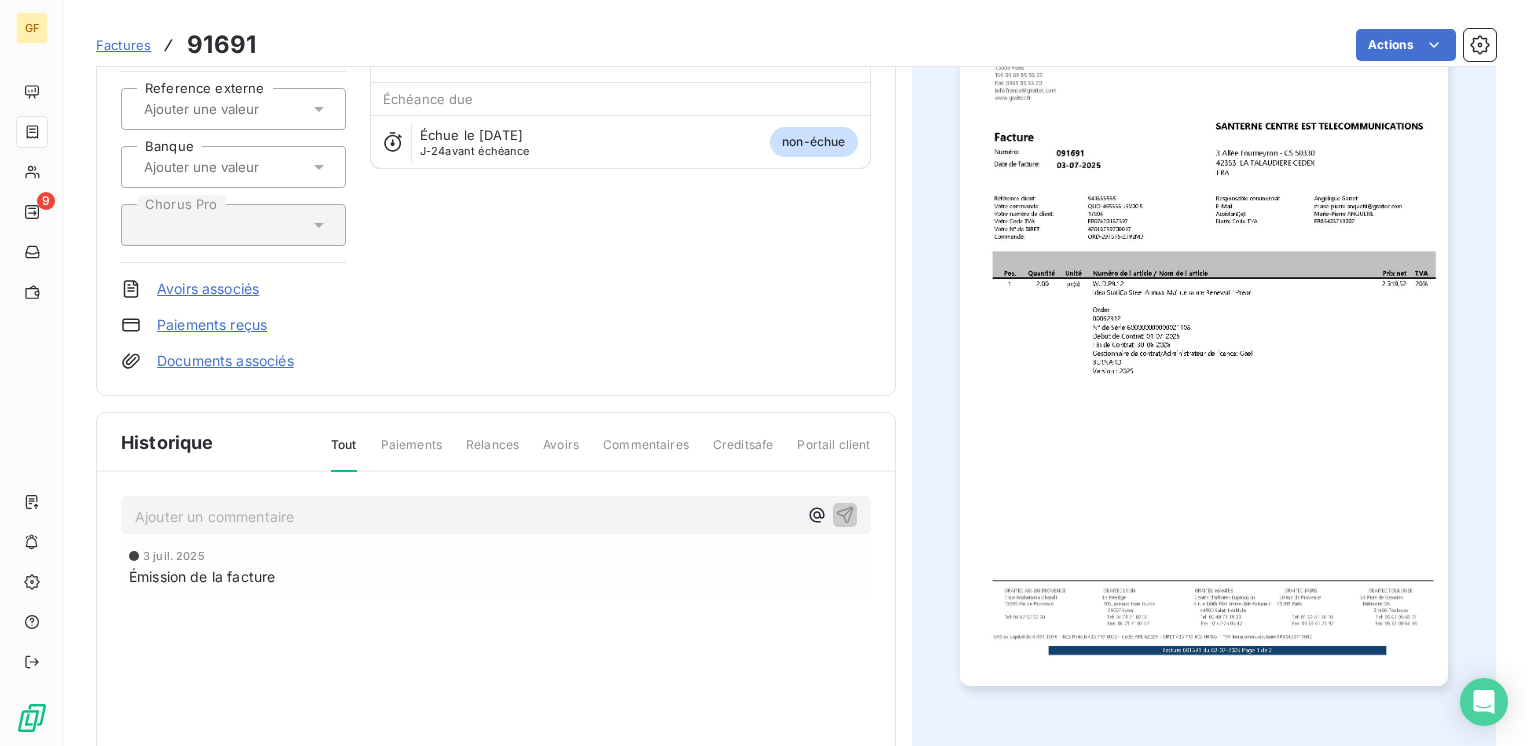 scroll, scrollTop: 200, scrollLeft: 0, axis: vertical 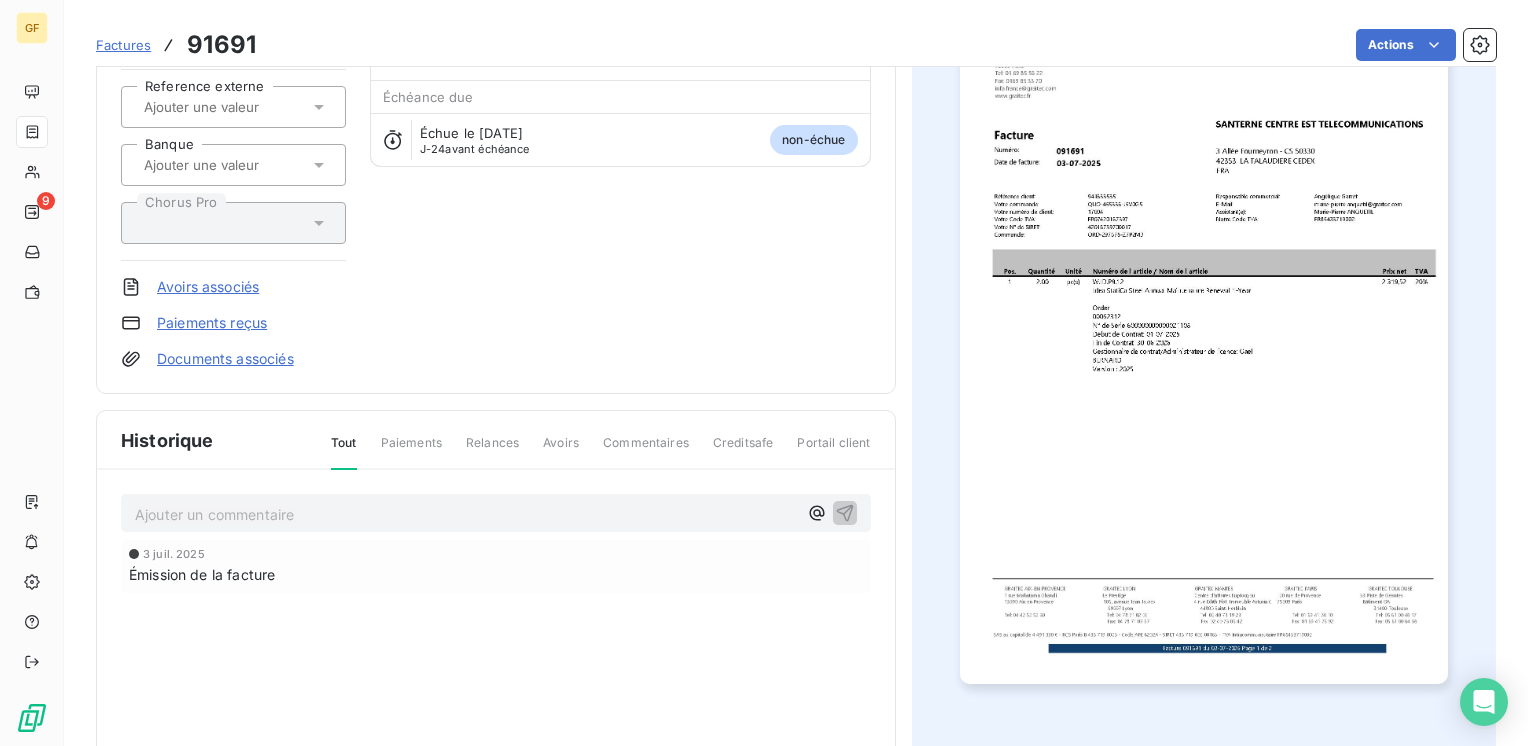 click on "Ajouter un commentaire ﻿" at bounding box center [466, 514] 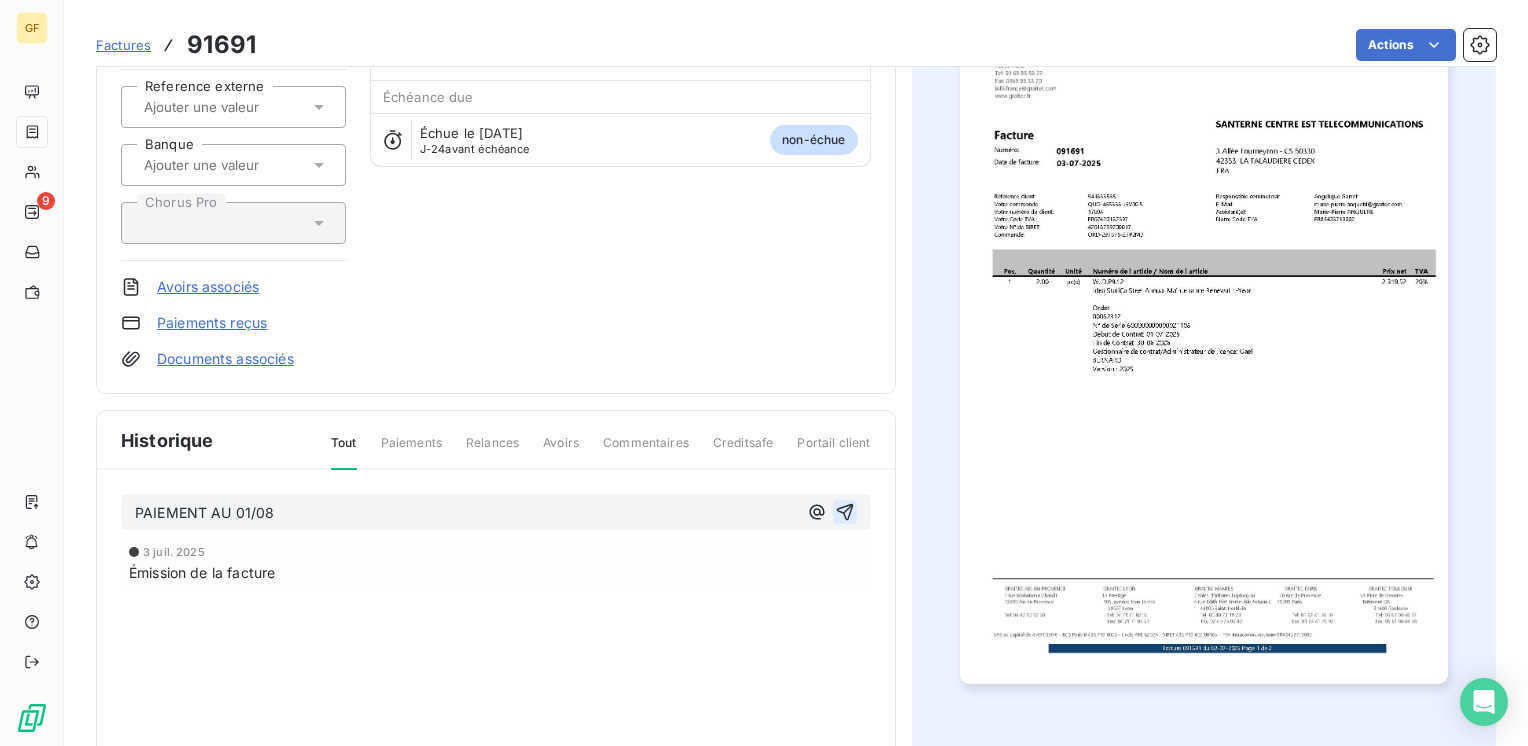 click 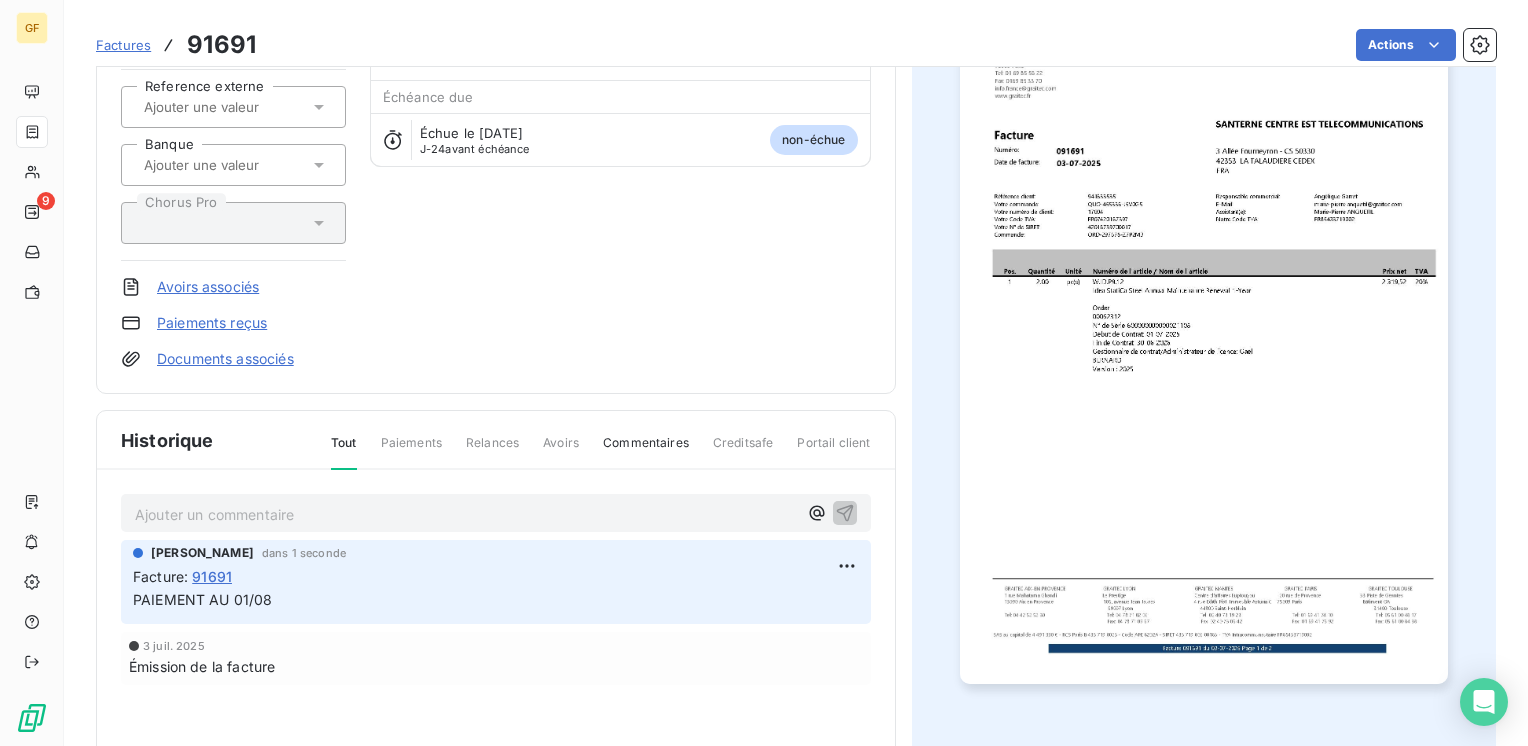 scroll, scrollTop: 0, scrollLeft: 0, axis: both 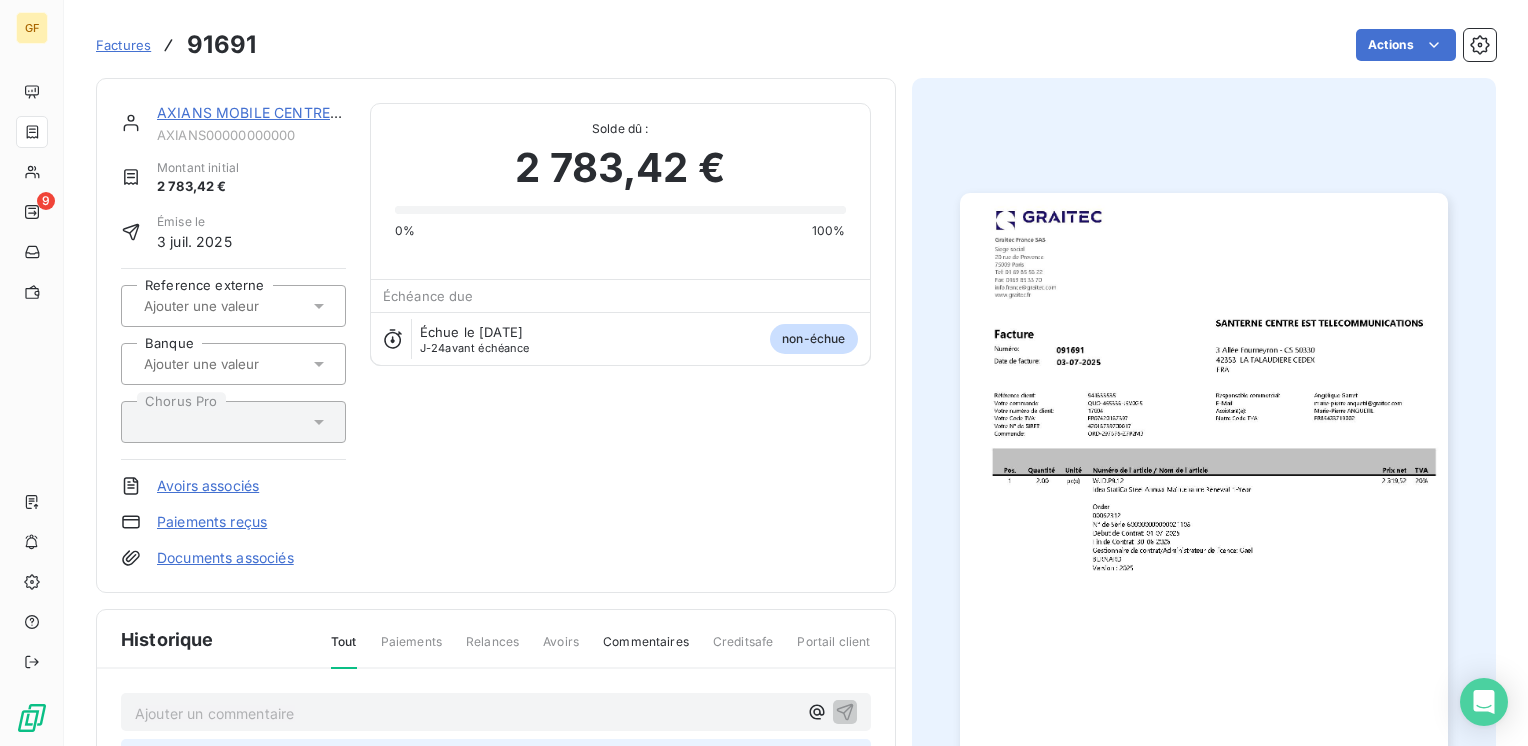 click on "AXIANS MOBILE CENTRE EST" at bounding box center [259, 112] 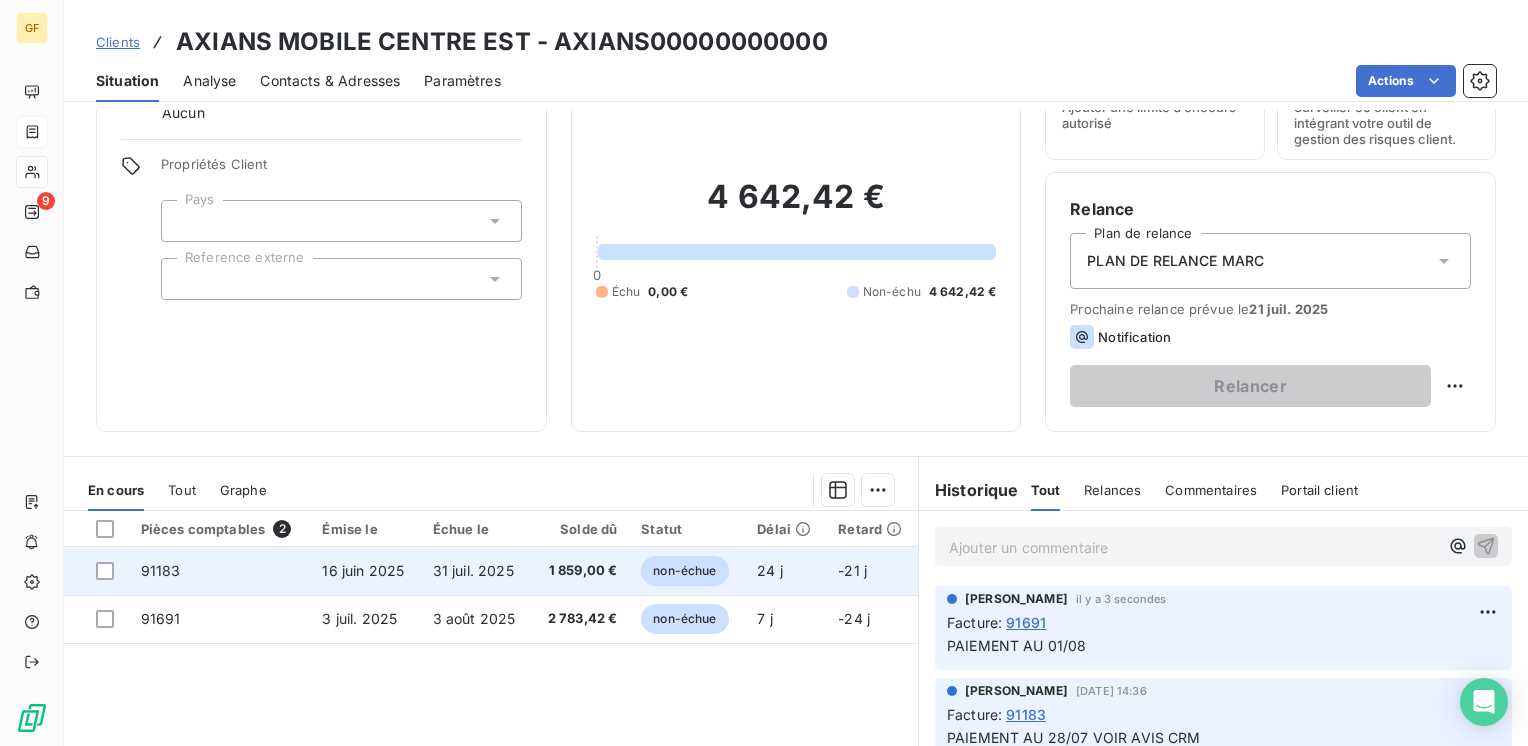 scroll, scrollTop: 200, scrollLeft: 0, axis: vertical 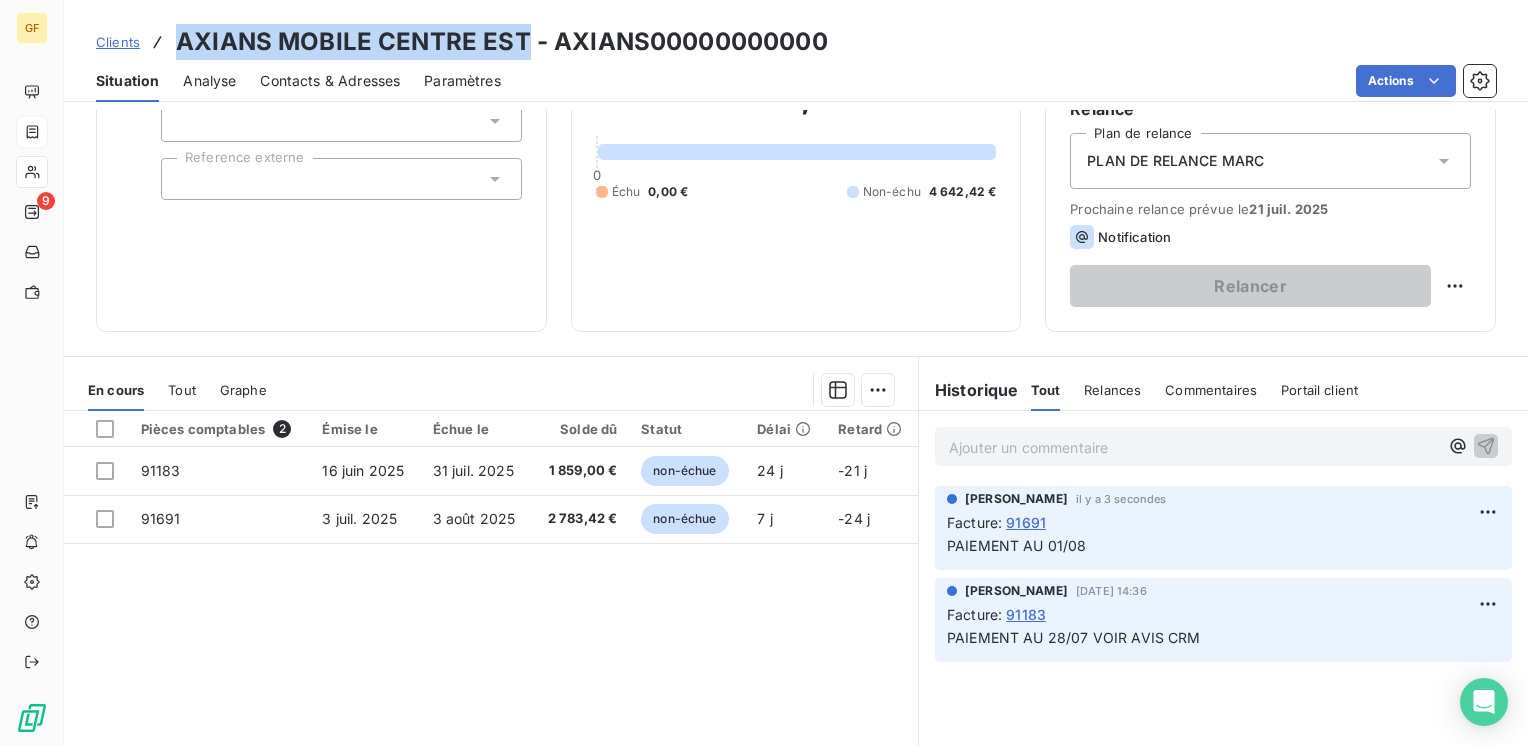 drag, startPoint x: 518, startPoint y: 36, endPoint x: 176, endPoint y: 33, distance: 342.01315 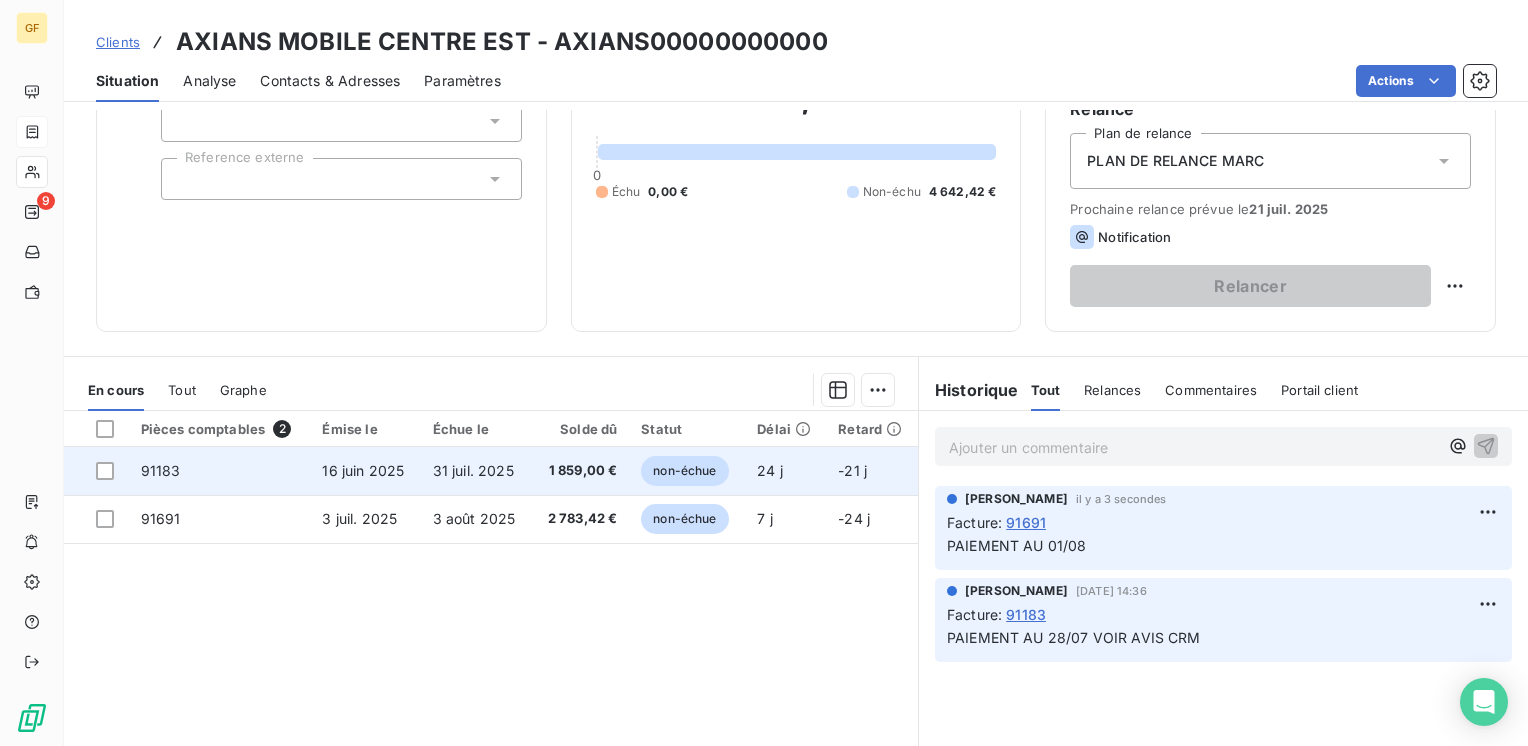 click on "1 859,00 €" at bounding box center [580, 471] 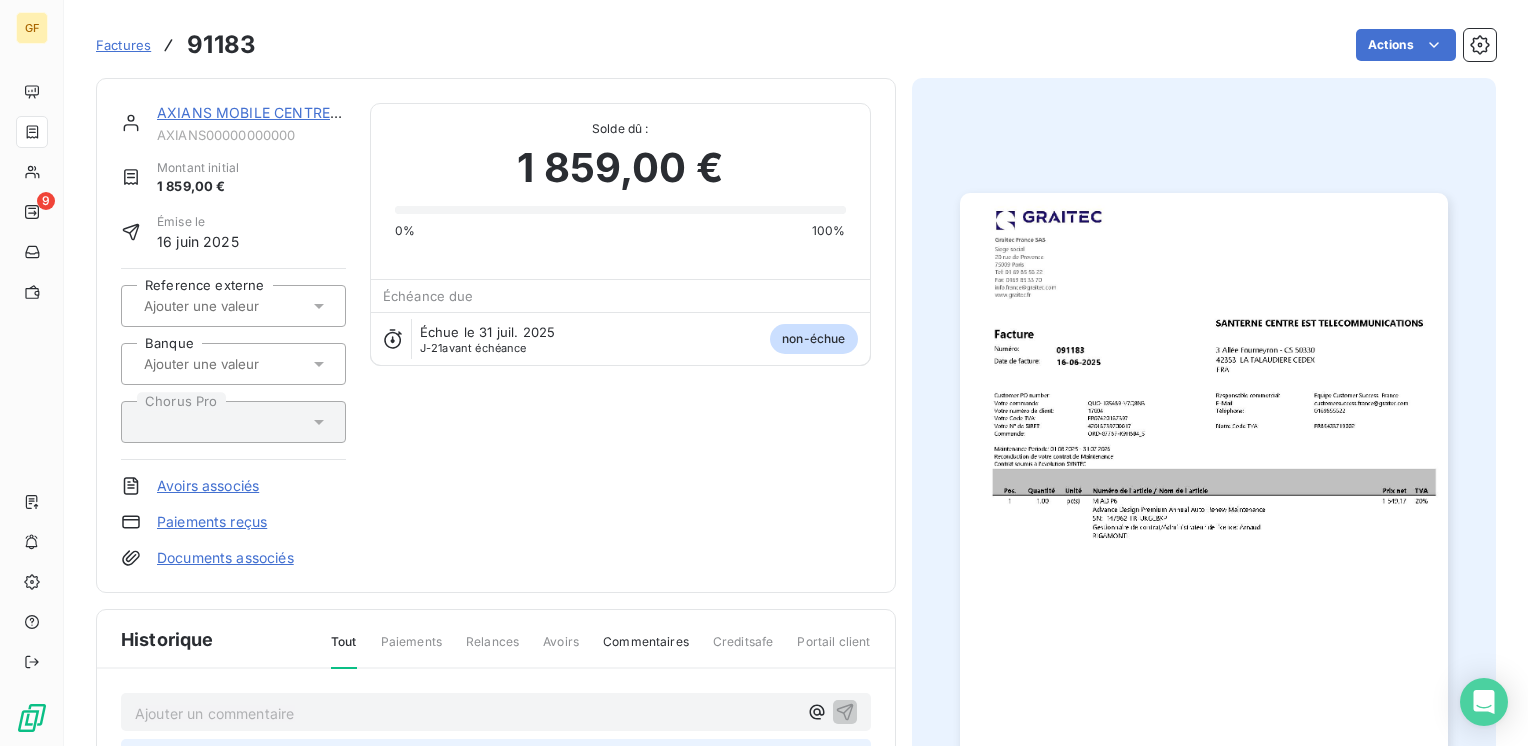 click on "GF 9 Factures 91183 Actions AXIANS MOBILE CENTRE EST AXIANS00000000000 Montant initial 1 859,00 € Émise le 16 juin 2025 Reference externe Banque Chorus Pro Avoirs associés Paiements reçus Documents associés Solde dû : 1 859,00 € 0% 100% Échéance due Échue le 31 juil. 2025 J-21  avant échéance non-échue Historique Tout Paiements Relances Avoirs Commentaires Creditsafe Portail client Ajouter un commentaire ﻿ marc santoro 25 juin 2025, 14:36 Facture  : 91183 PAIEMENT AU 28/07 VOIR AVIS CRM  16 juin 2025 Émission de la facture" at bounding box center (764, 373) 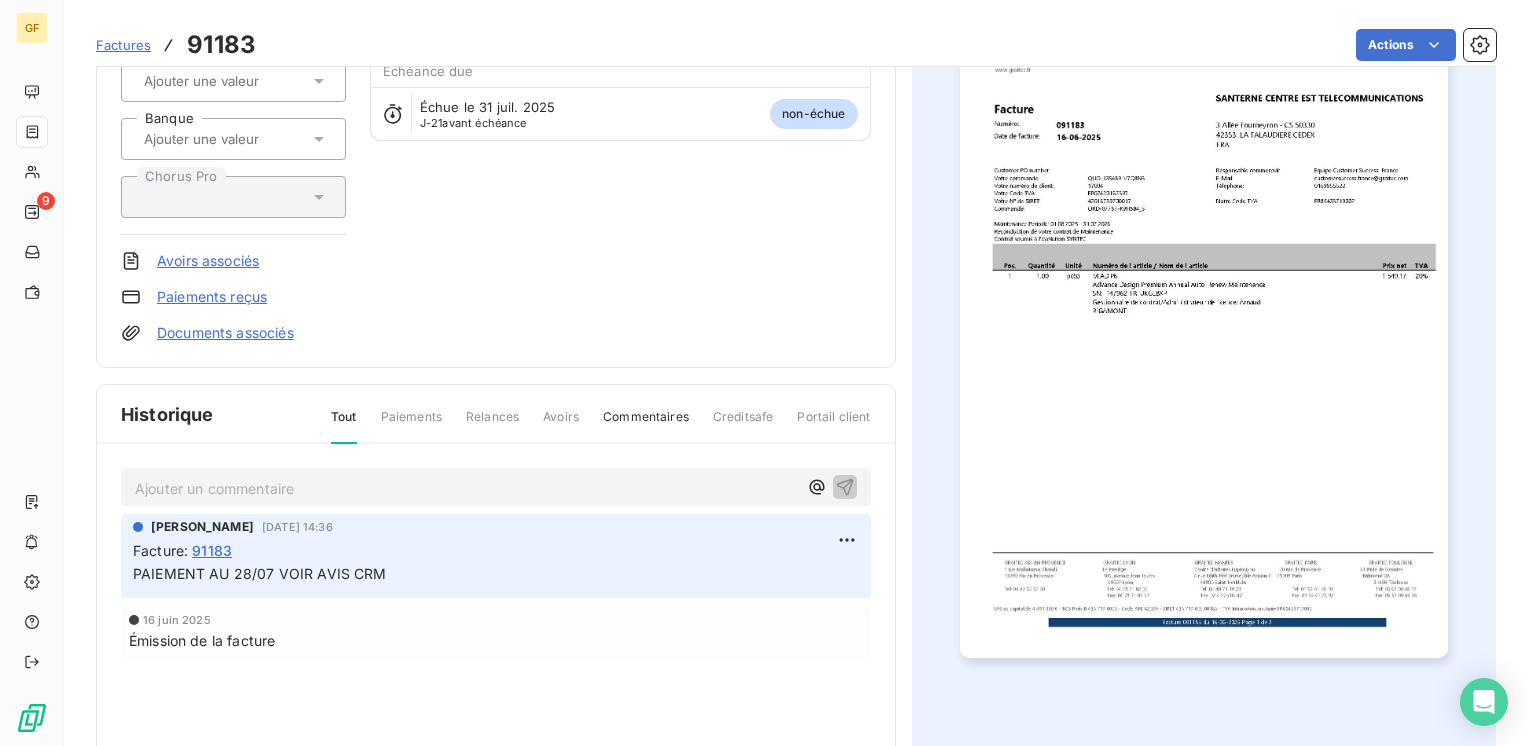 scroll, scrollTop: 0, scrollLeft: 0, axis: both 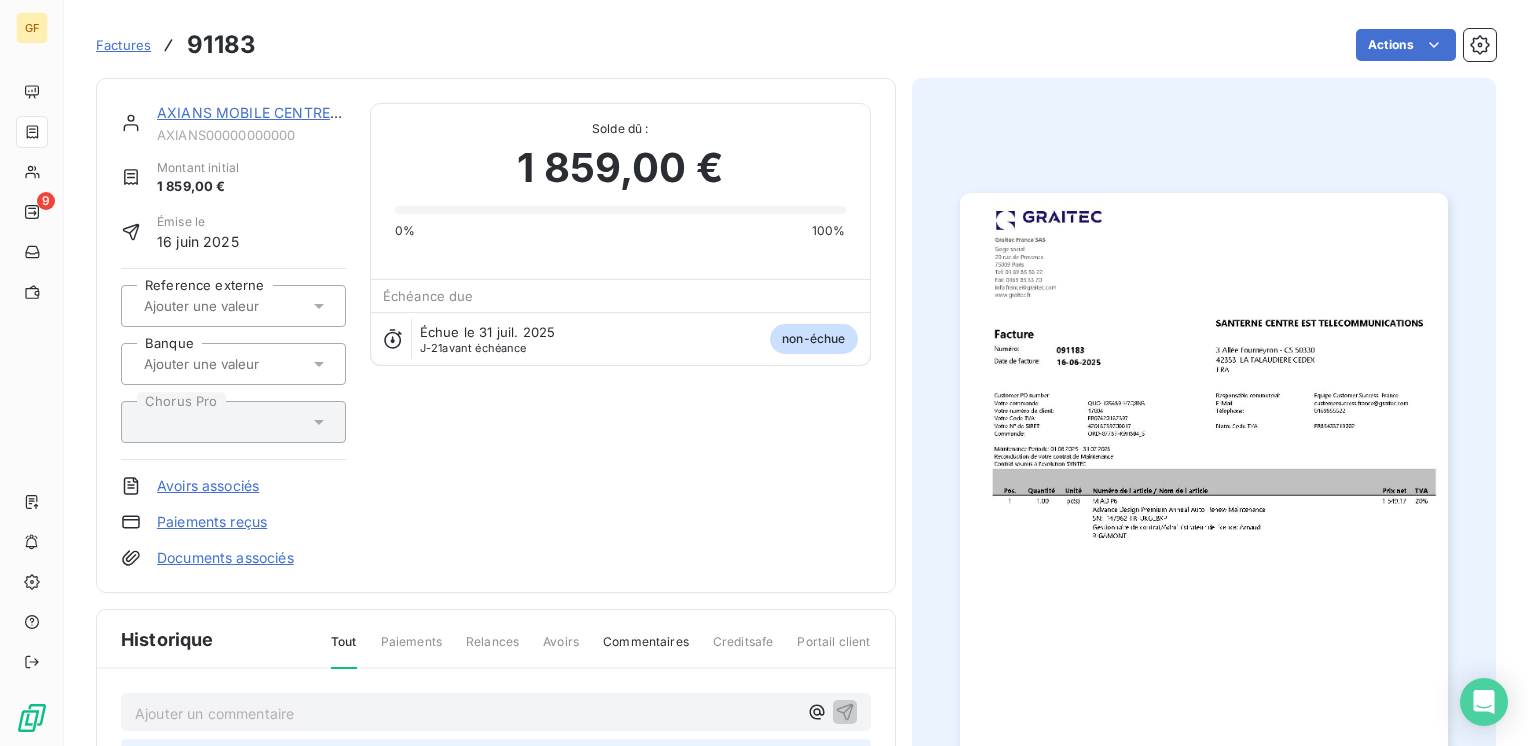 click on "AXIANS MOBILE CENTRE EST" at bounding box center (259, 112) 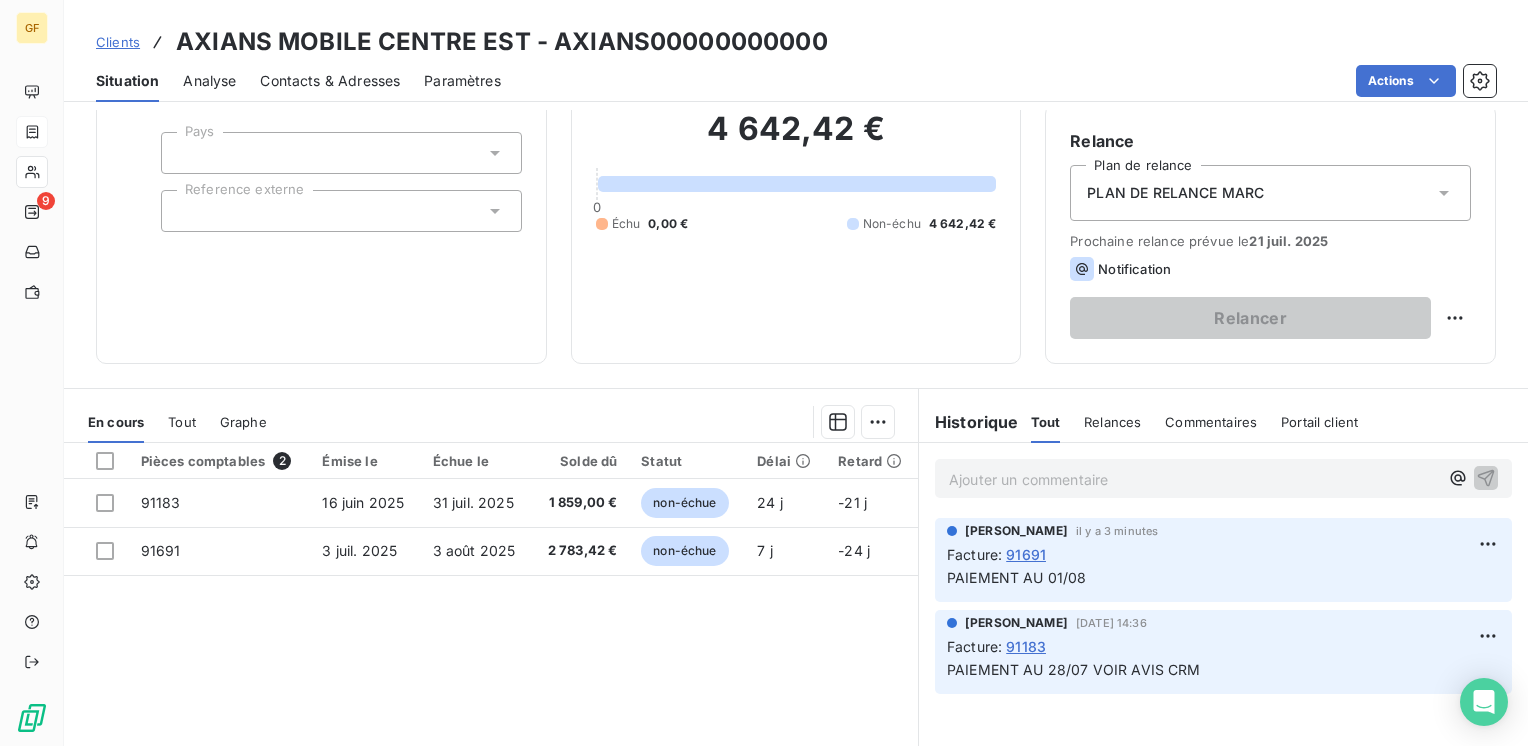 scroll, scrollTop: 200, scrollLeft: 0, axis: vertical 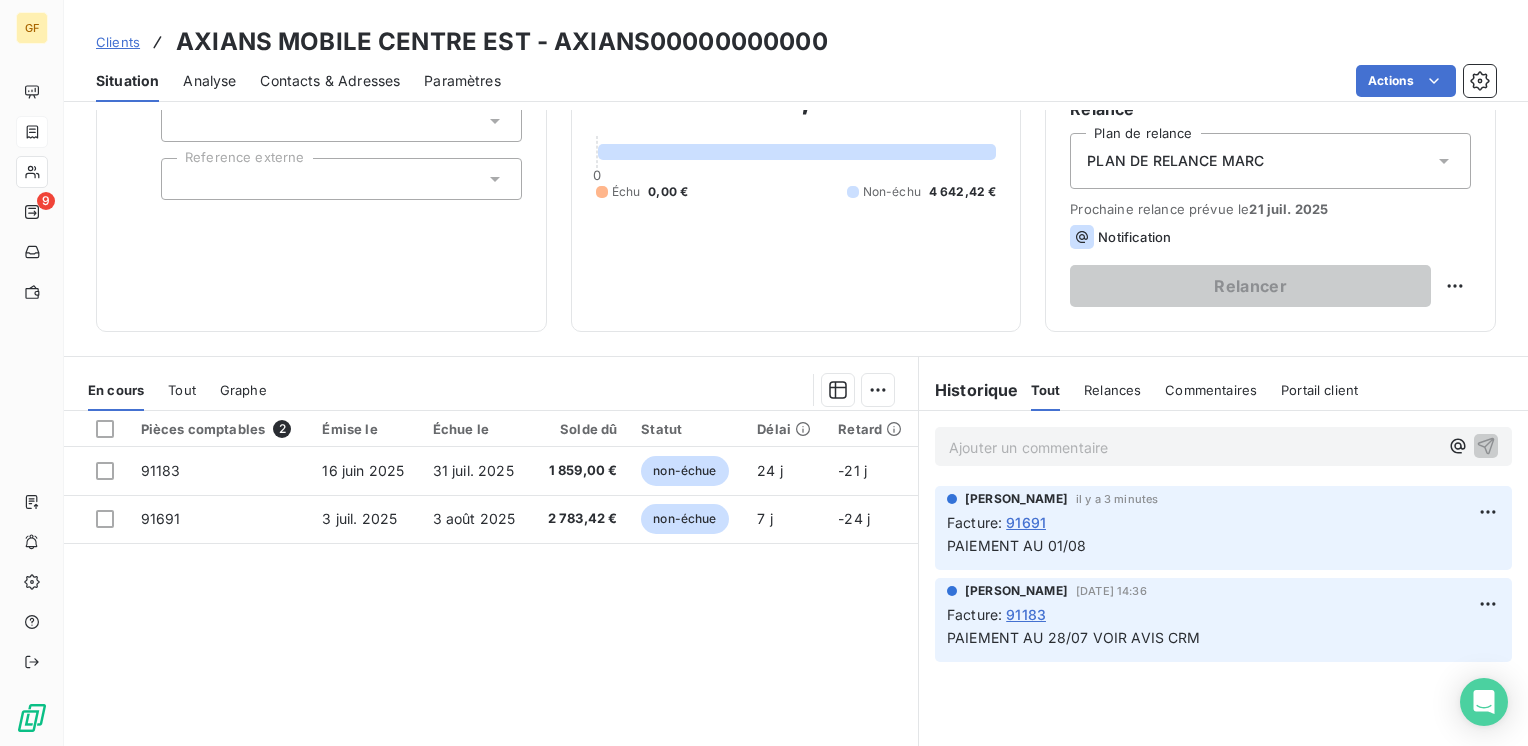 drag, startPoint x: 1197, startPoint y: 634, endPoint x: 1084, endPoint y: 639, distance: 113.110565 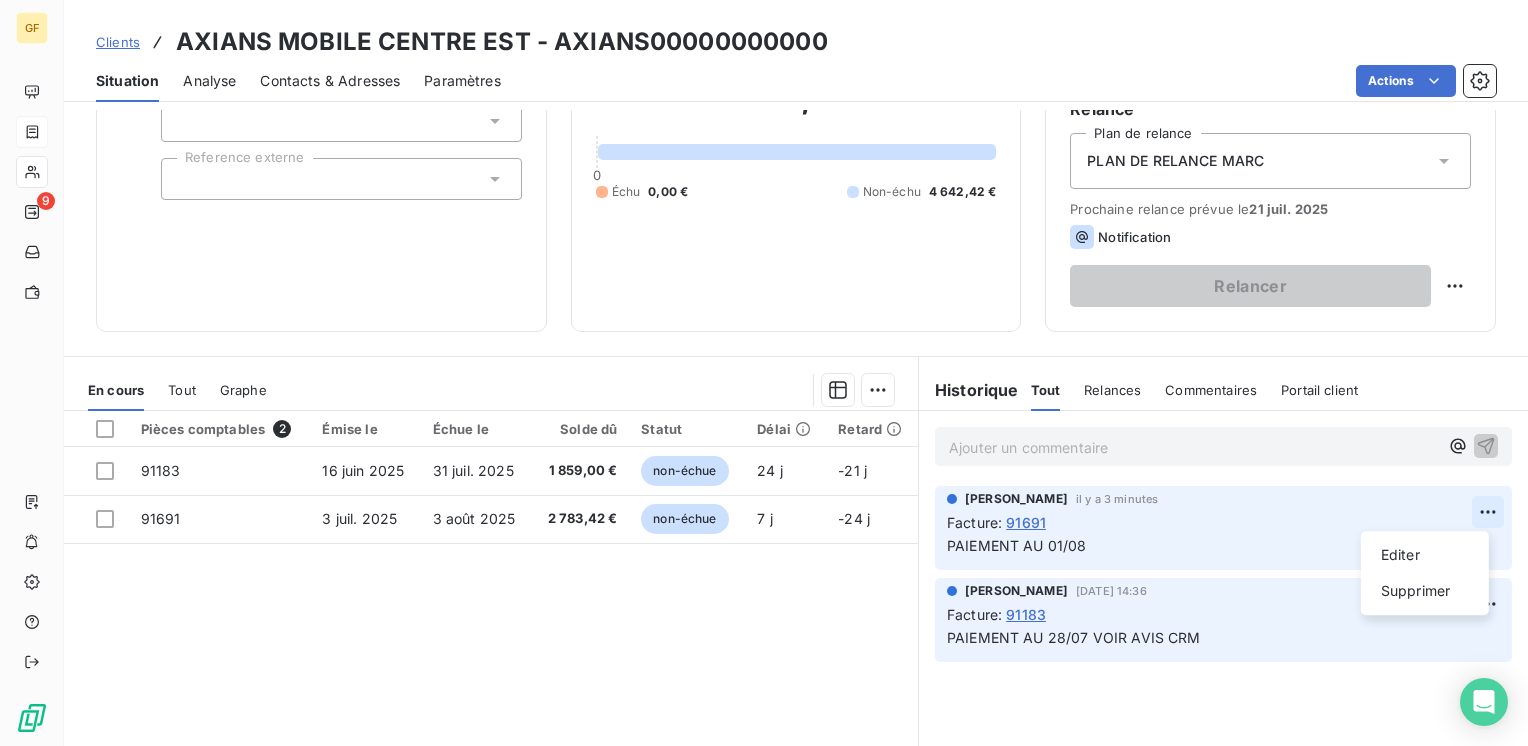 click on "GF 9 Clients AXIANS MOBILE CENTRE EST - AXIANS00000000000 Situation Analyse Contacts & Adresses Paramètres Actions Informations client Gestionnaires Aucun Propriétés Client Pays Reference externe Encours client   4 642,42 € 0 Échu 0,00 € Non-échu 4 642,42 €     Limite d’encours Ajouter une limite d’encours autorisé Gestion du risque Surveiller ce client en intégrant votre outil de gestion des risques client. Relance Plan de relance PLAN DE RELANCE MARC Prochaine relance prévue le  21 juil. 2025 Notification Relancer En cours Tout Graphe Pièces comptables 2 Émise le Échue le Solde dû Statut Délai   Retard   91183 16 juin 2025 31 juil. 2025 1 859,00 € non-échue 24 j -21 j 91691 3 juil. 2025 3 août 2025 2 783,42 € non-échue 7 j -24 j Lignes par page 25 Précédent 1 Suivant Historique Tout Relances Commentaires Portail client Tout Relances Commentaires Portail client Ajouter un commentaire ﻿ marc santoro il y a 3 minutes Facture  : 91691 Editer Supprimer" at bounding box center (764, 373) 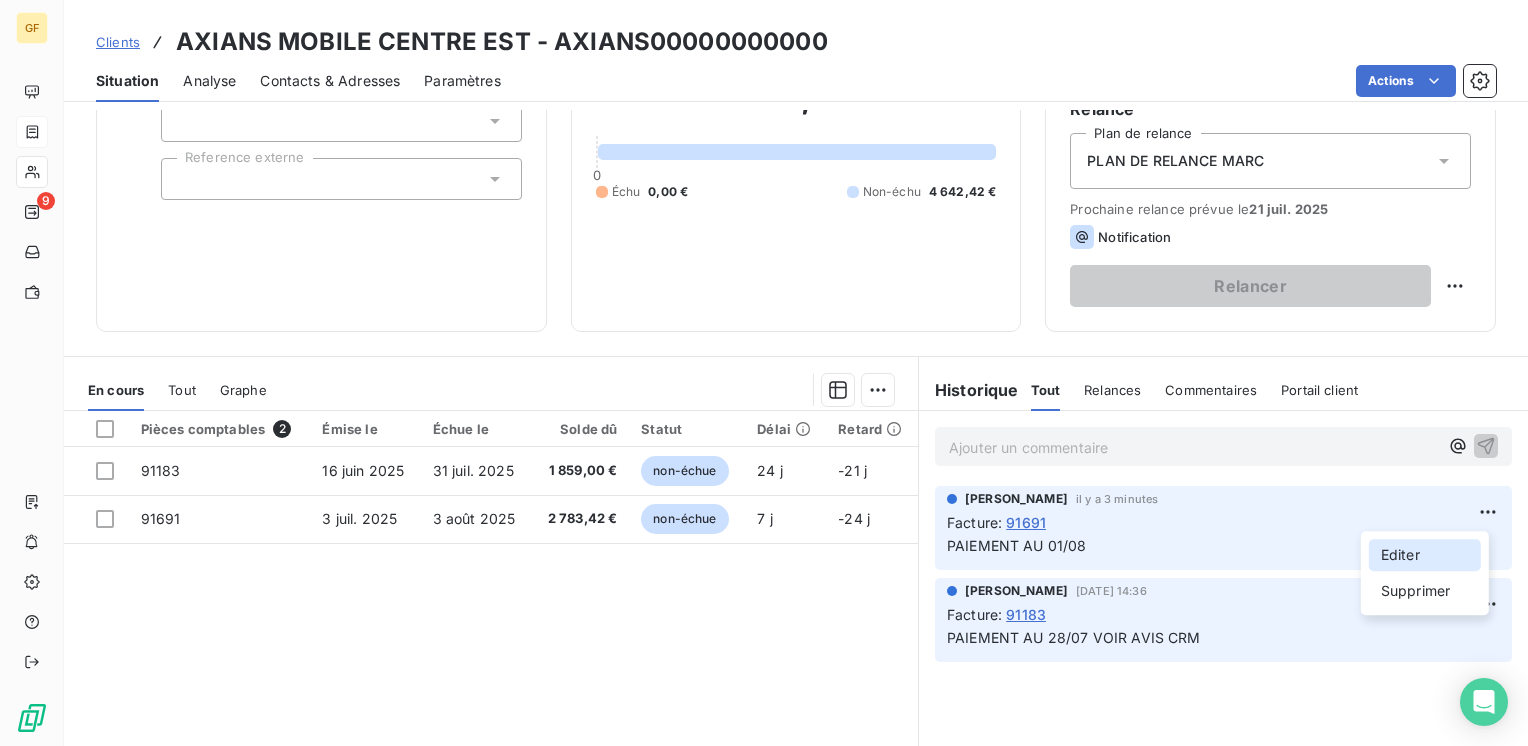 click on "Editer" at bounding box center (1425, 555) 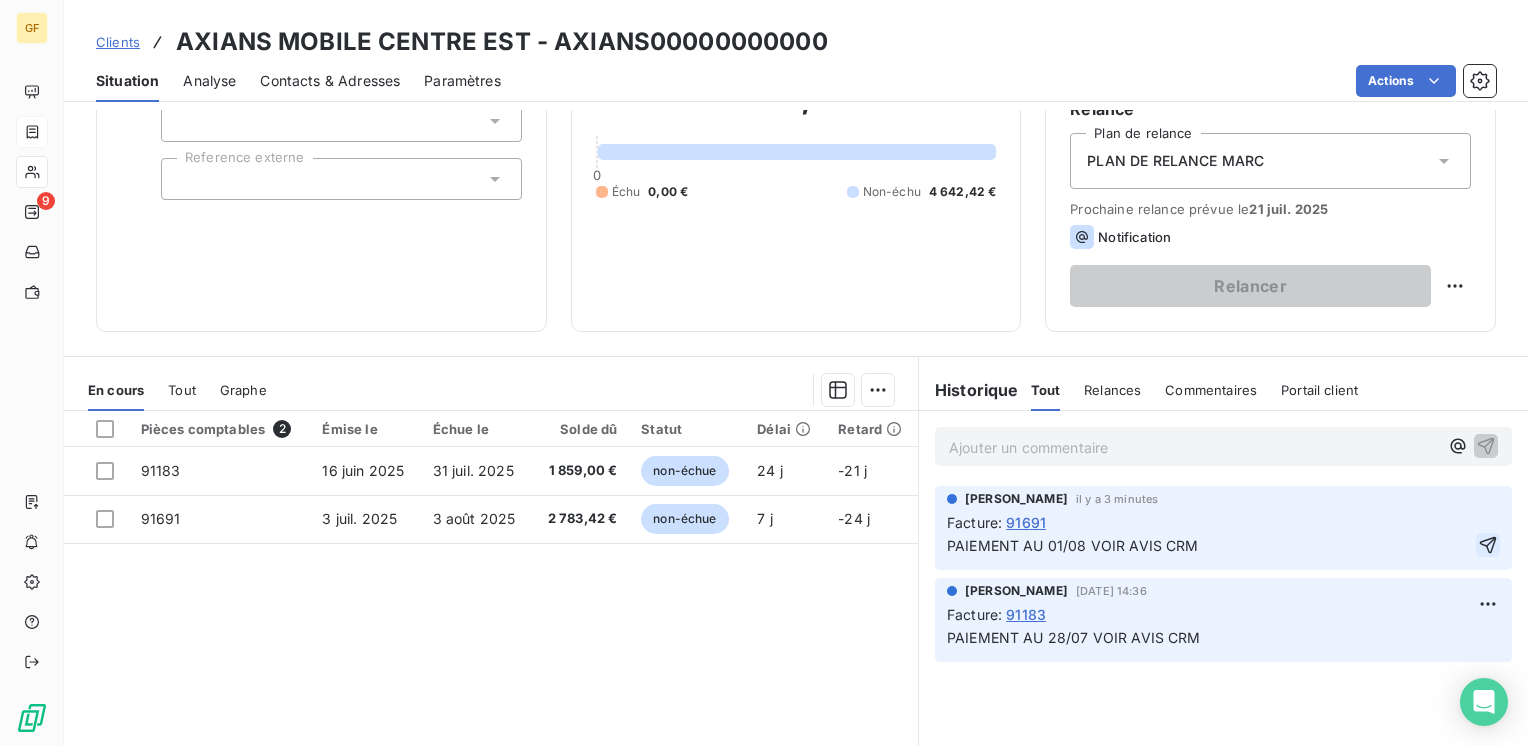click 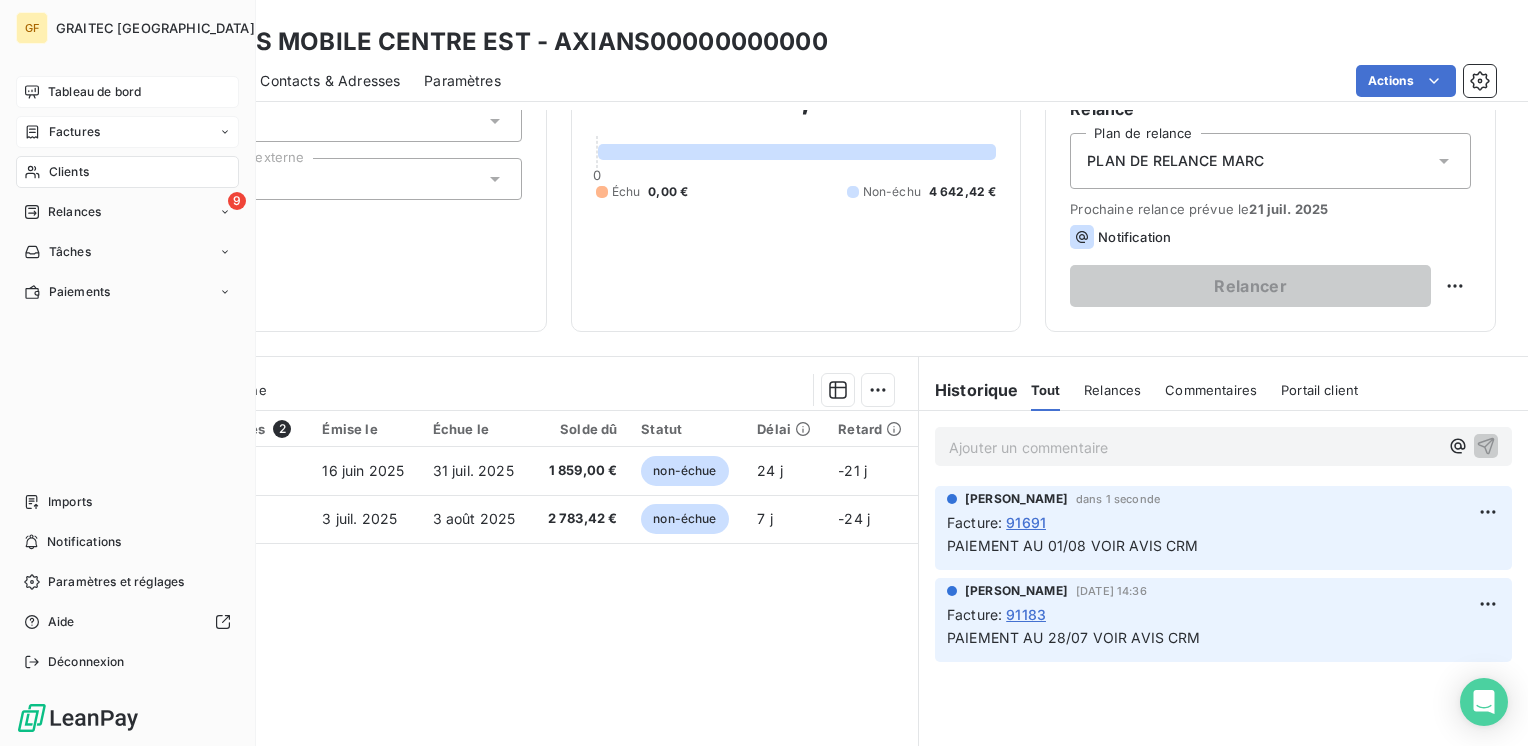 click on "Tableau de bord" at bounding box center (94, 92) 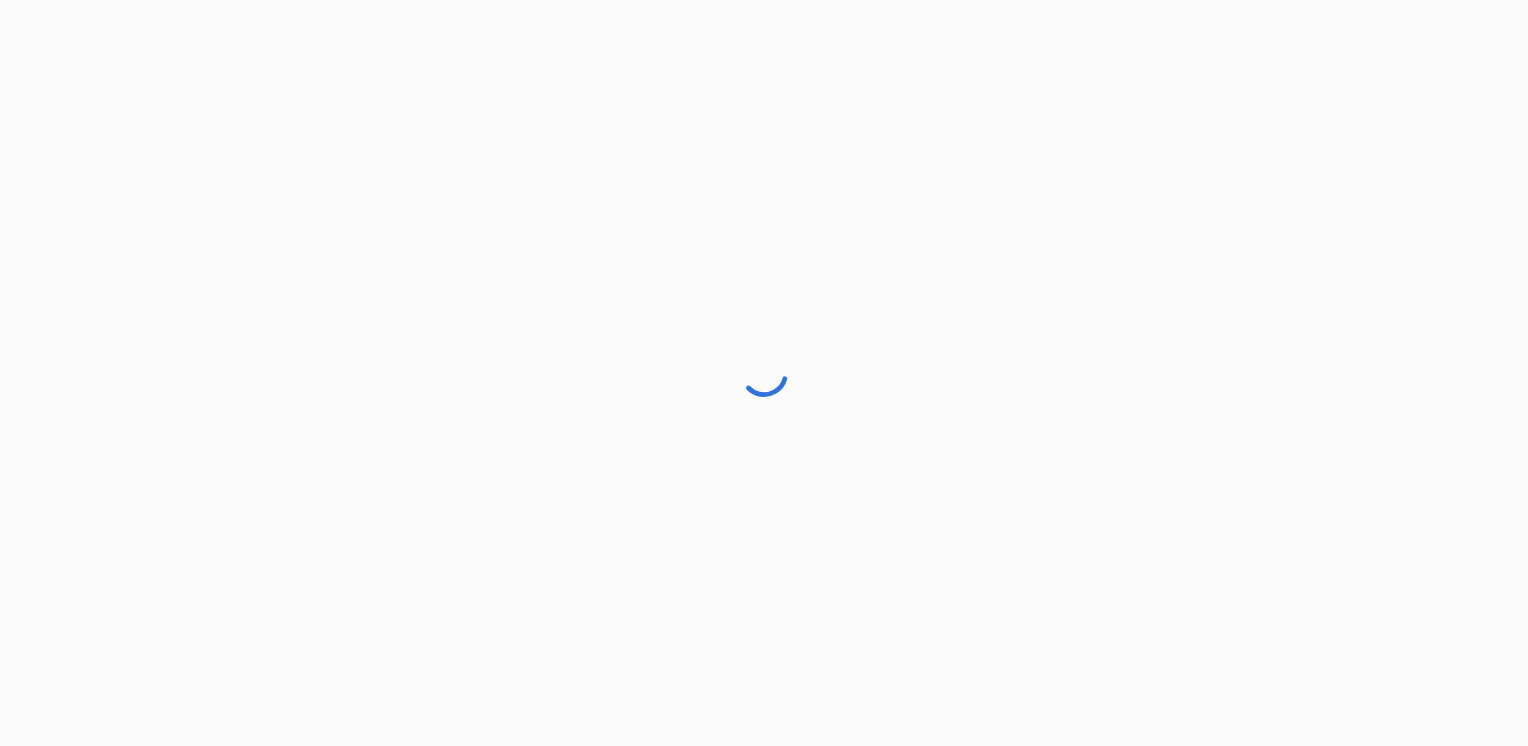 scroll, scrollTop: 0, scrollLeft: 0, axis: both 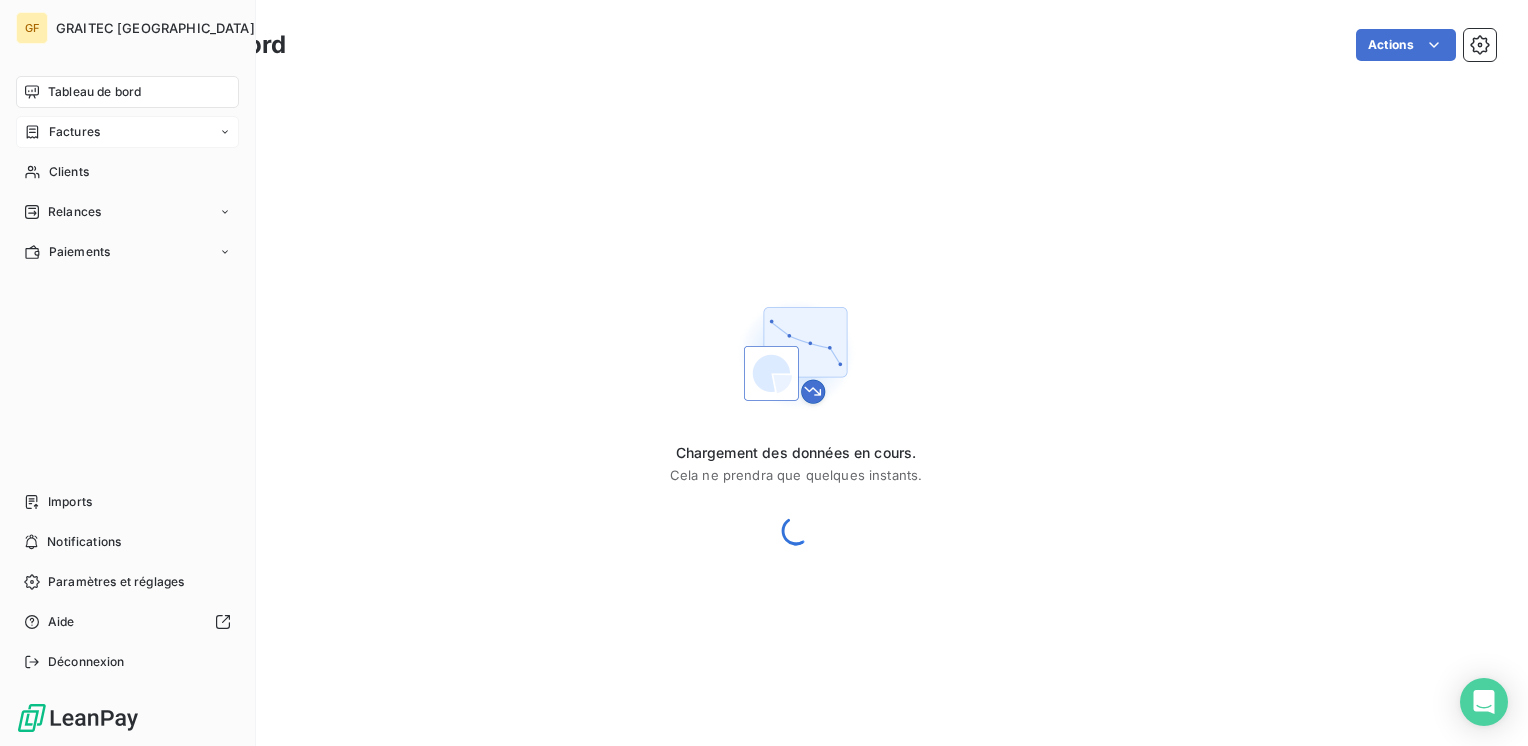 click on "Factures" at bounding box center (127, 132) 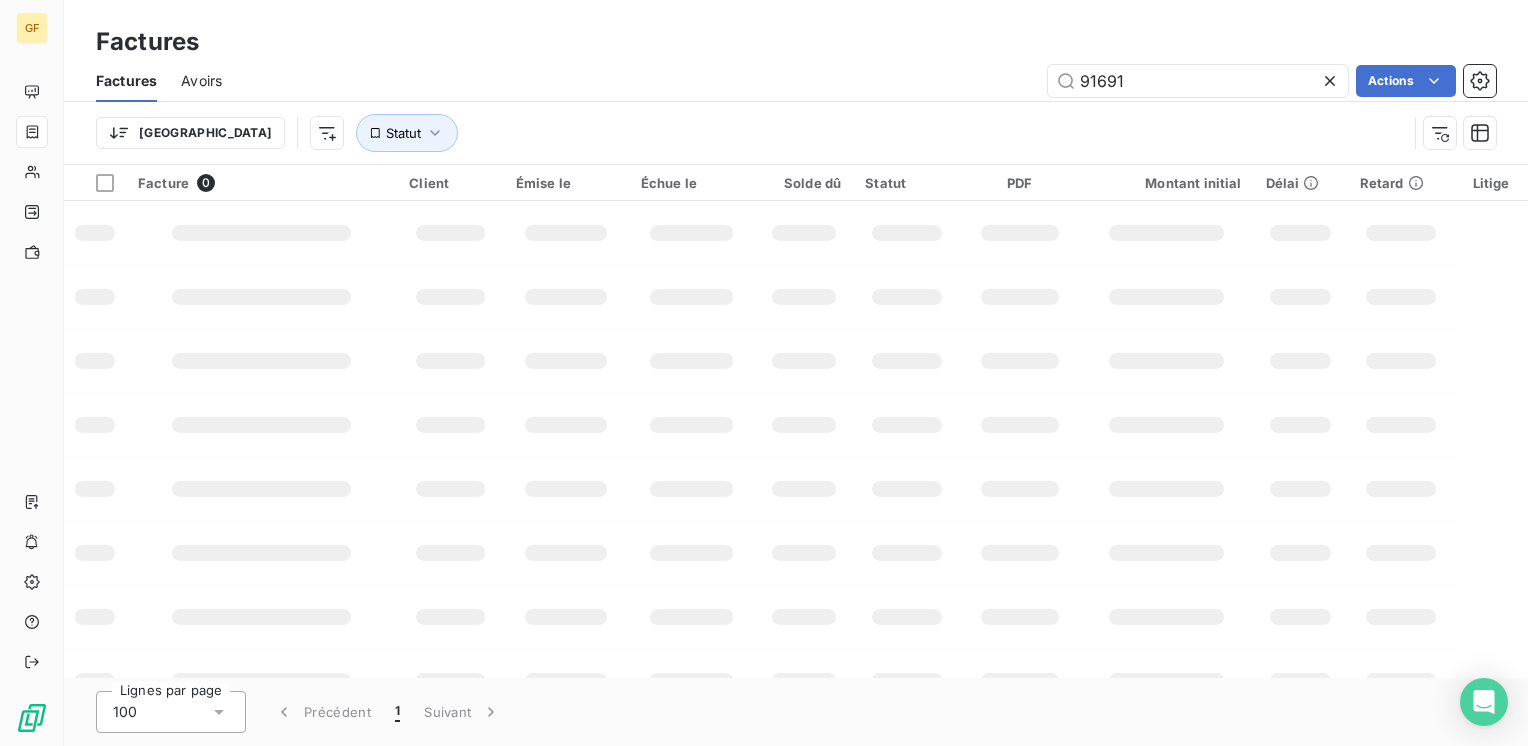 drag, startPoint x: 1152, startPoint y: 73, endPoint x: 1000, endPoint y: 74, distance: 152.0033 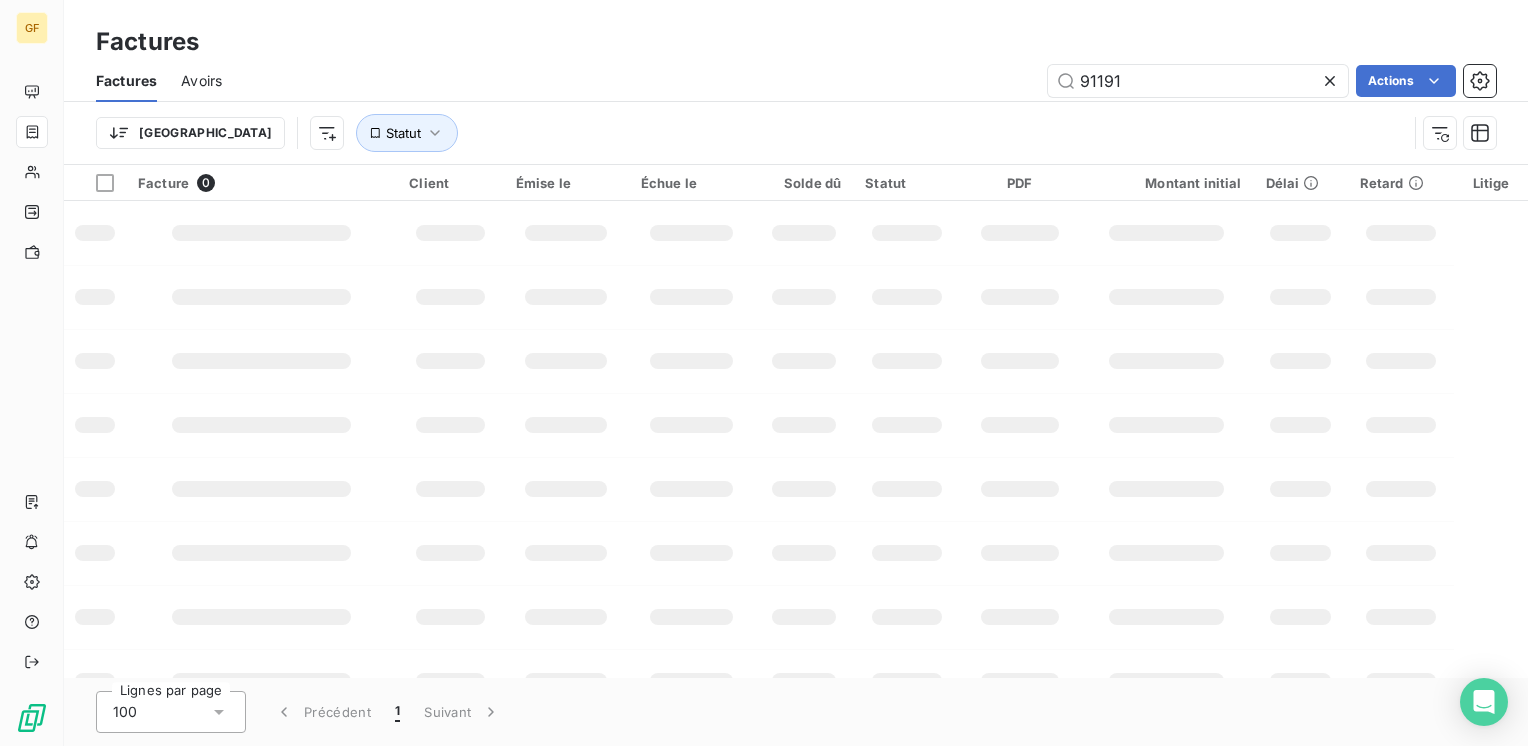 type on "91191" 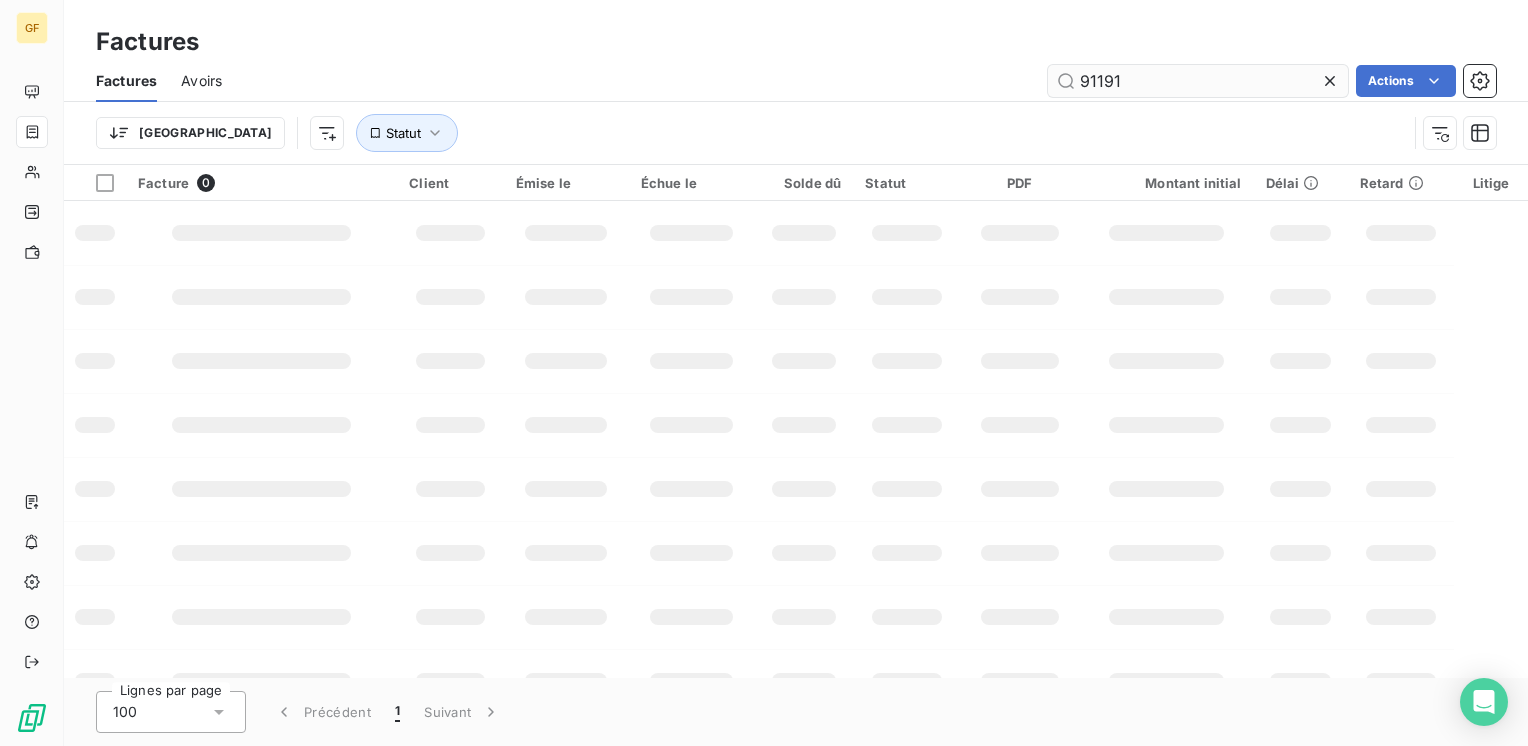 click on "91191" at bounding box center (1198, 81) 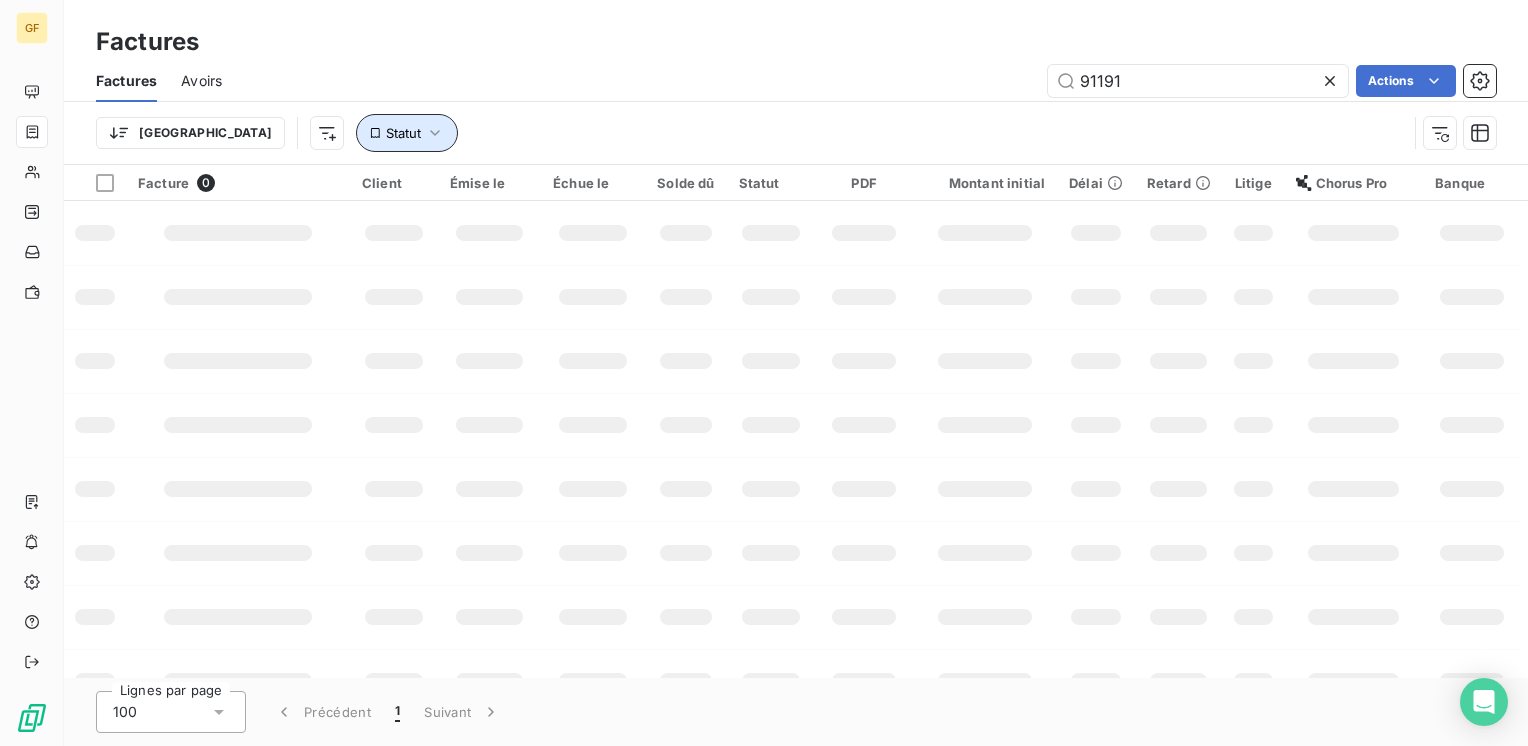 click on "Statut" at bounding box center (407, 133) 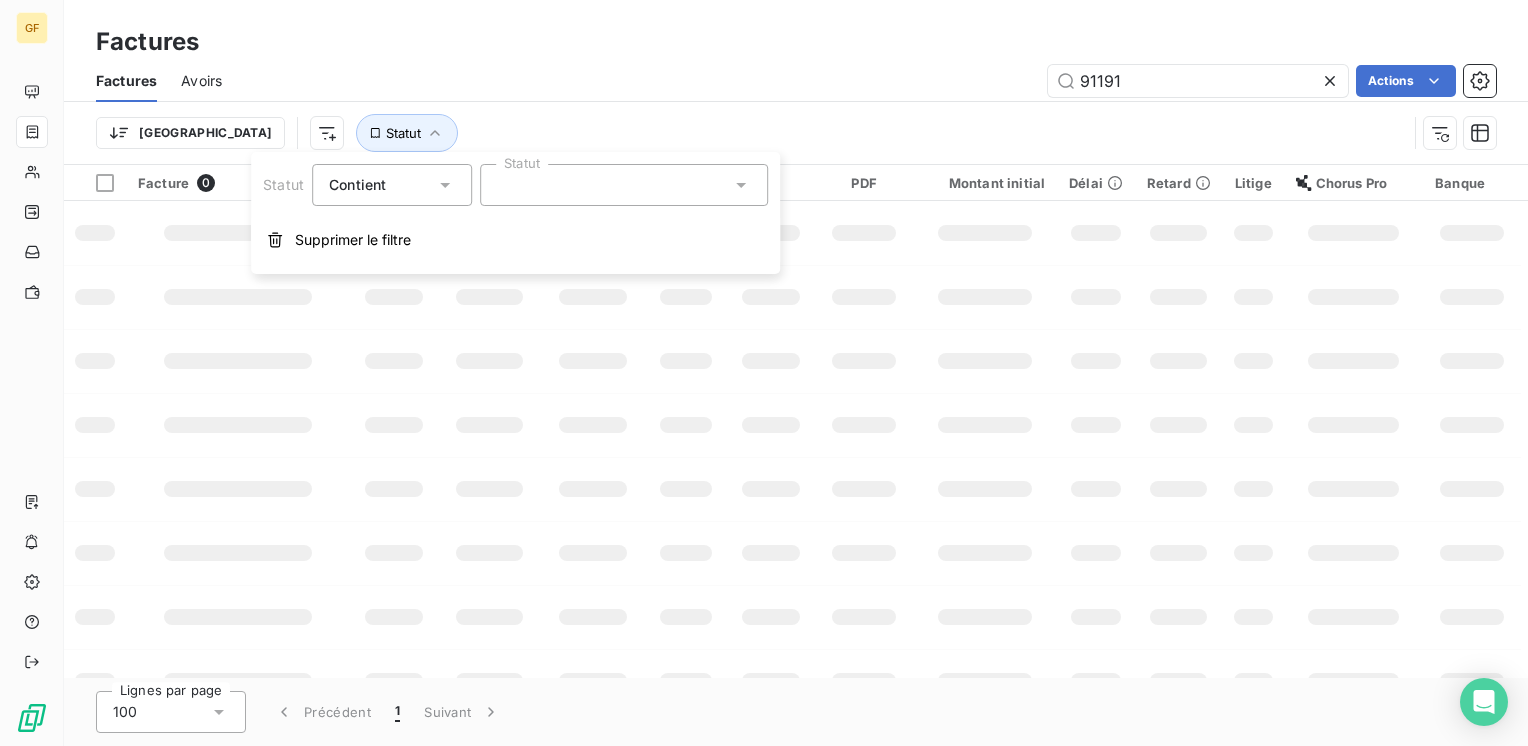 click at bounding box center (624, 185) 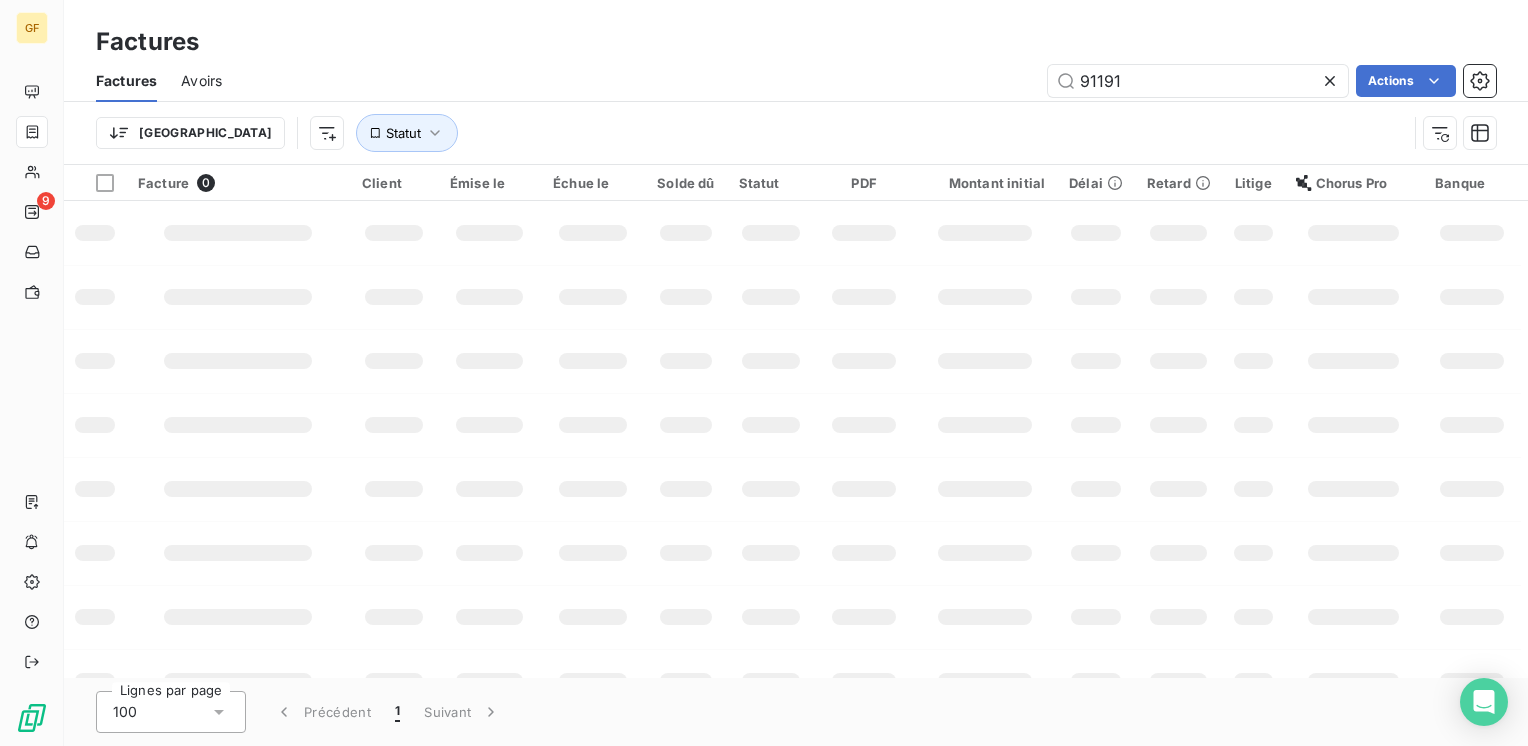 click at bounding box center [1096, 361] 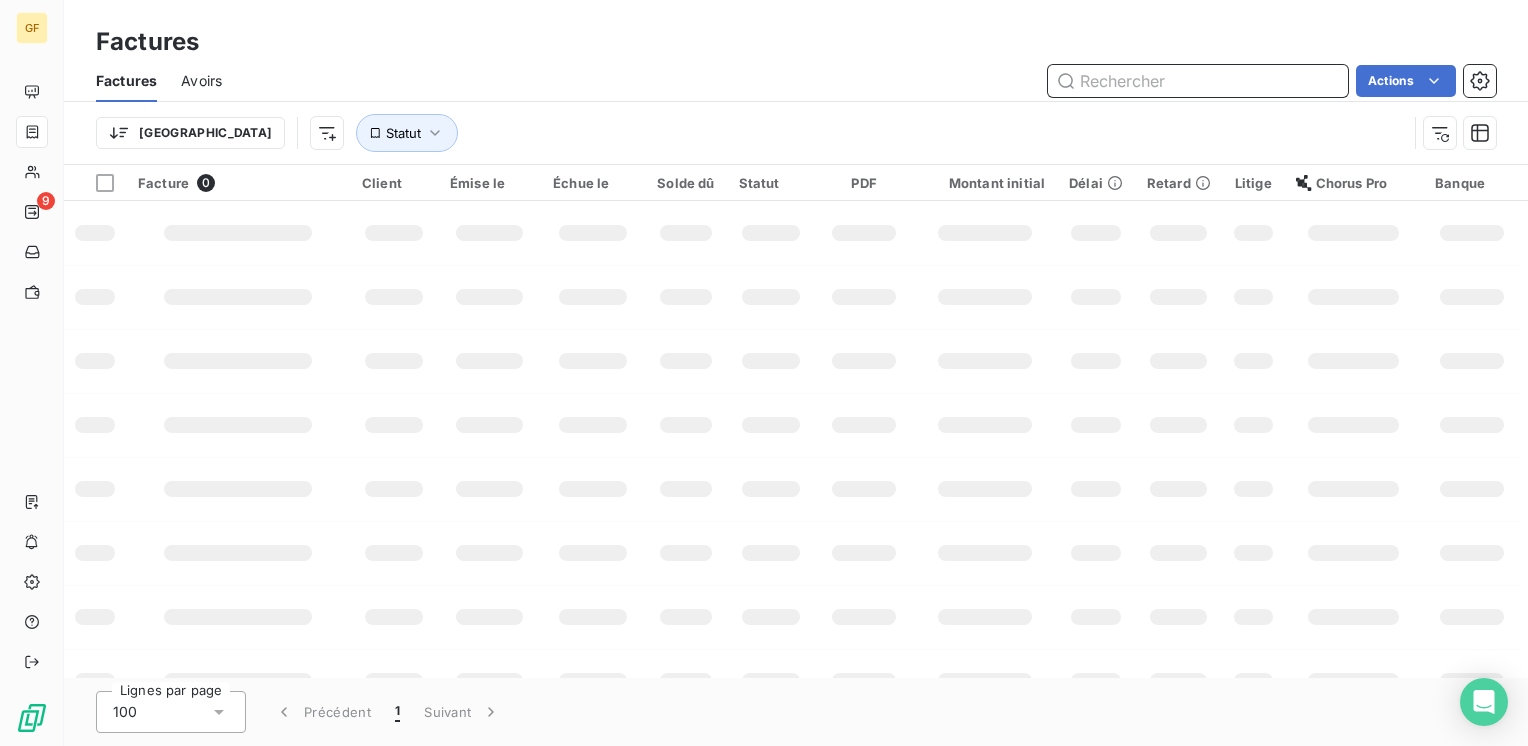 click at bounding box center (1198, 81) 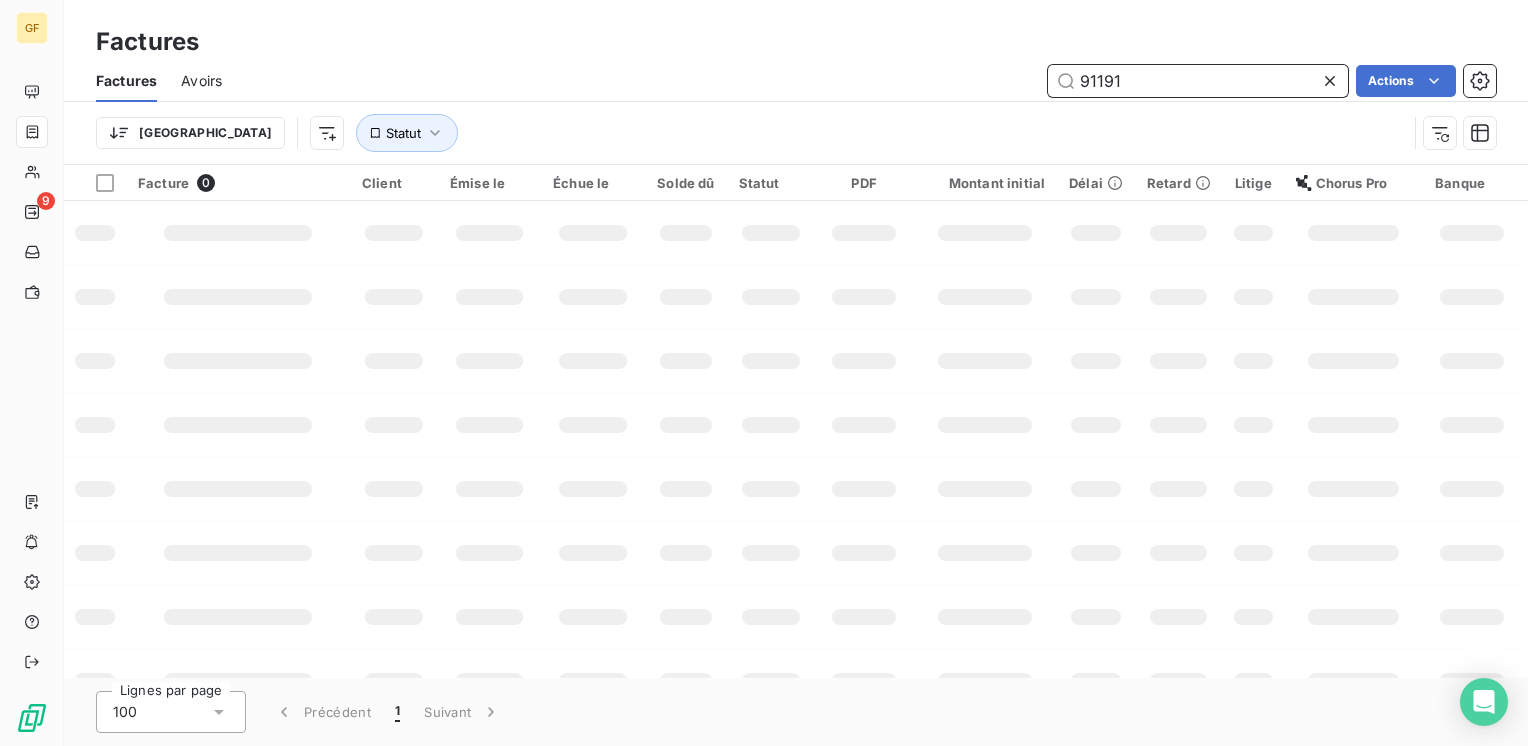 type on "91191" 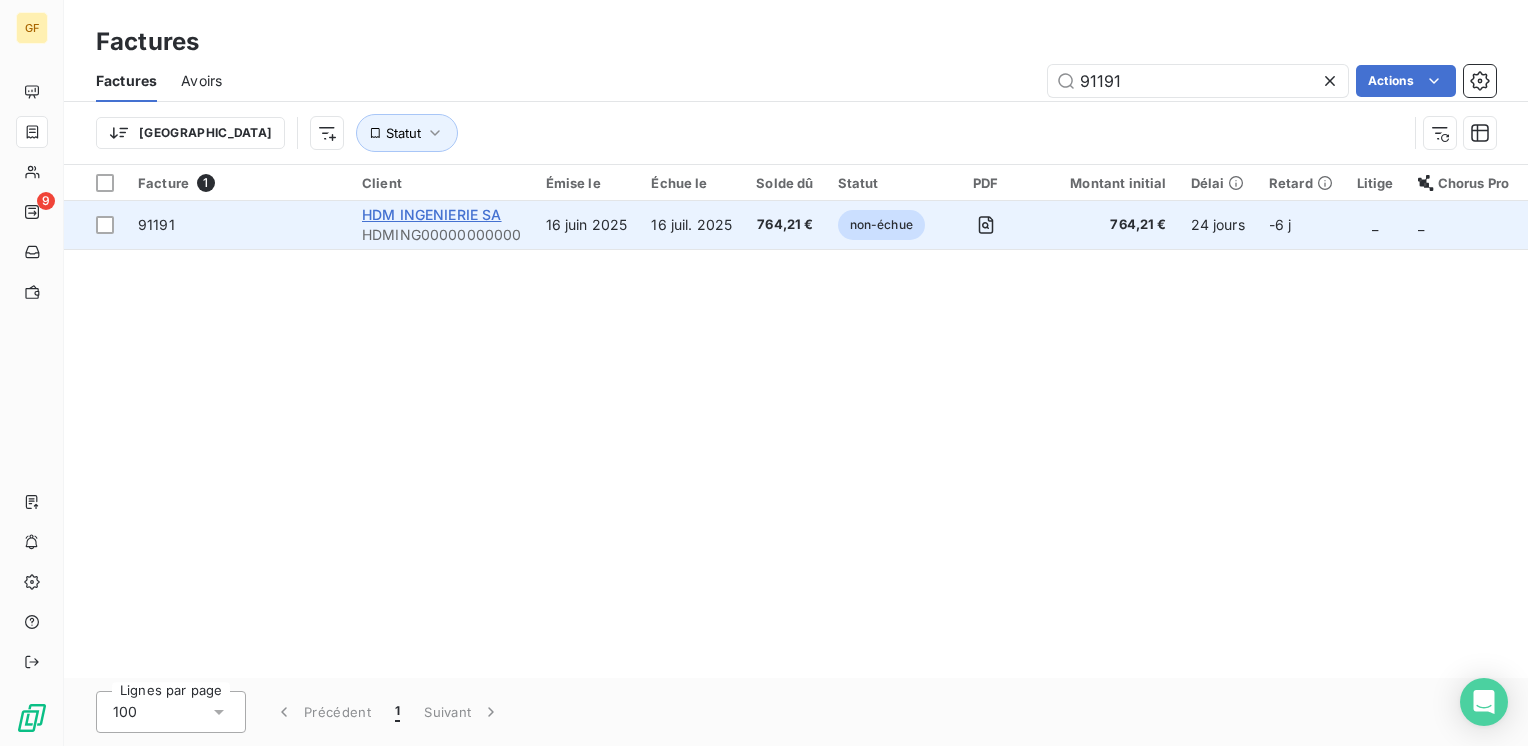 click on "HDM INGENIERIE SA" at bounding box center (432, 214) 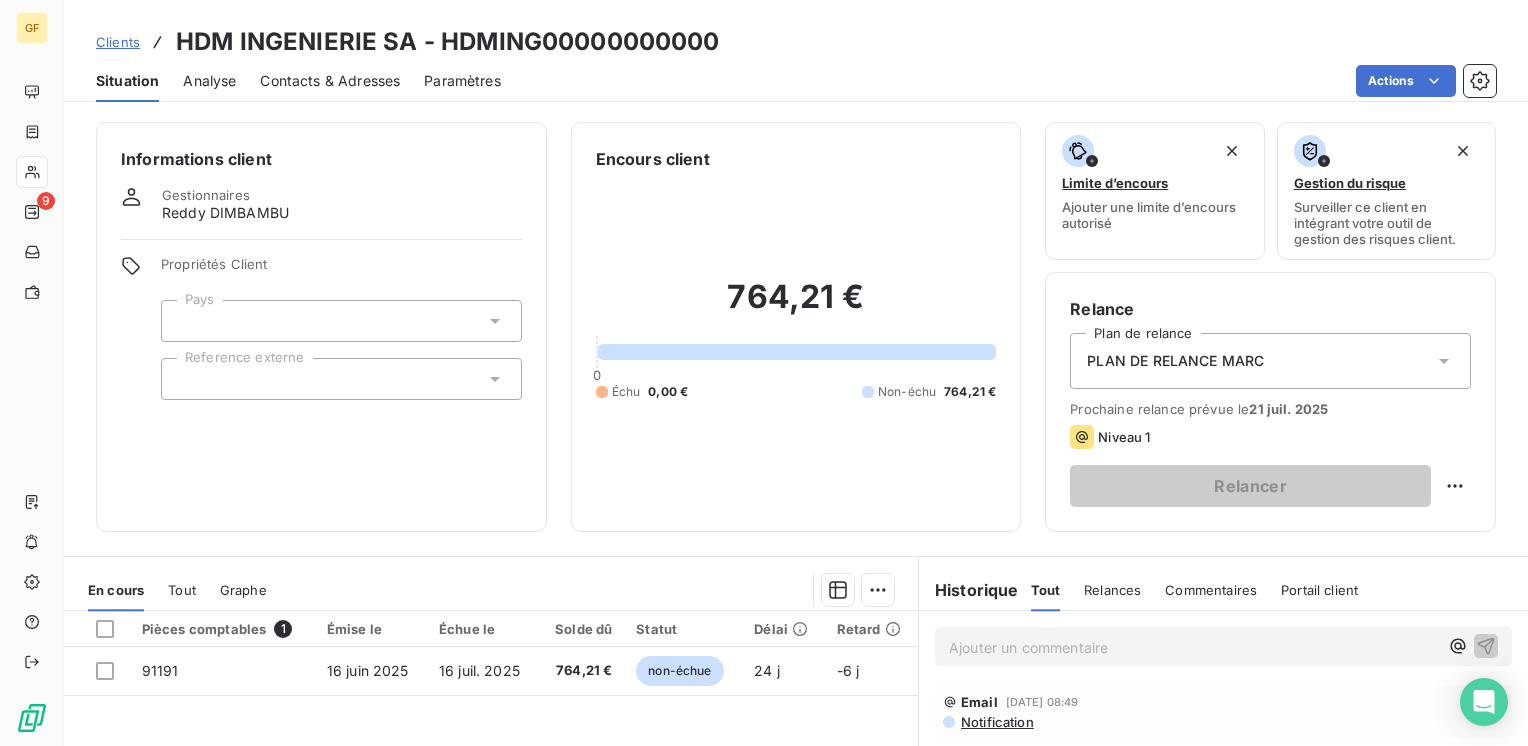 scroll, scrollTop: 300, scrollLeft: 0, axis: vertical 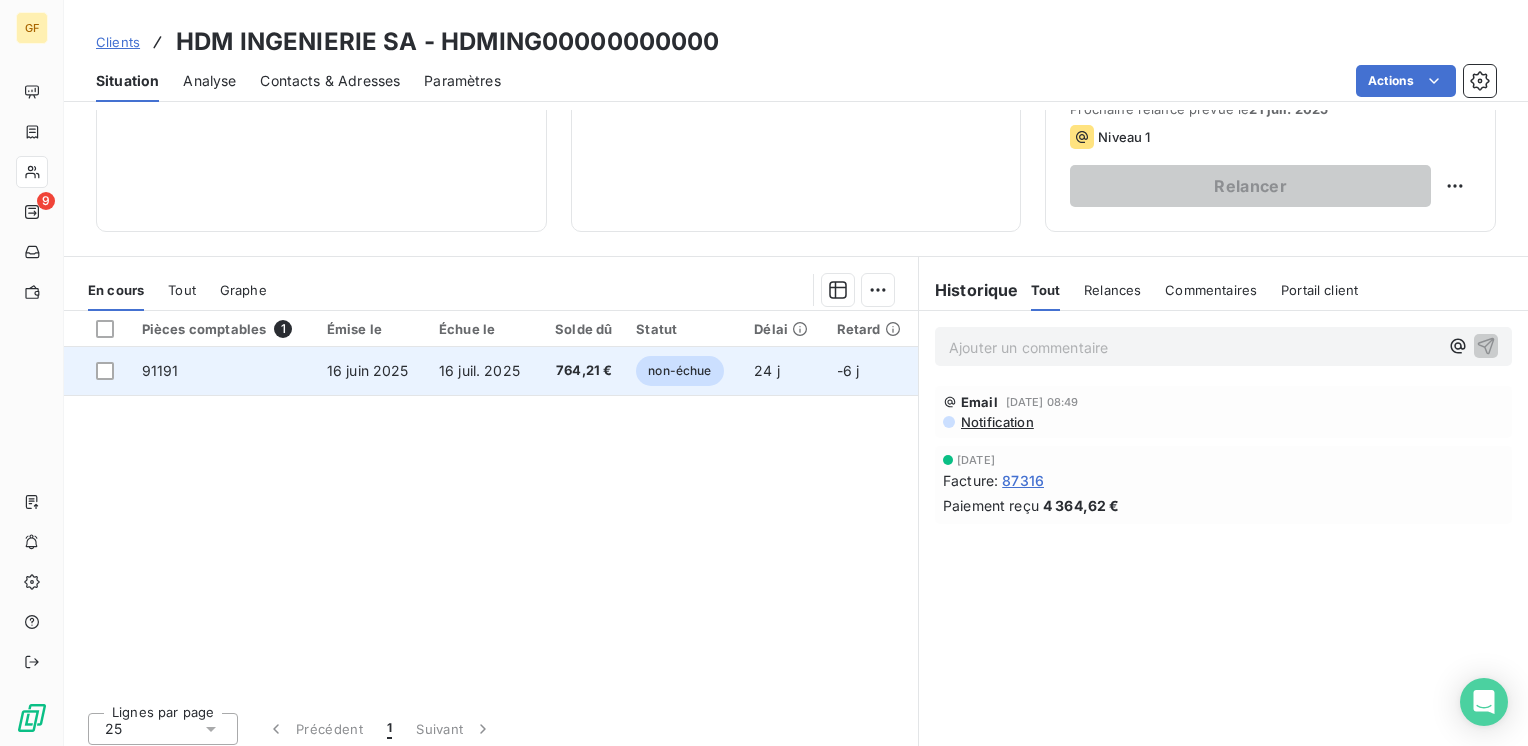 click on "16 juil. 2025" at bounding box center [482, 371] 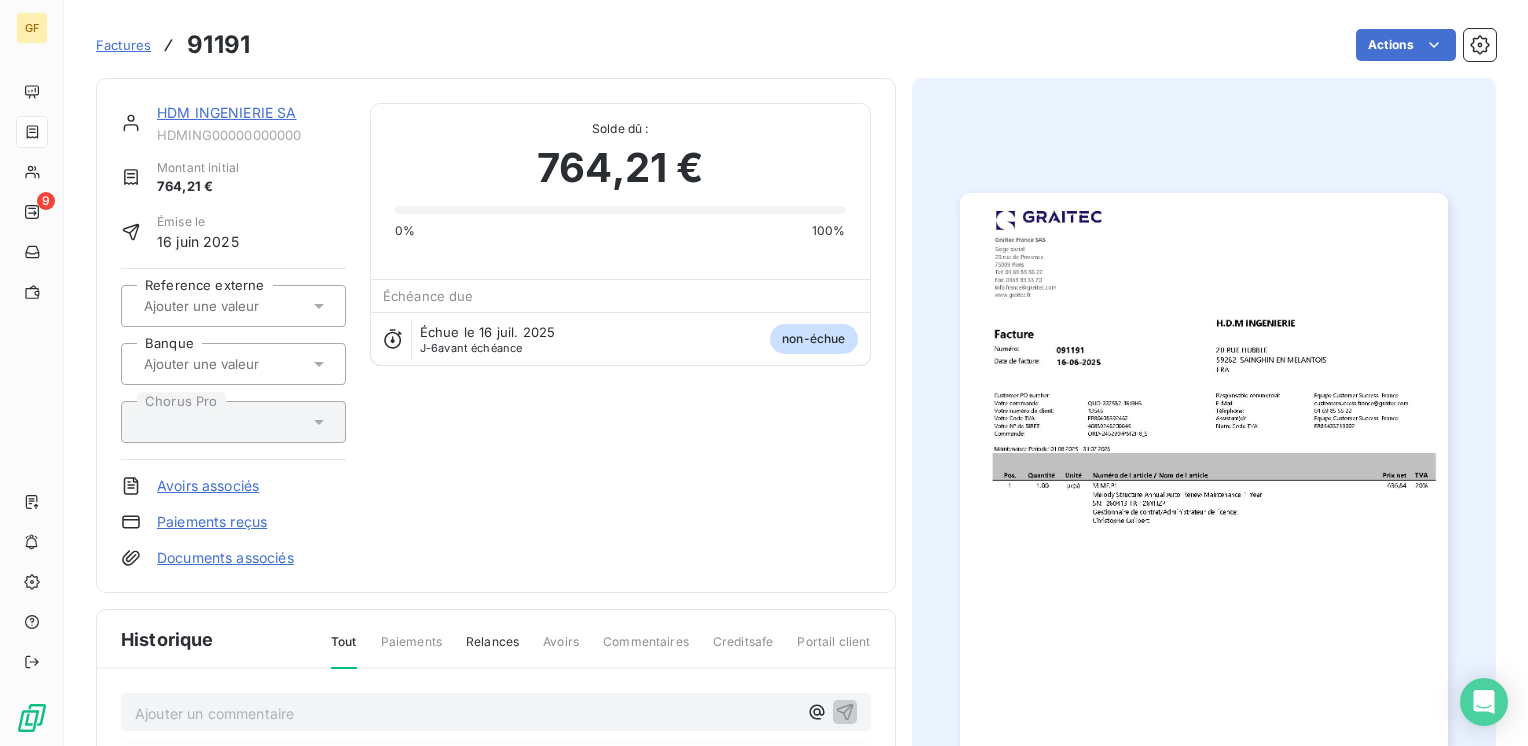 scroll, scrollTop: 359, scrollLeft: 0, axis: vertical 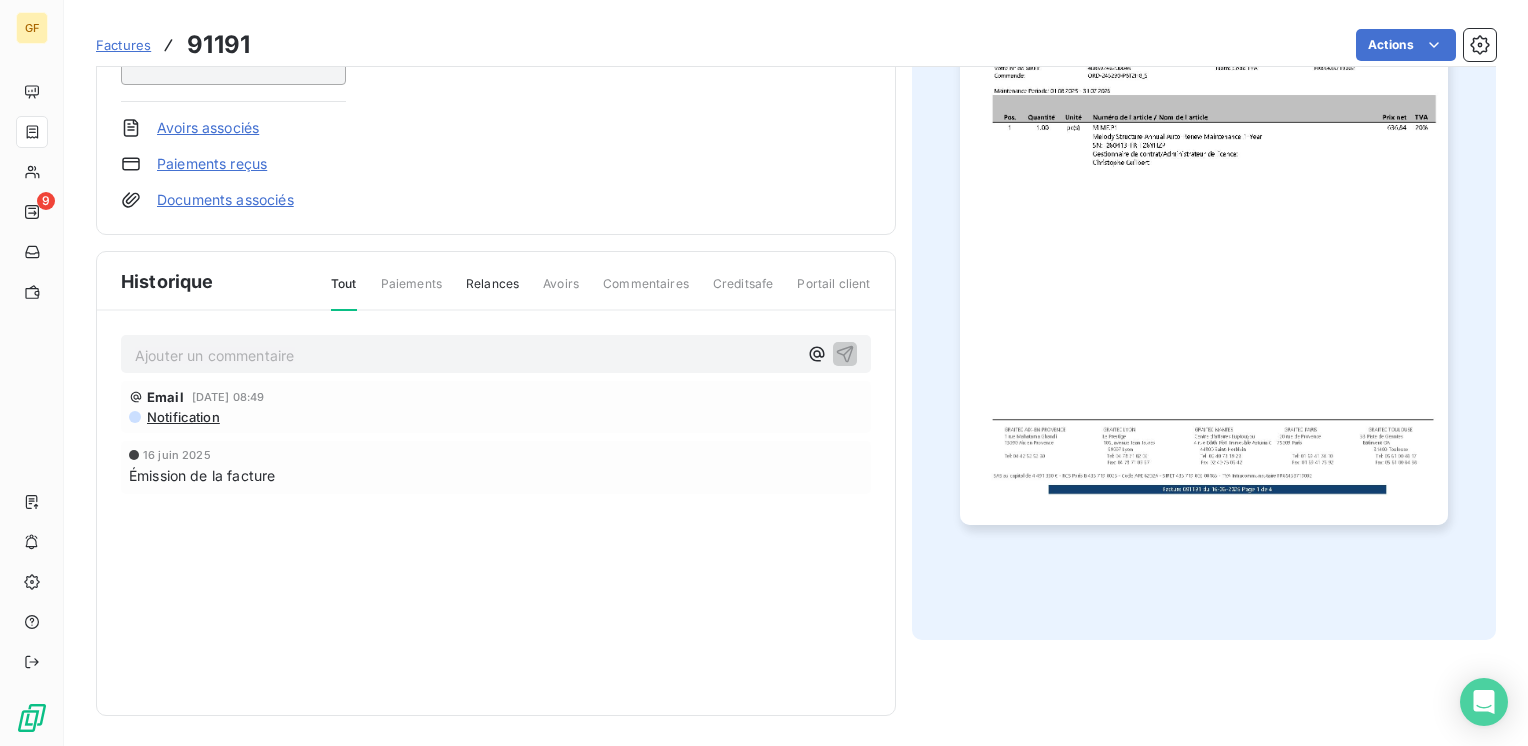 click on "Ajouter un commentaire ﻿" at bounding box center (466, 355) 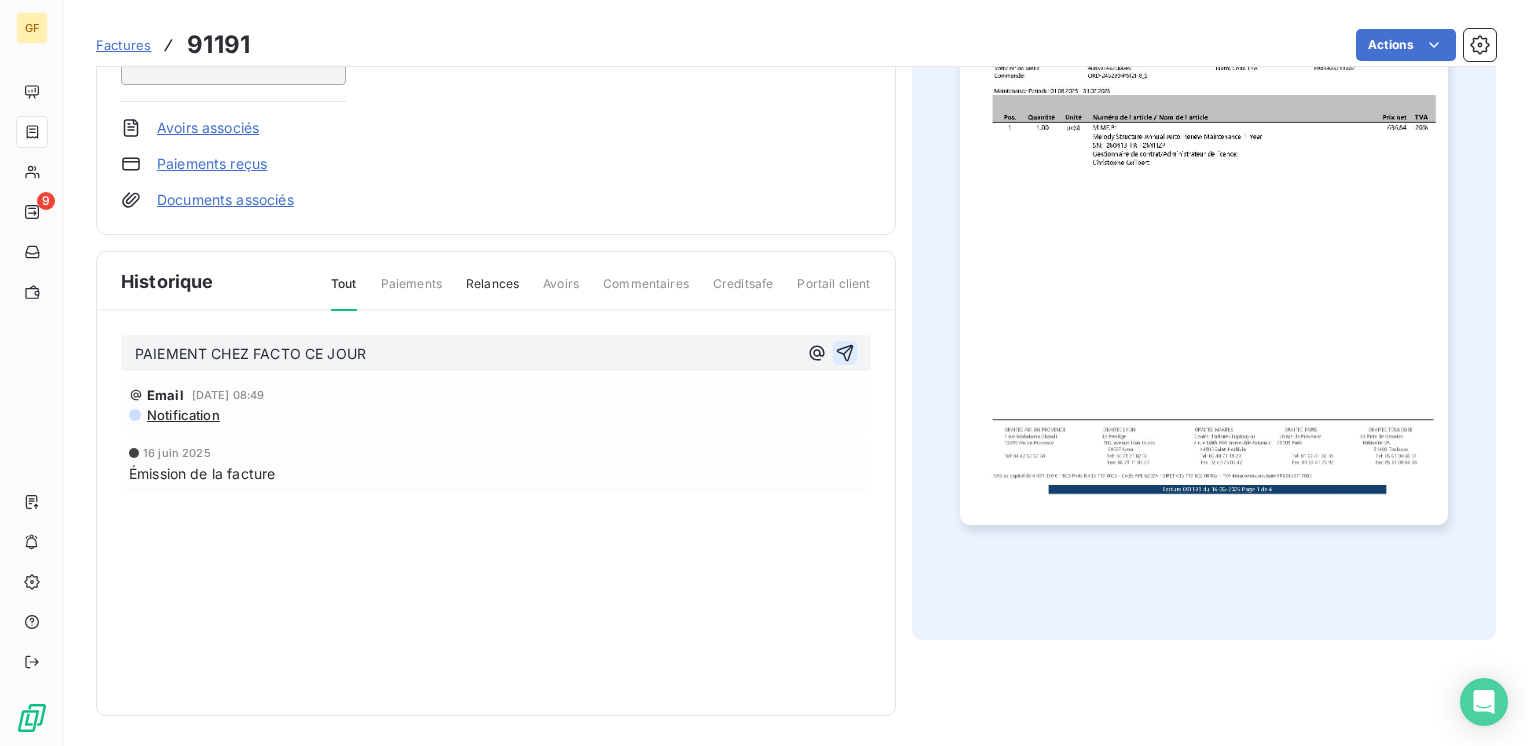 click 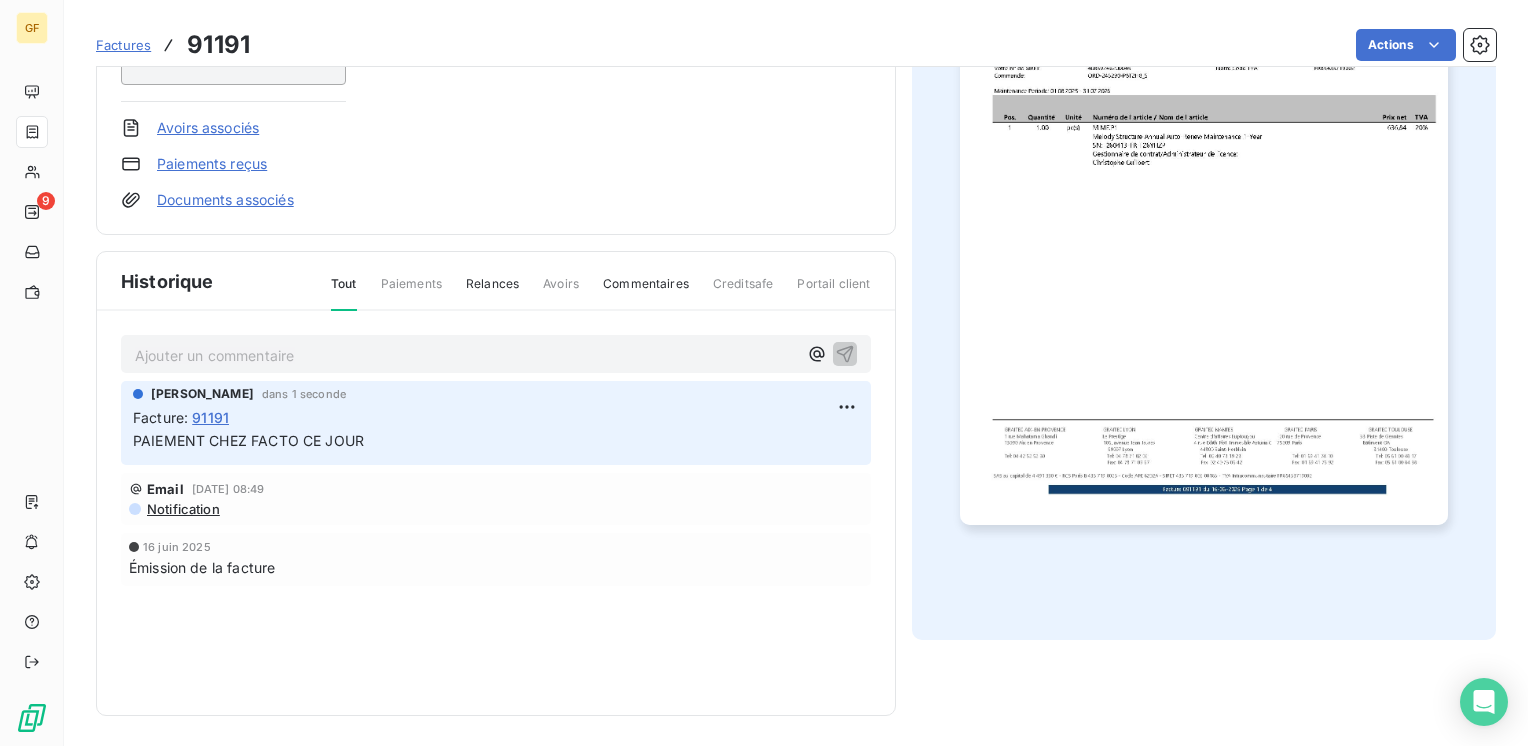 drag, startPoint x: 475, startPoint y: 528, endPoint x: 440, endPoint y: 443, distance: 91.92388 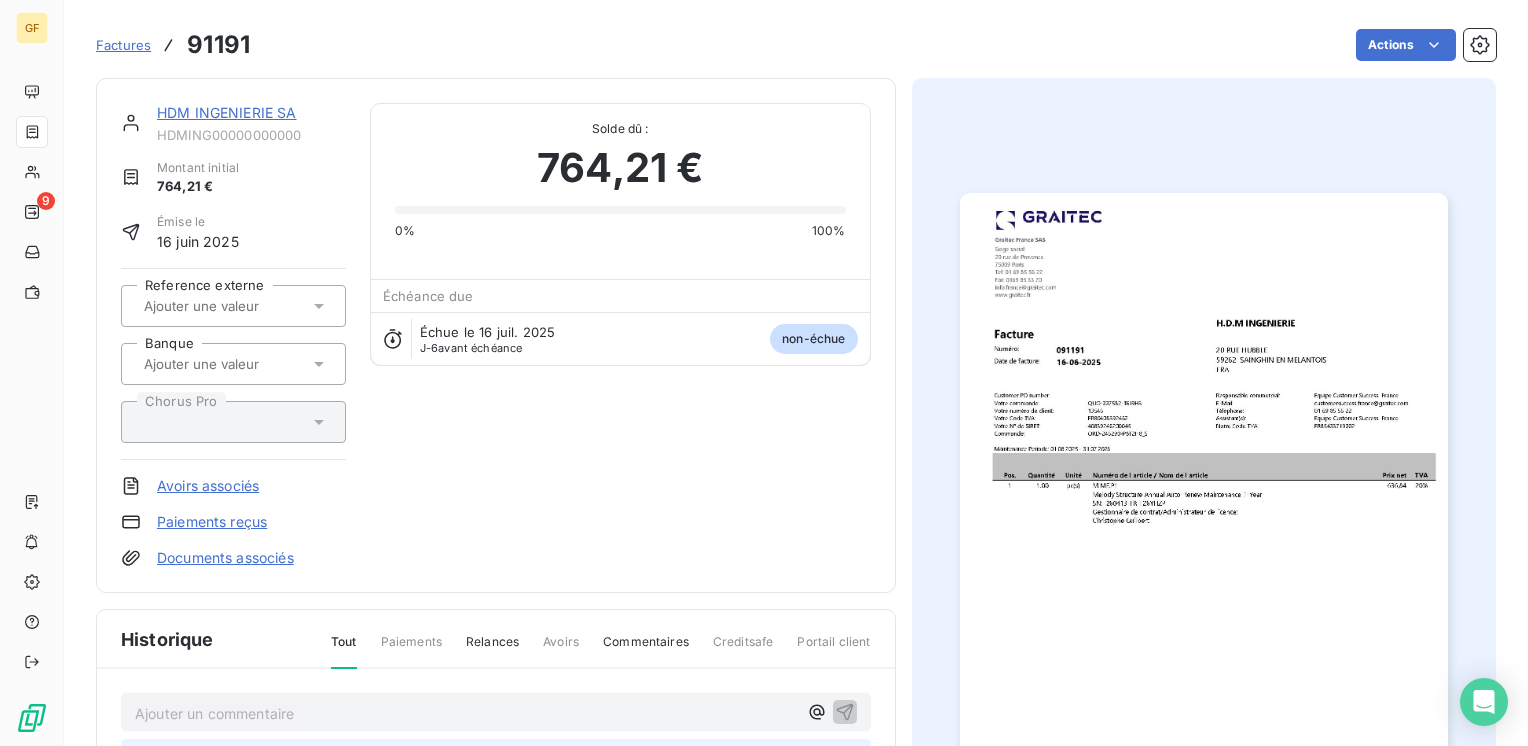 click on "HDM INGENIERIE SA" at bounding box center [227, 112] 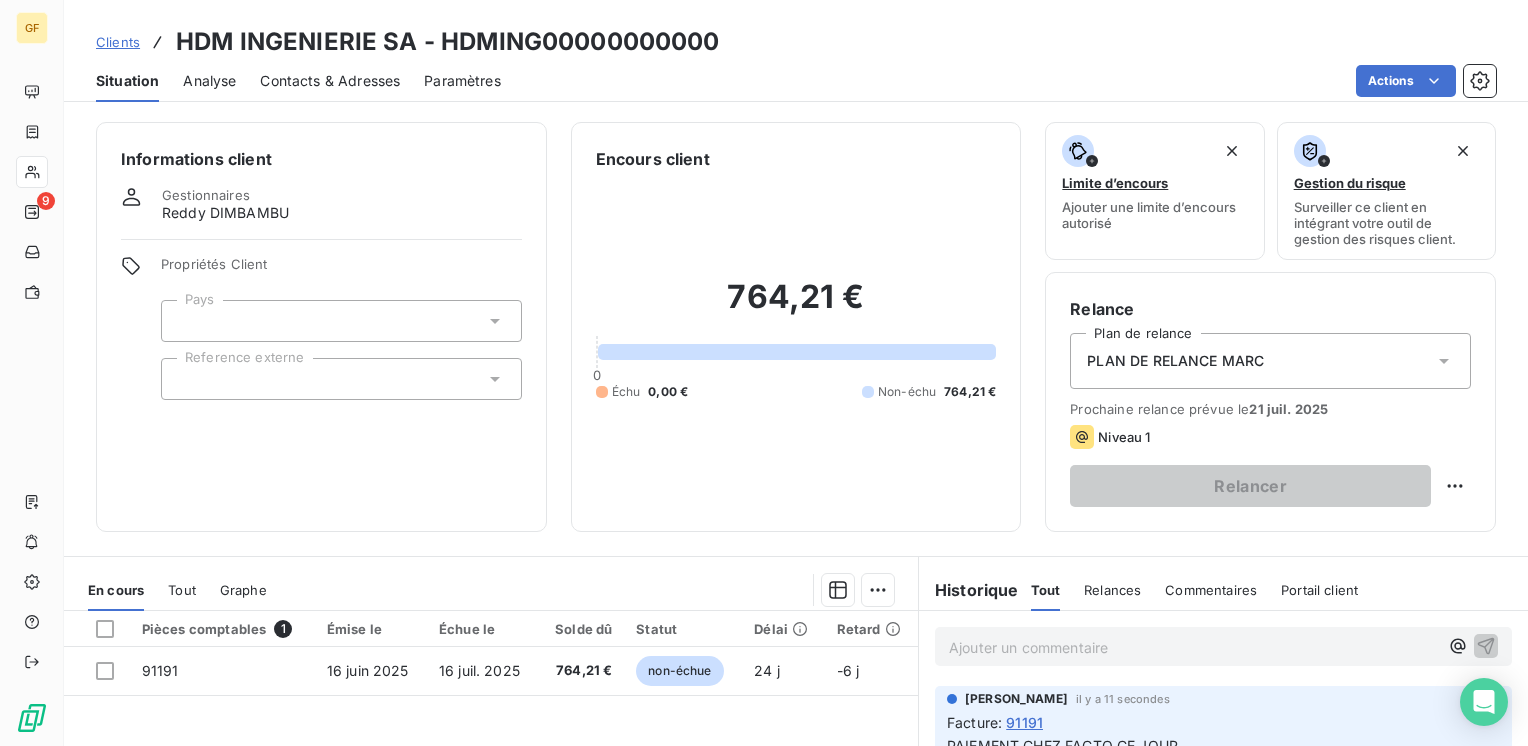 click on "Contacts & Adresses" at bounding box center [330, 81] 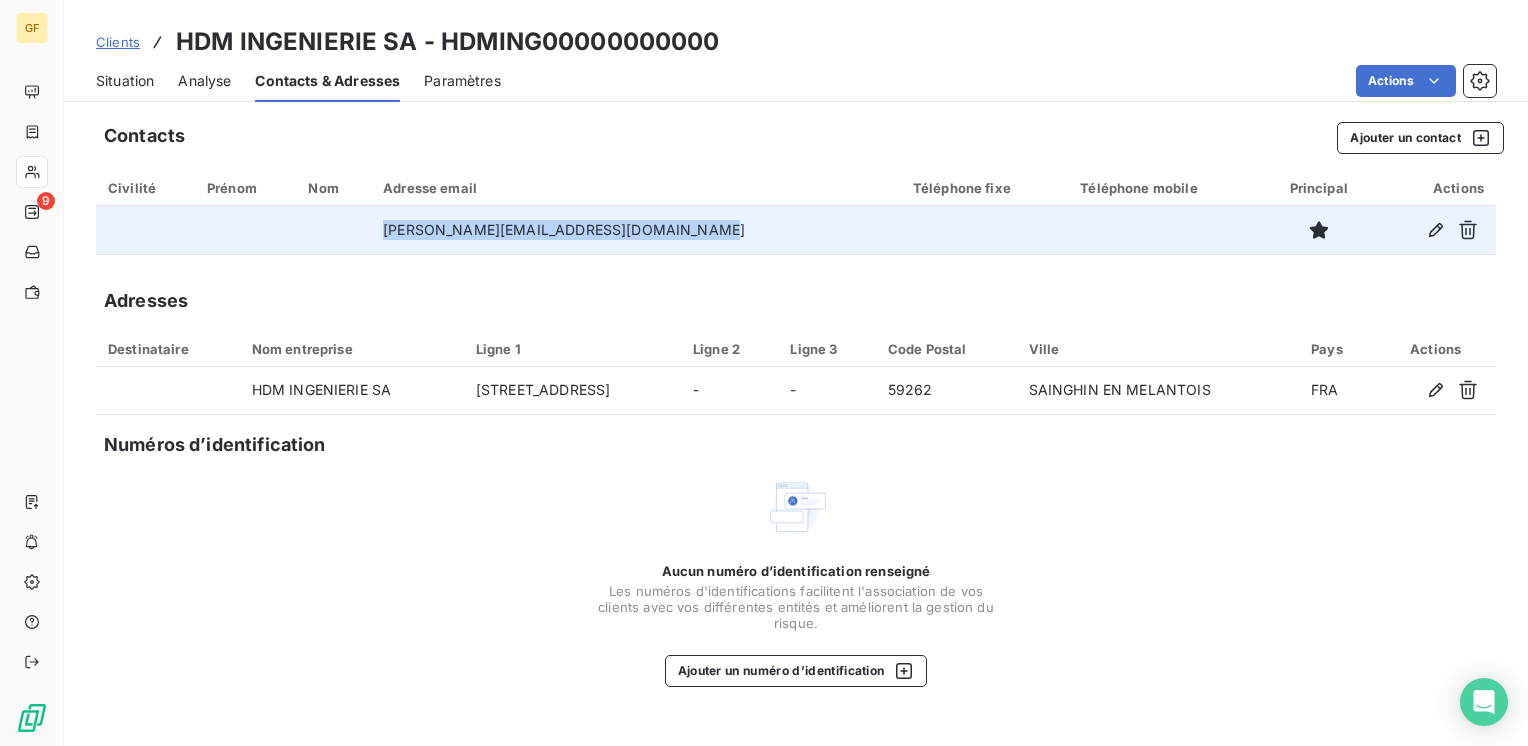 drag, startPoint x: 708, startPoint y: 232, endPoint x: 403, endPoint y: 241, distance: 305.13275 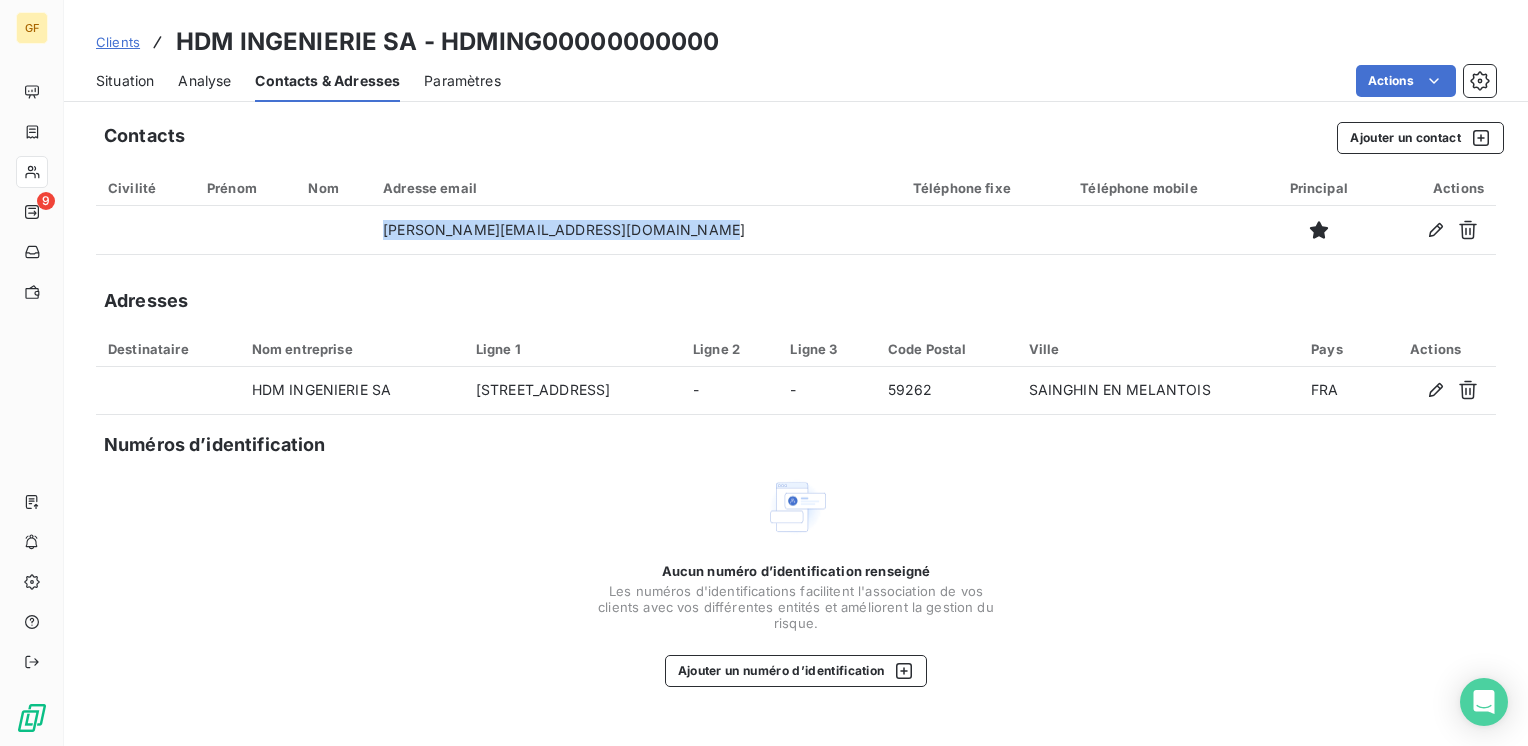 click on "Situation" at bounding box center (125, 81) 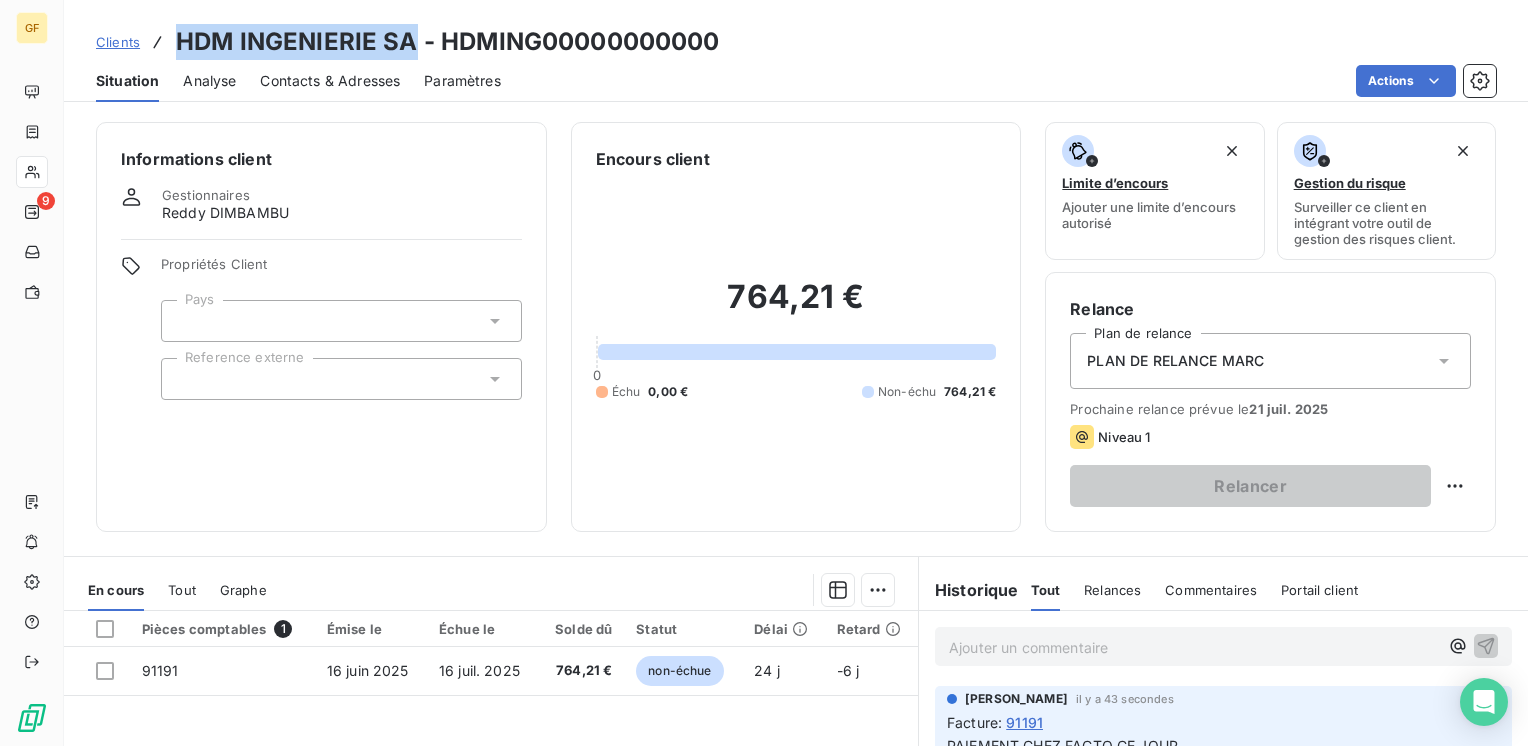 drag, startPoint x: 416, startPoint y: 46, endPoint x: 180, endPoint y: 26, distance: 236.84595 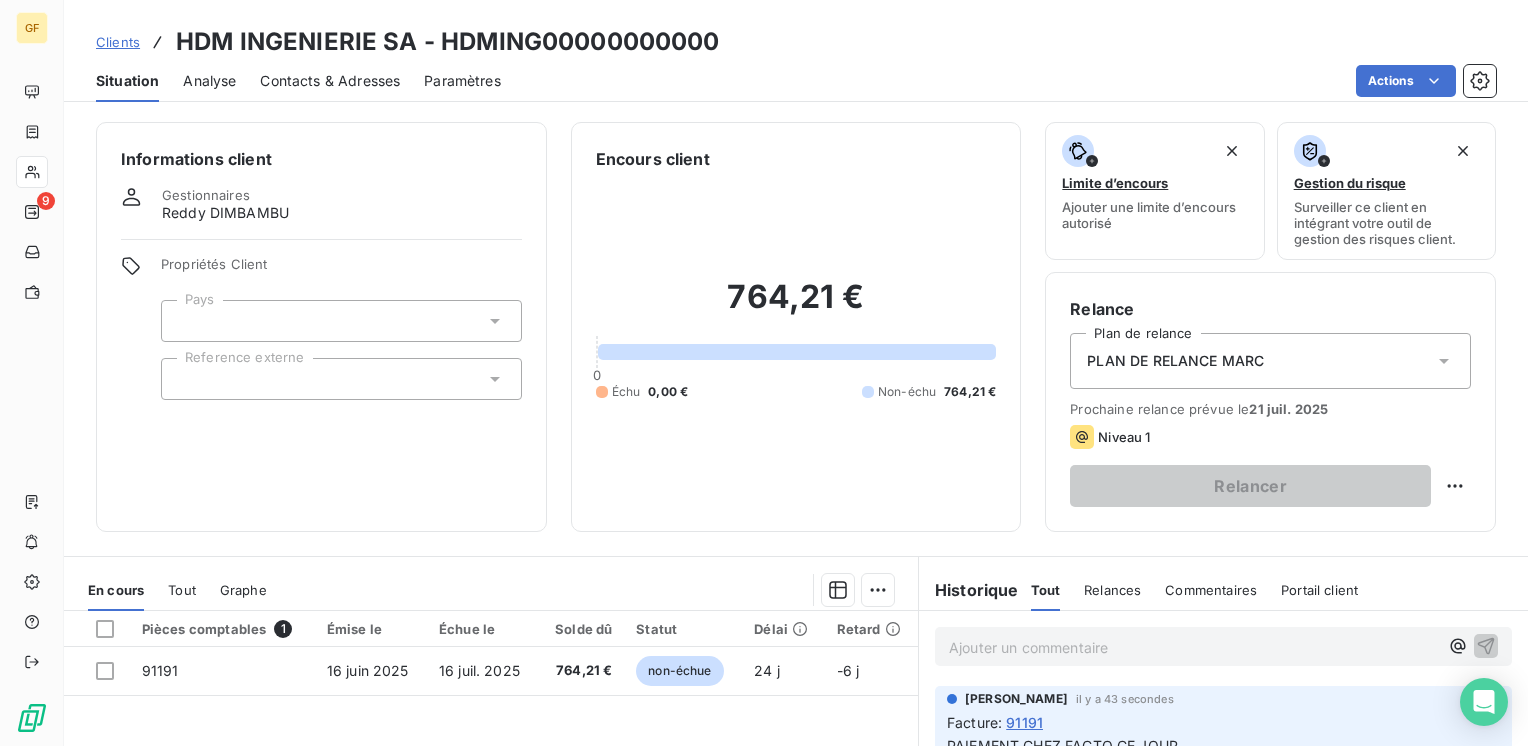 click on "Situation Analyse Contacts & Adresses Paramètres Actions" at bounding box center (796, 81) 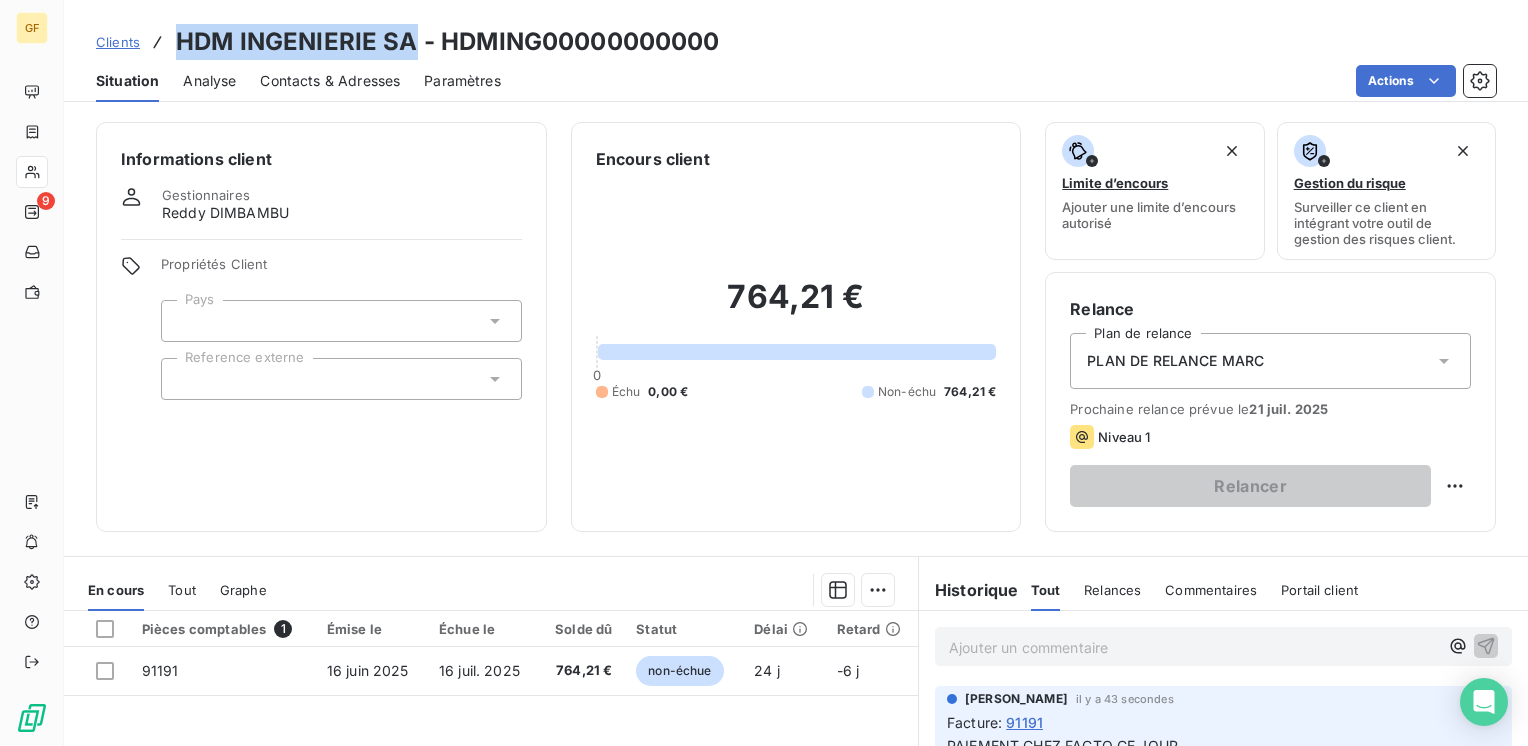 drag, startPoint x: 372, startPoint y: 42, endPoint x: 184, endPoint y: 21, distance: 189.16924 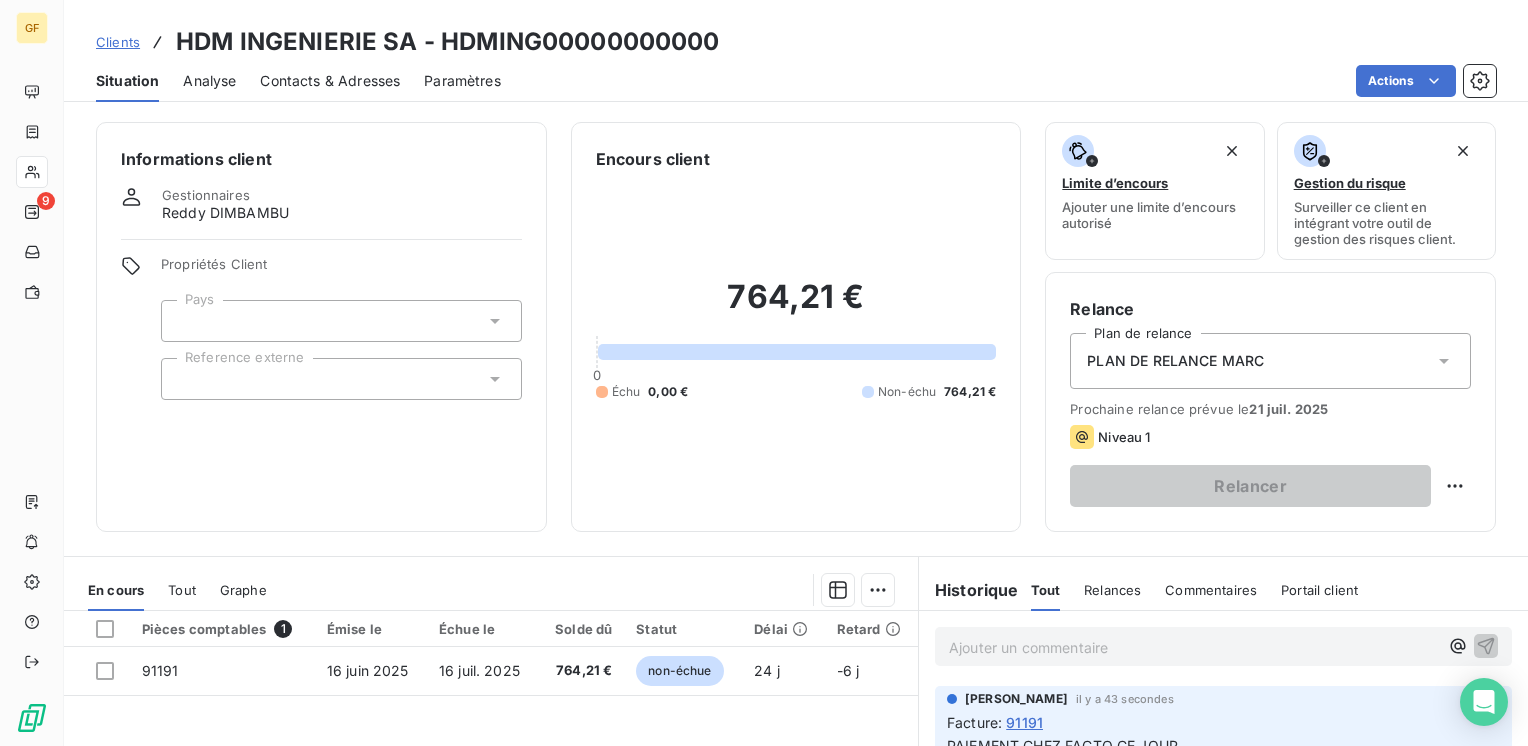 click on "764,21 € 0 Échu 0,00 € Non-échu 764,21 €" at bounding box center (796, 339) 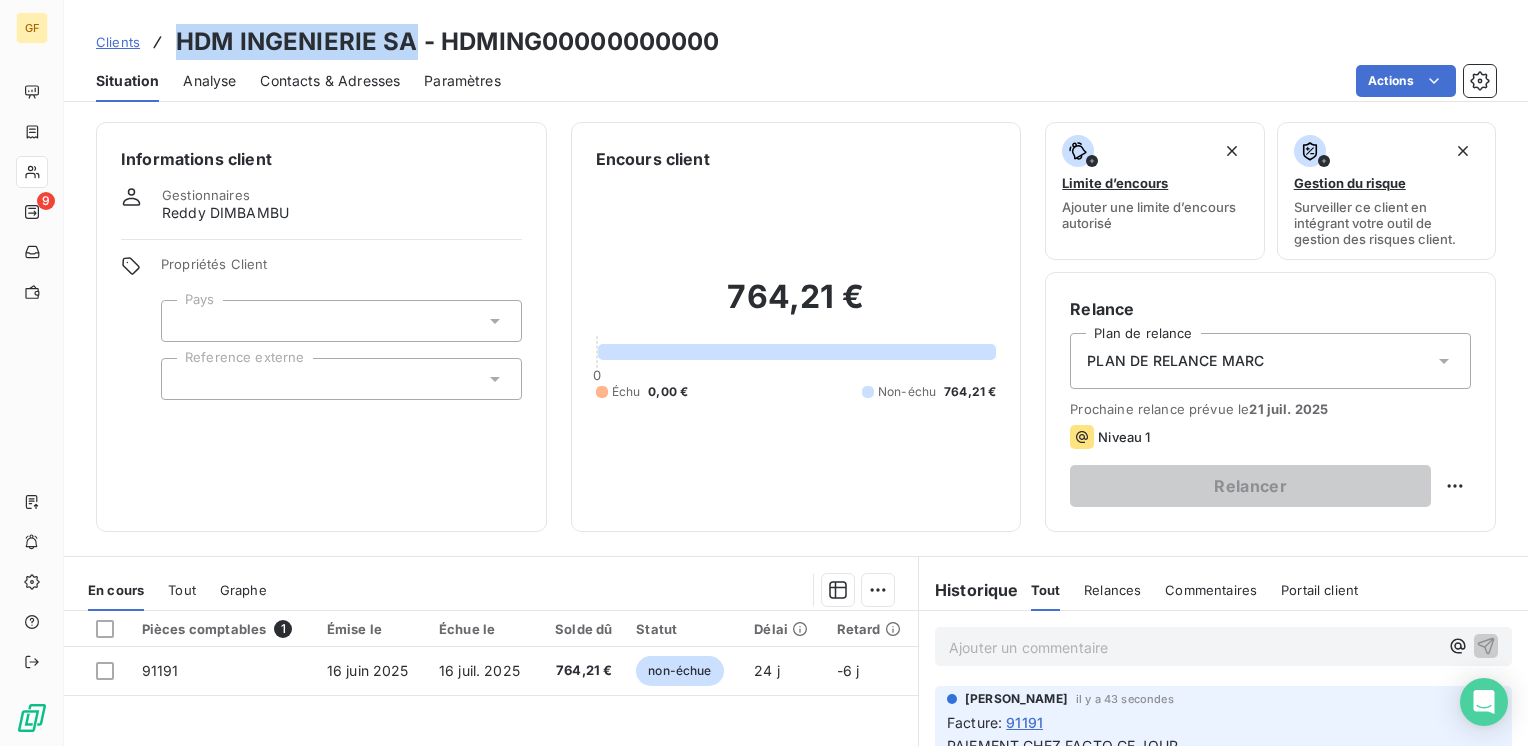 drag, startPoint x: 416, startPoint y: 41, endPoint x: 166, endPoint y: 35, distance: 250.07199 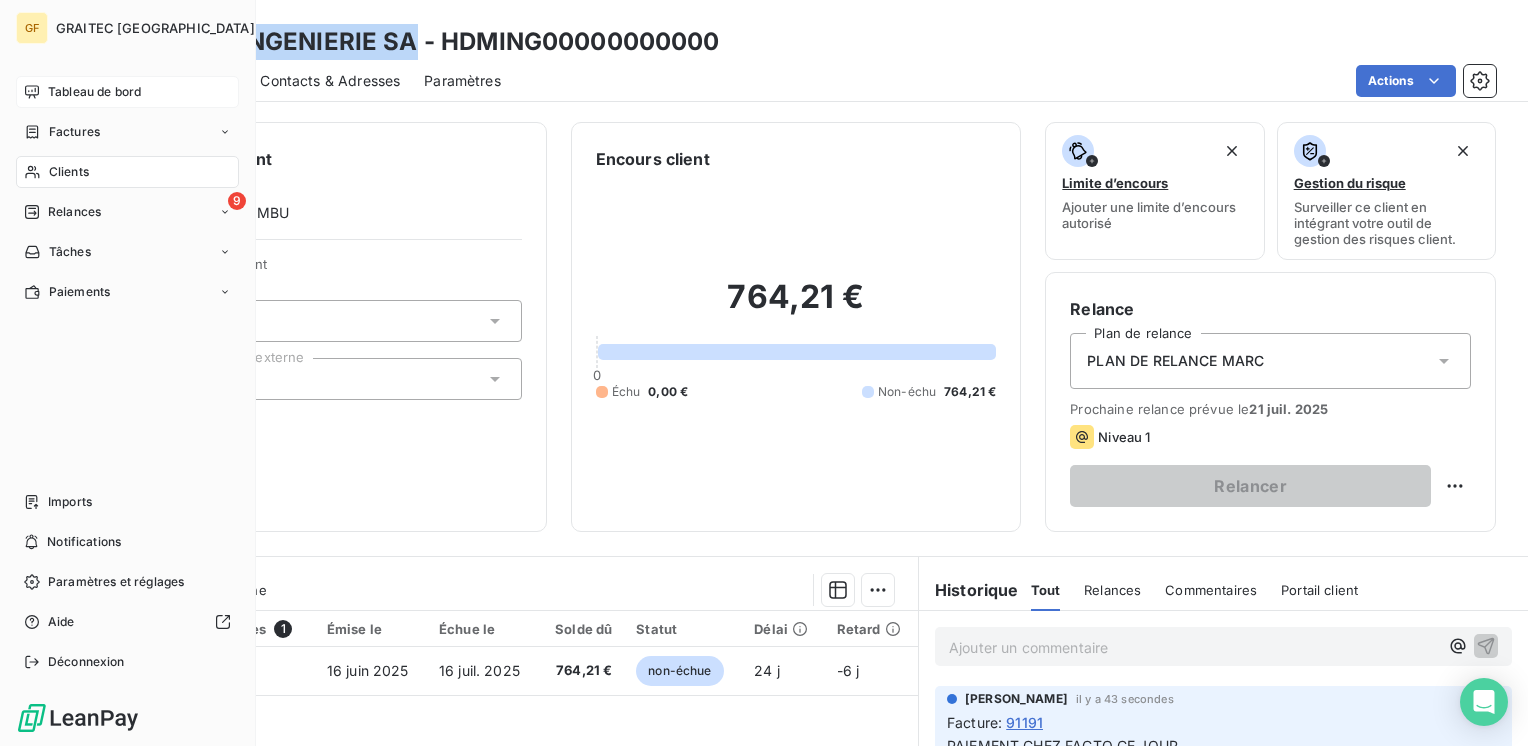 click on "Tableau de bord" at bounding box center (94, 92) 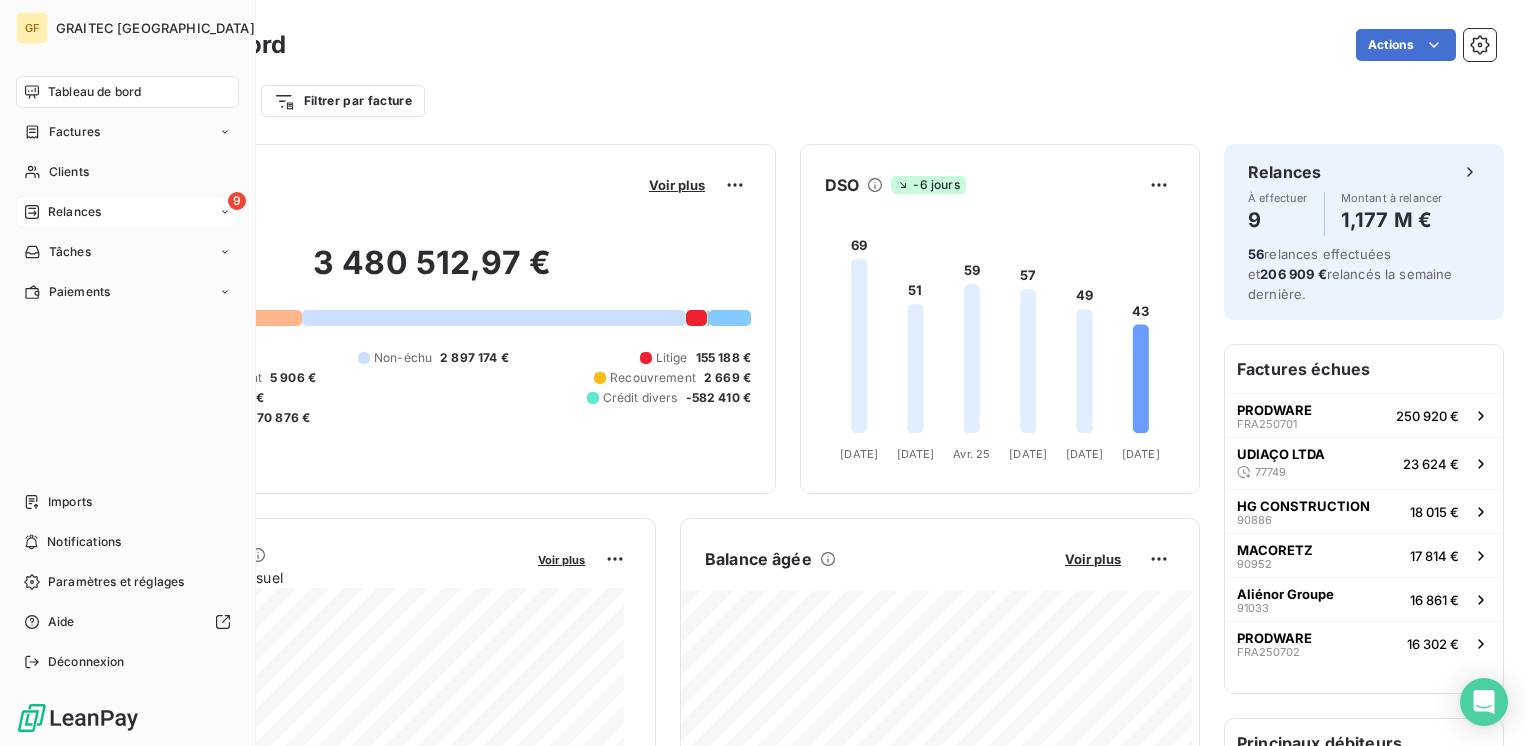 click on "Relances" at bounding box center (74, 212) 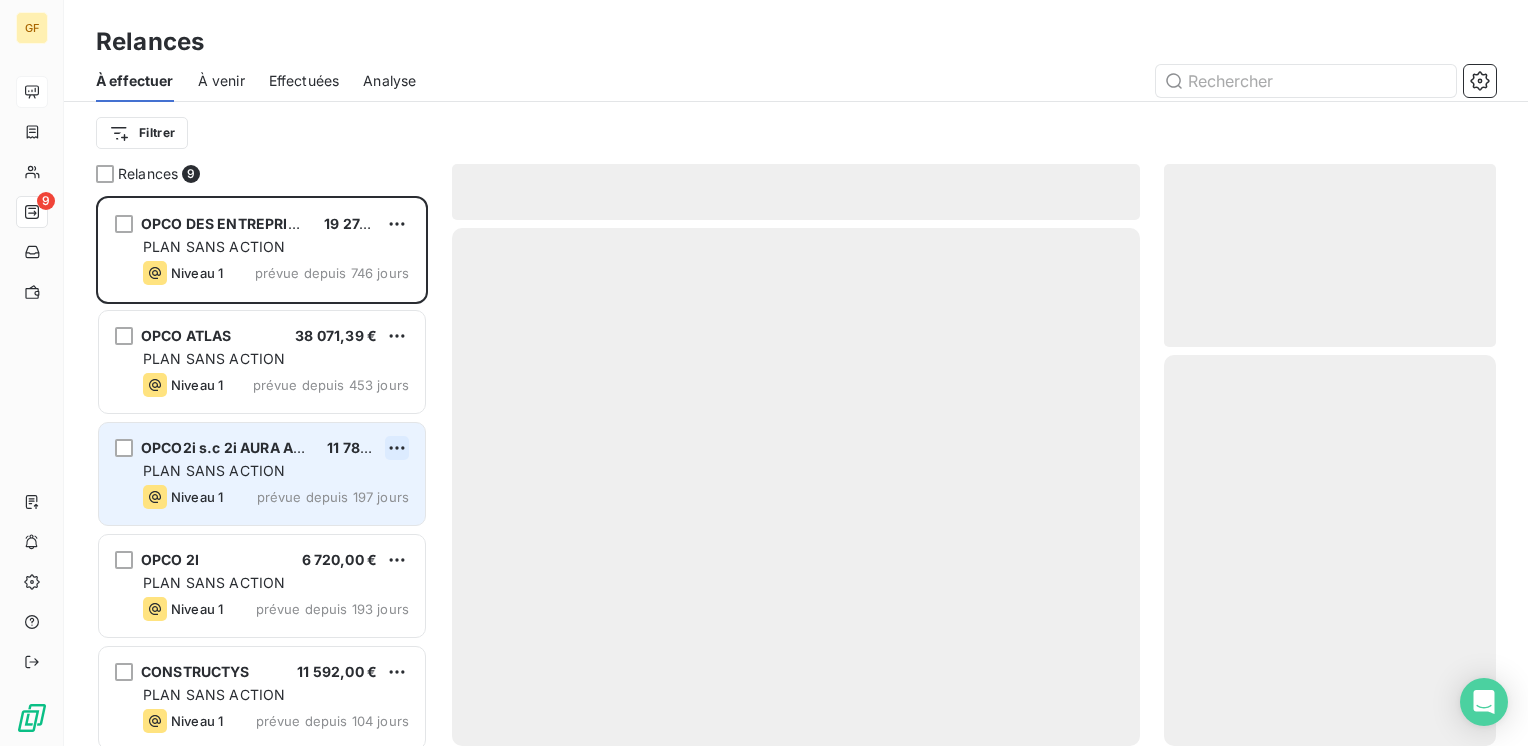 scroll, scrollTop: 16, scrollLeft: 16, axis: both 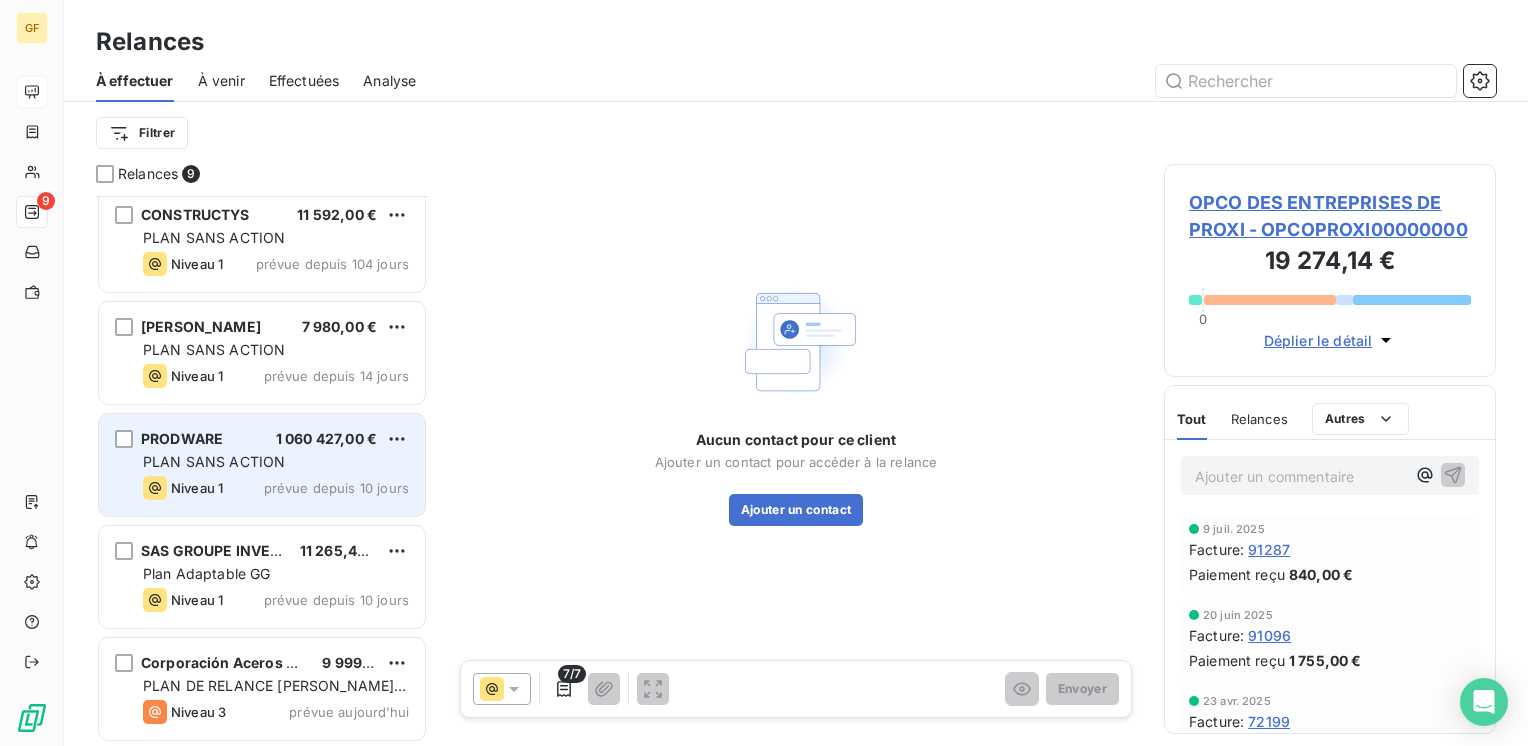 click on "PRODWARE 1 060 427,00 € PLAN SANS ACTION  Niveau 1 prévue depuis 10 jours" at bounding box center (262, 465) 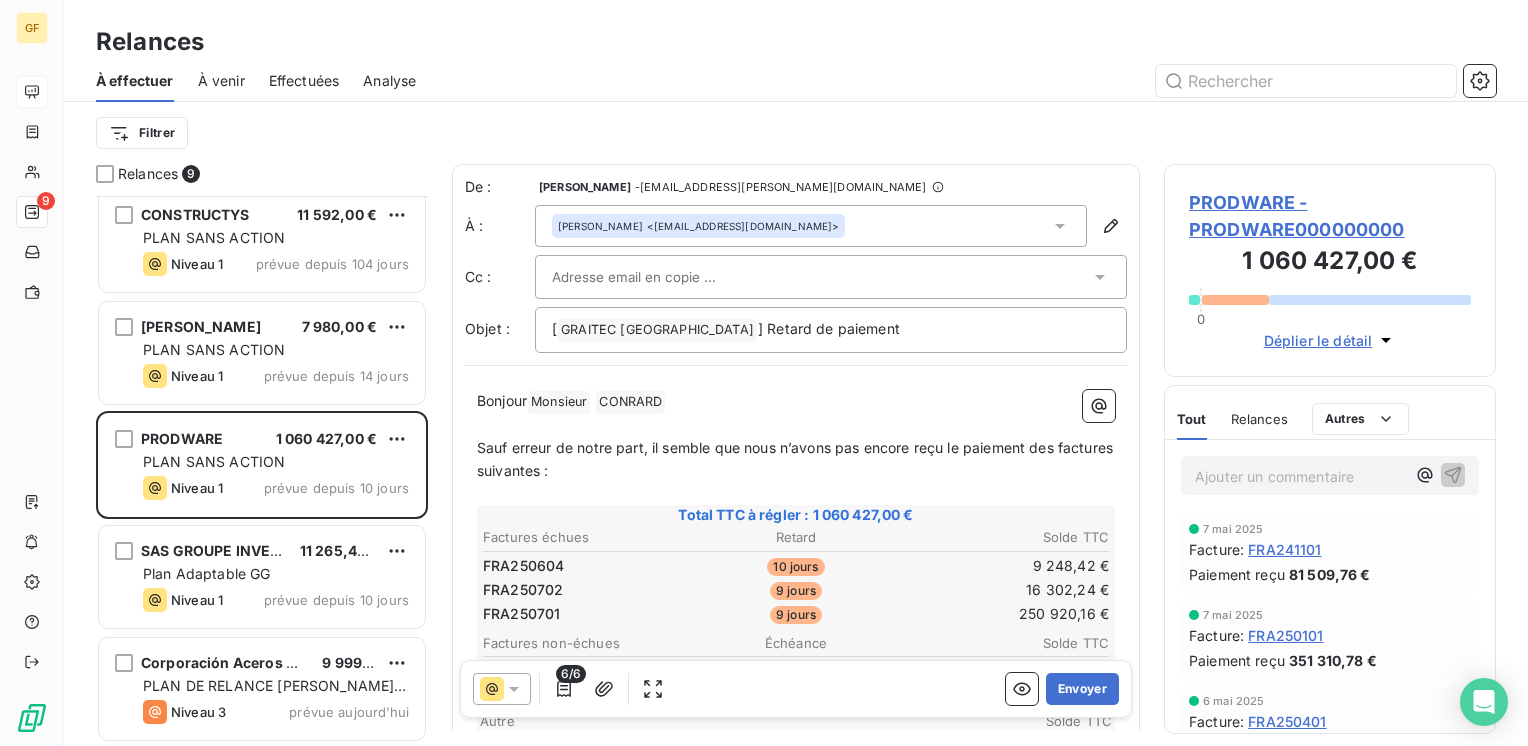 click on "PRODWARE - PRODWARE000000000" at bounding box center [1330, 216] 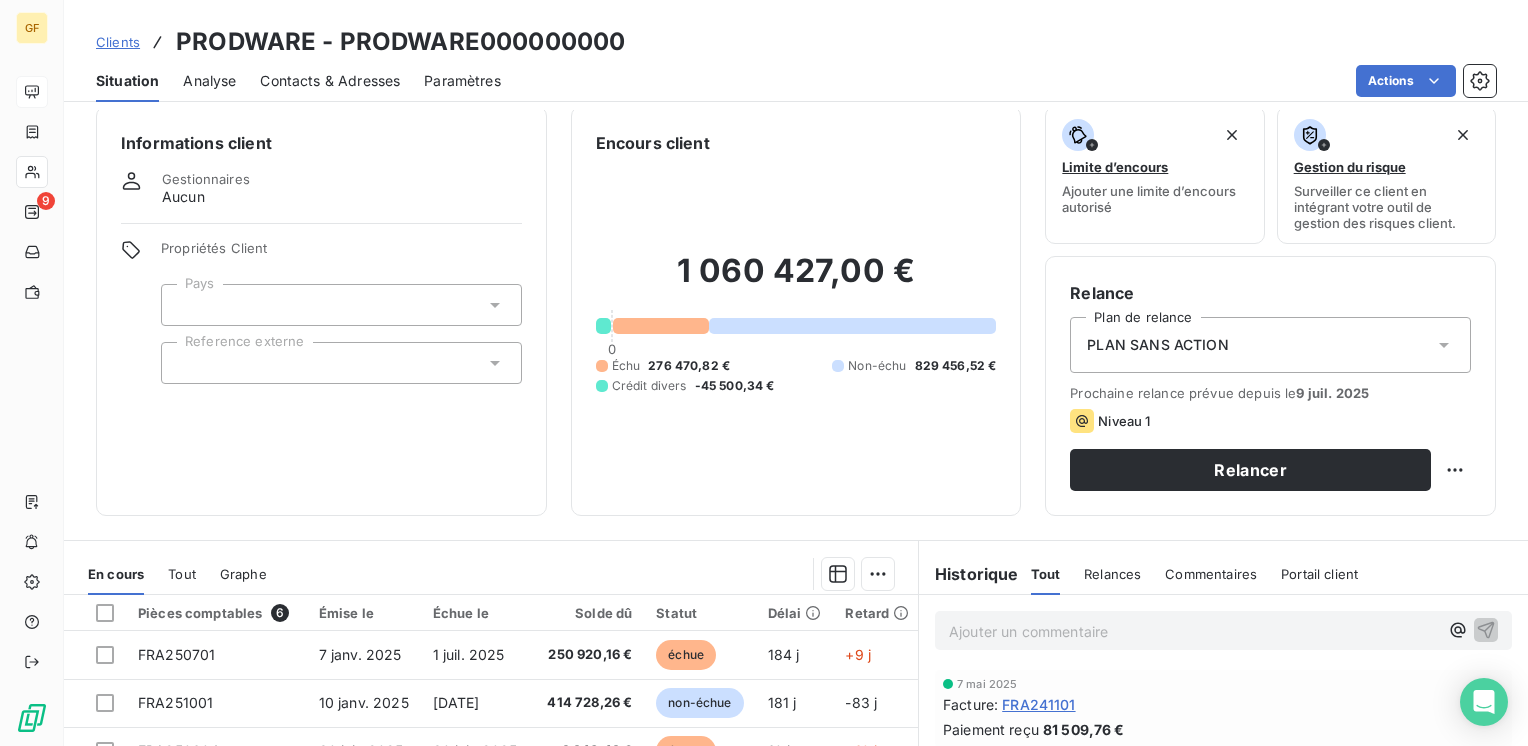scroll, scrollTop: 0, scrollLeft: 0, axis: both 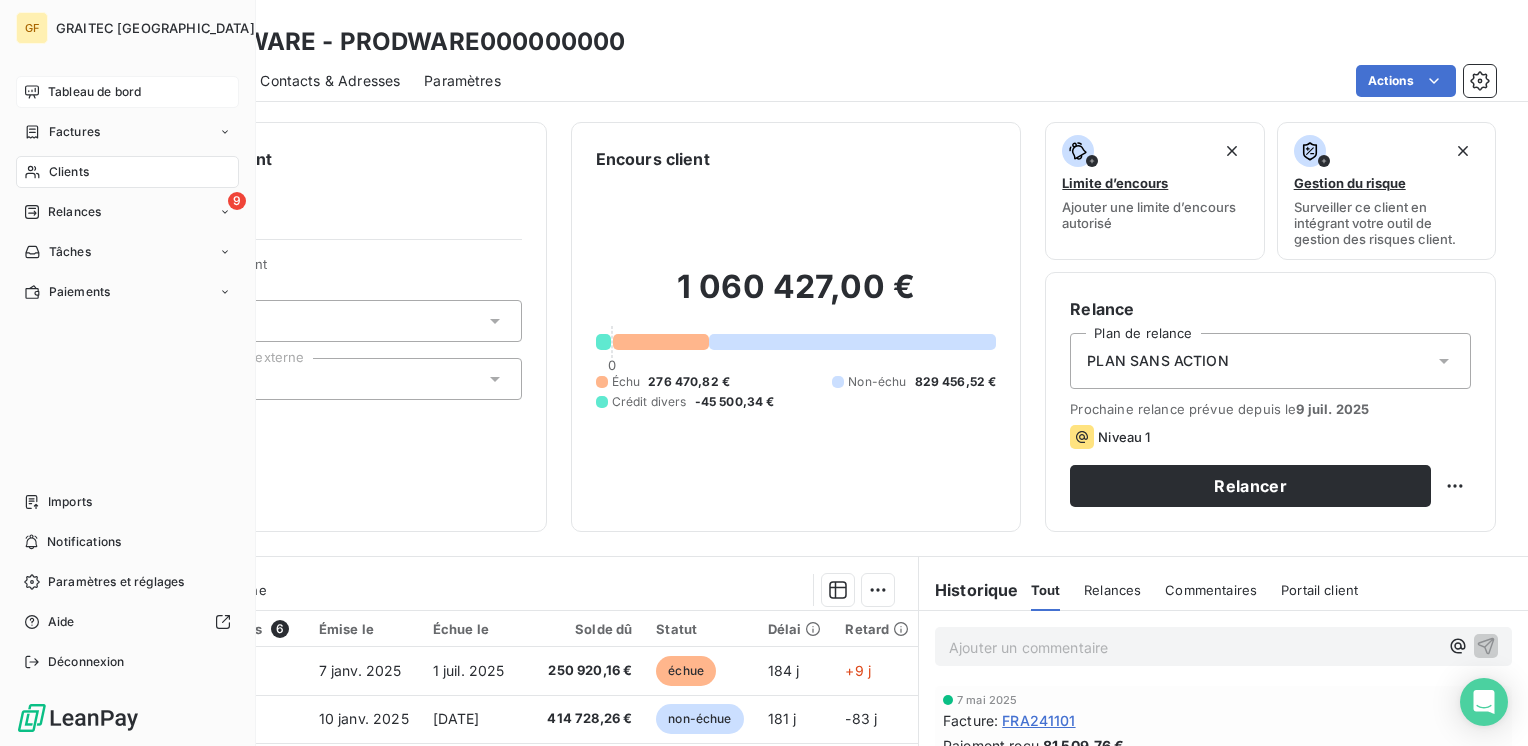 click on "Tableau de bord" at bounding box center [94, 92] 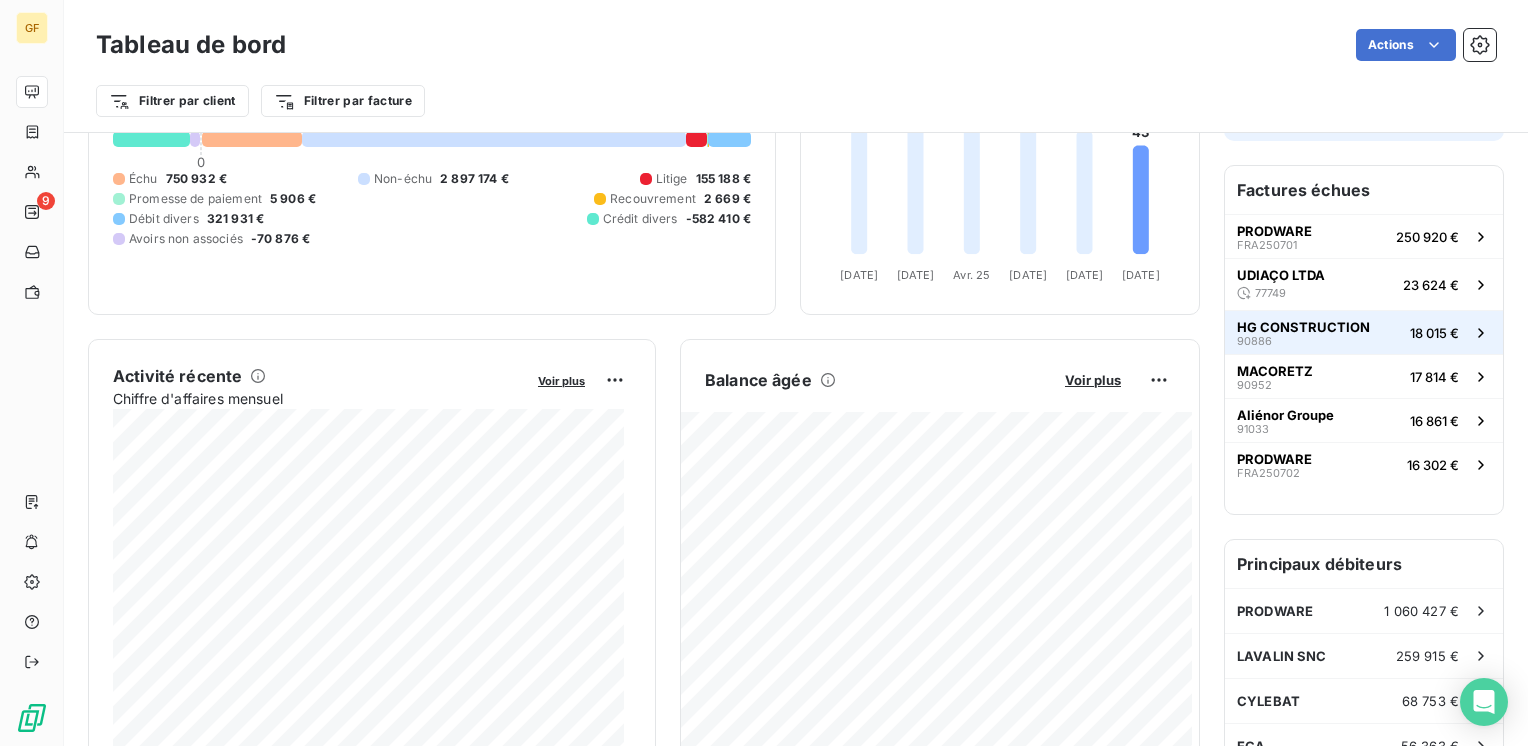scroll, scrollTop: 200, scrollLeft: 0, axis: vertical 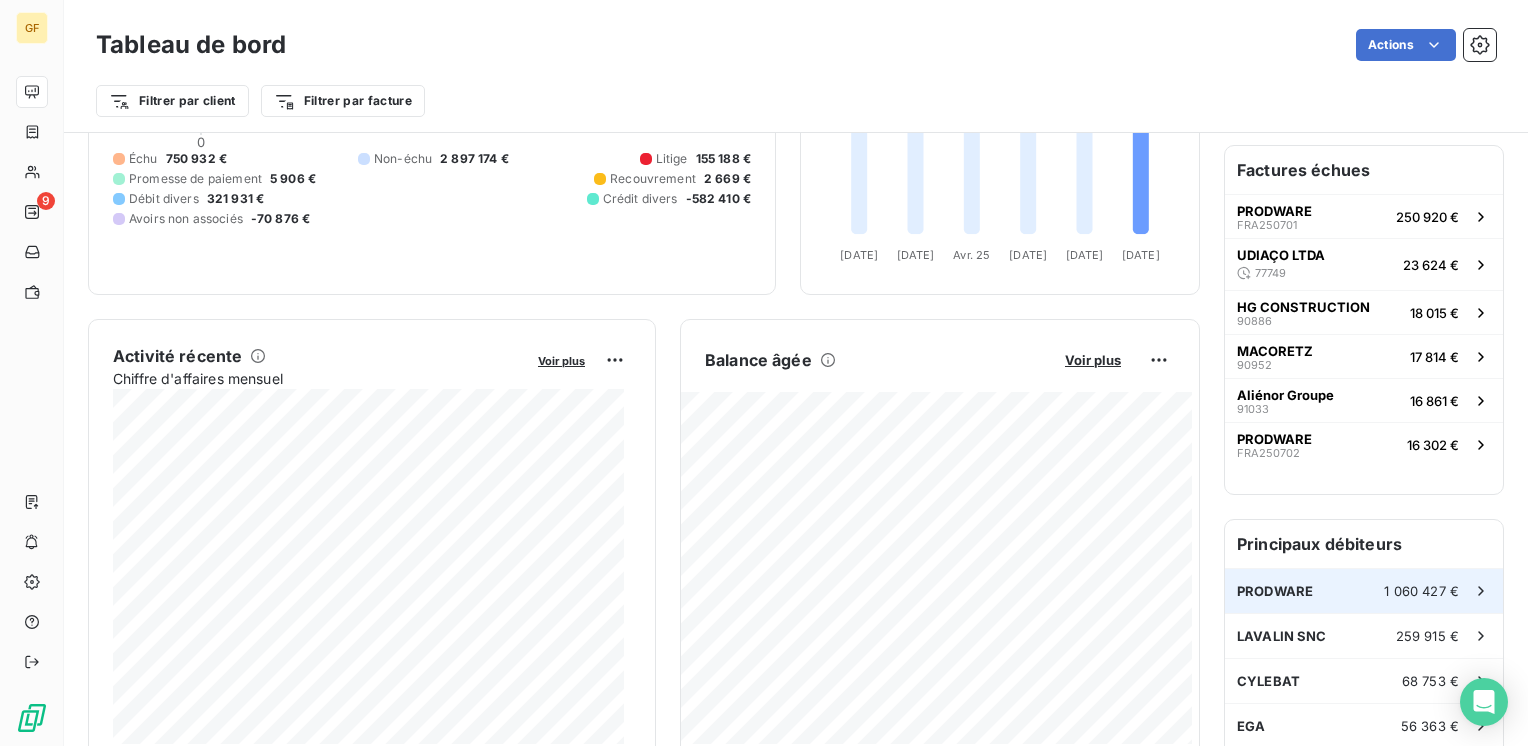 click on "PRODWARE" at bounding box center [1275, 591] 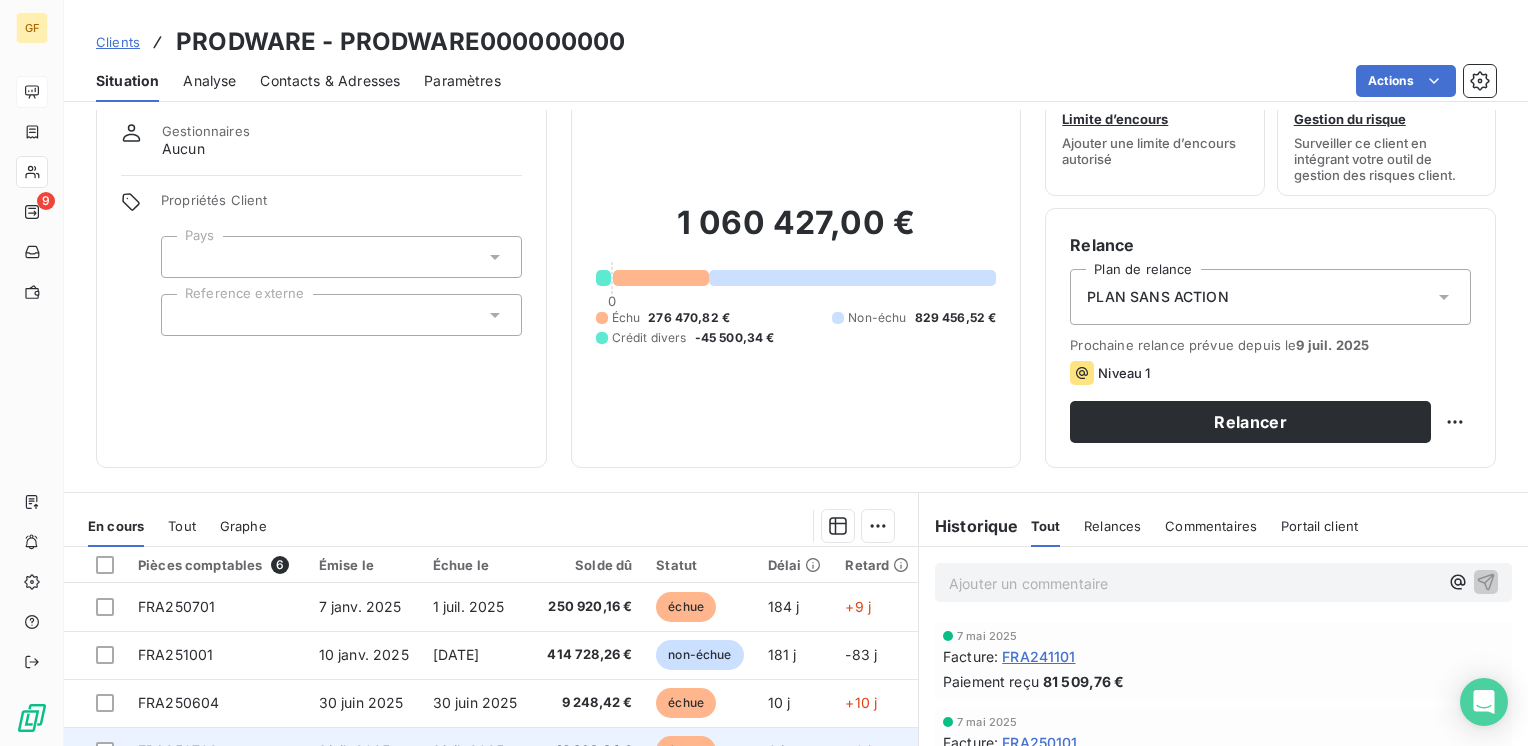 scroll, scrollTop: 0, scrollLeft: 0, axis: both 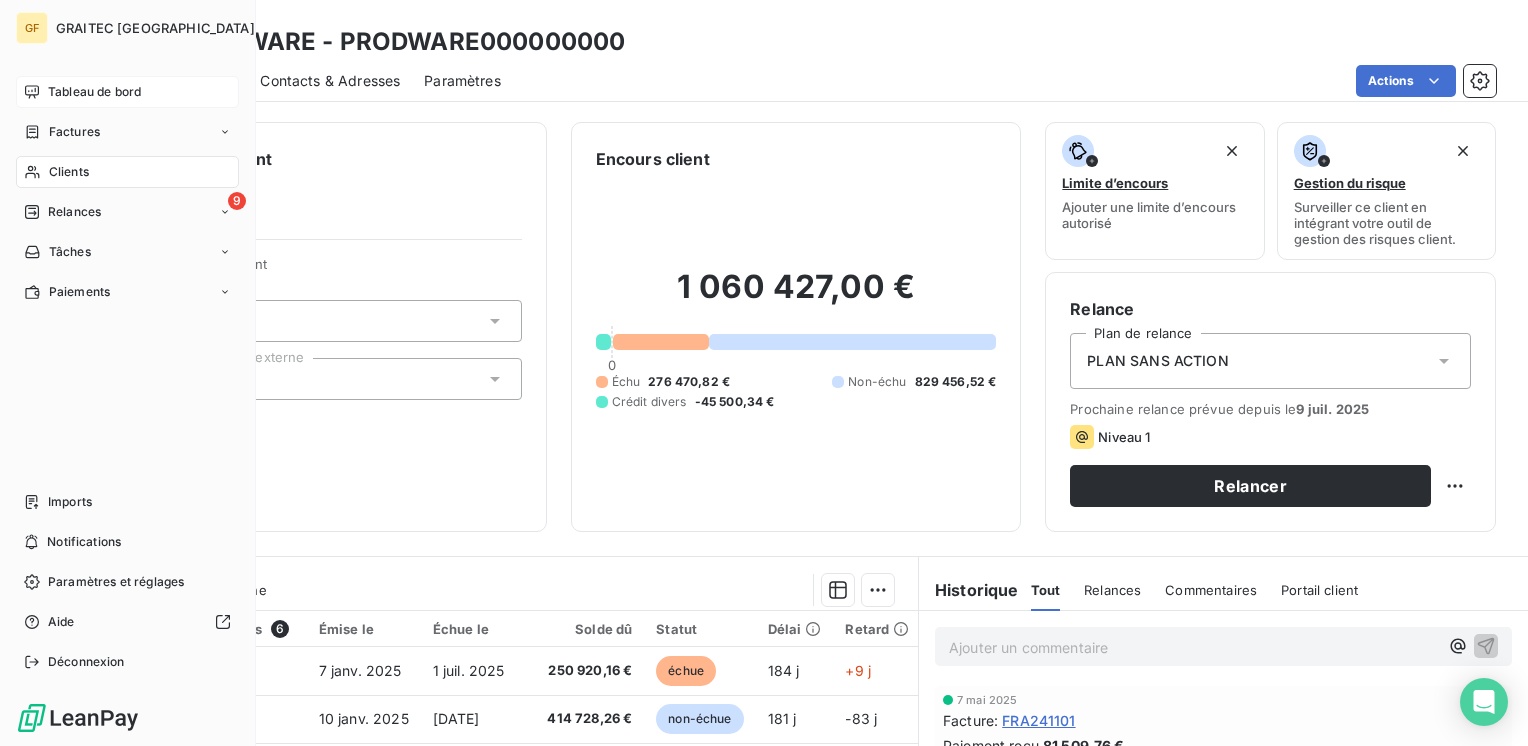 click on "Tableau de bord" at bounding box center [94, 92] 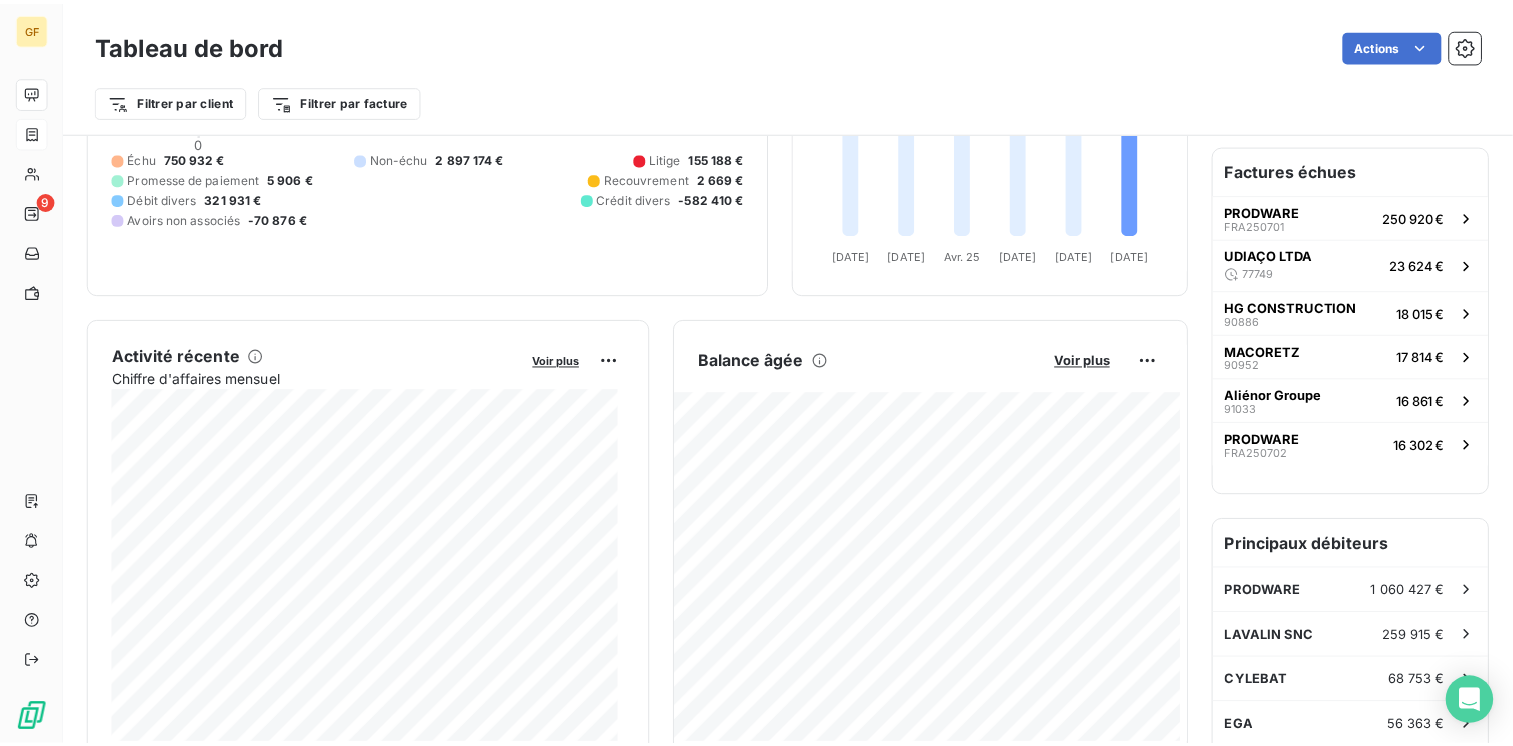scroll, scrollTop: 0, scrollLeft: 0, axis: both 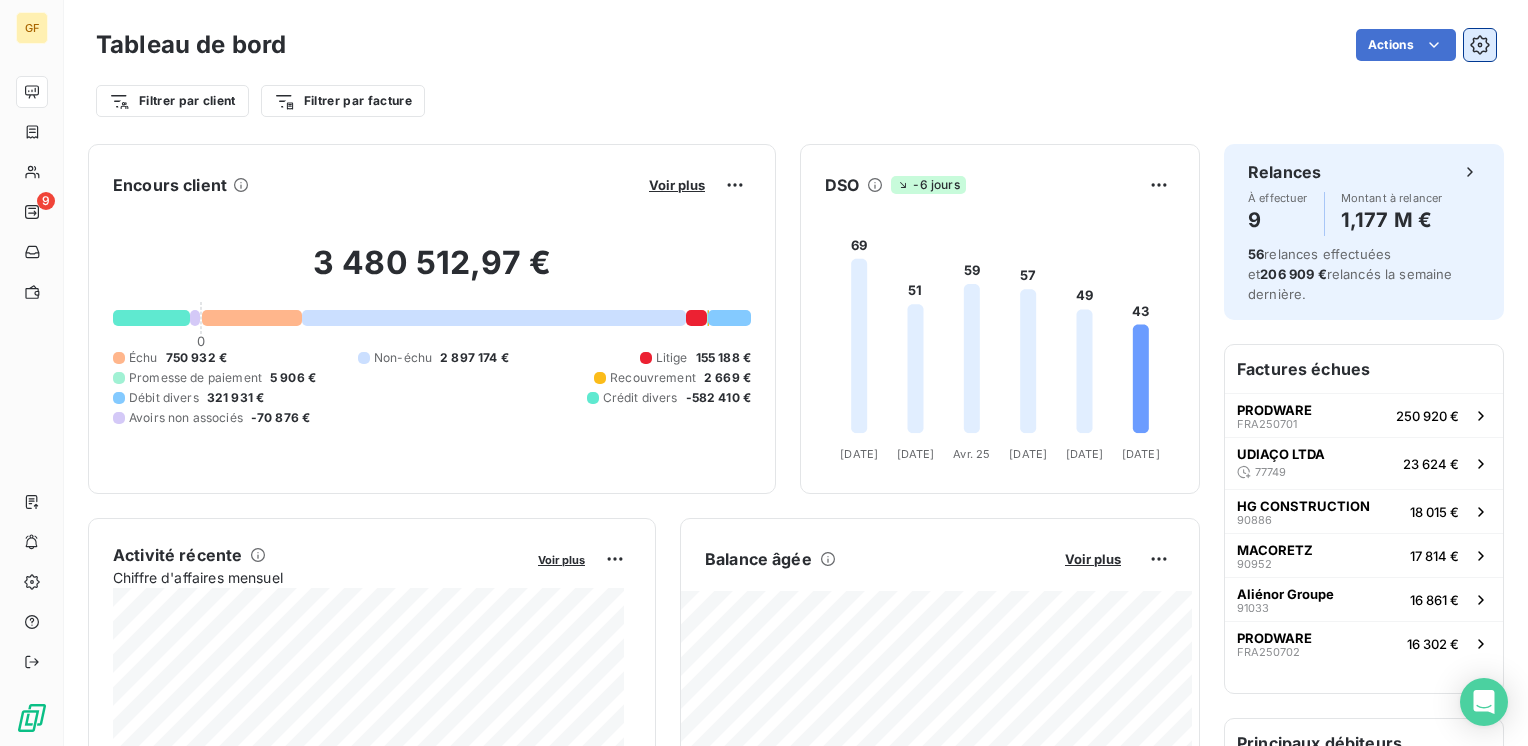 click 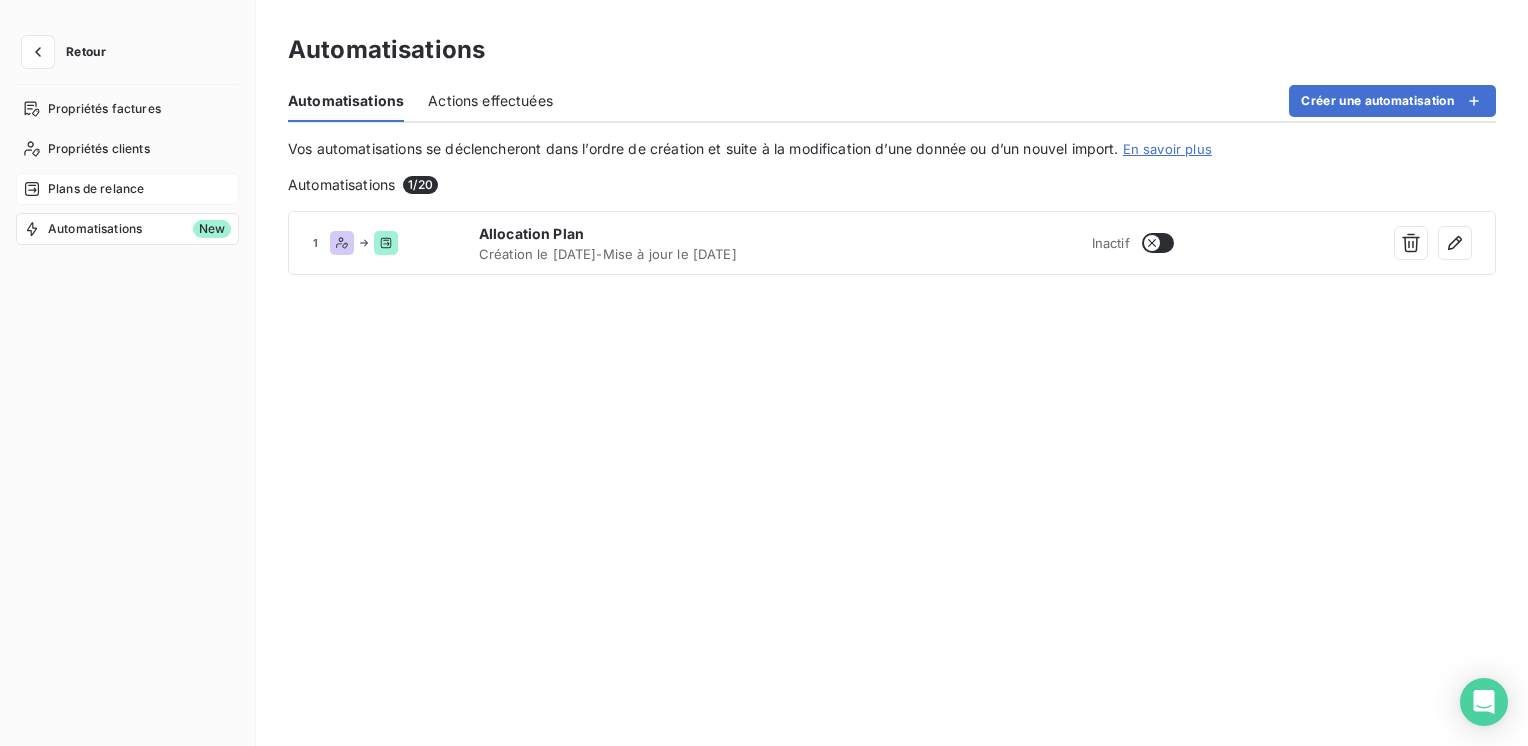 click on "Plans de relance" at bounding box center [96, 189] 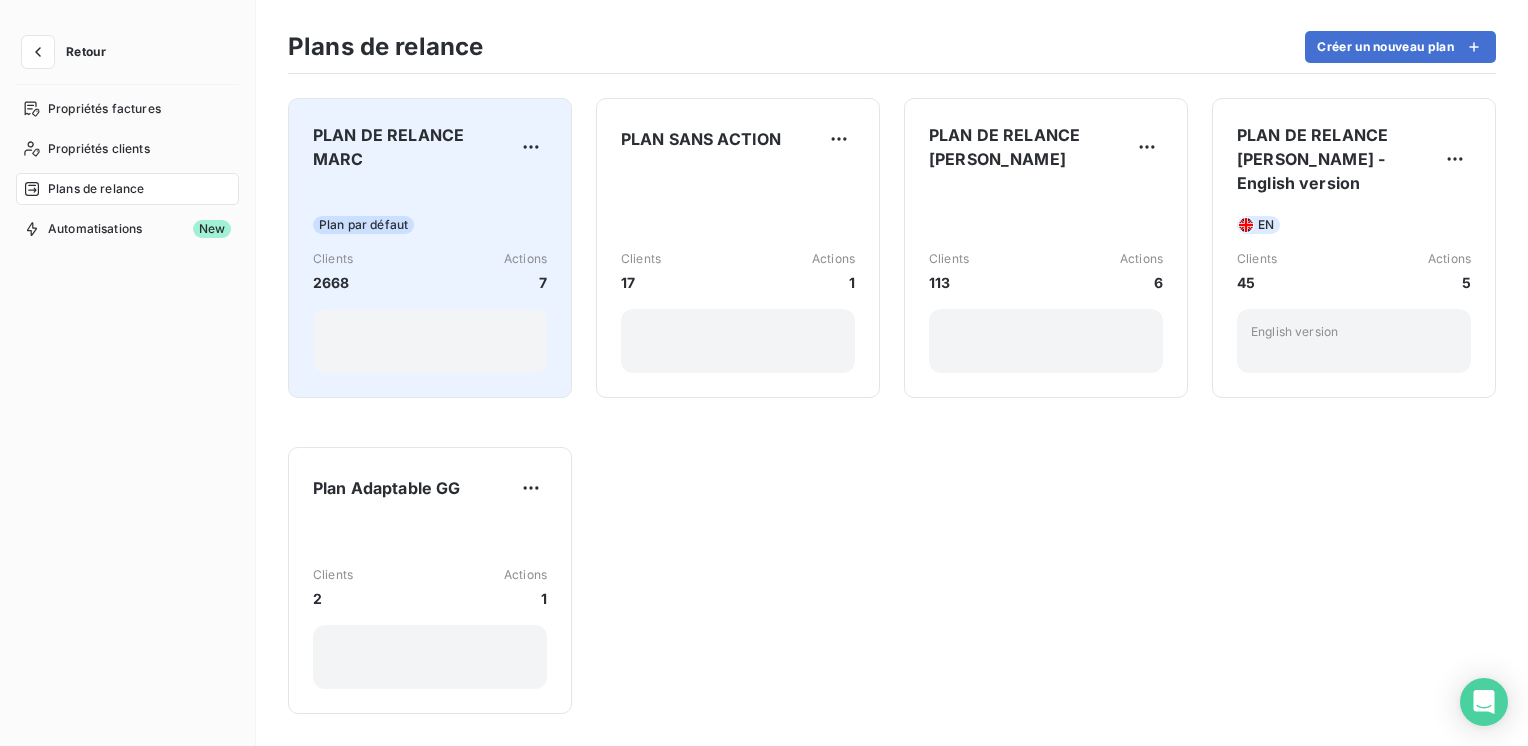 click on "Plan par défaut Clients 2668 Actions 7" at bounding box center (430, 280) 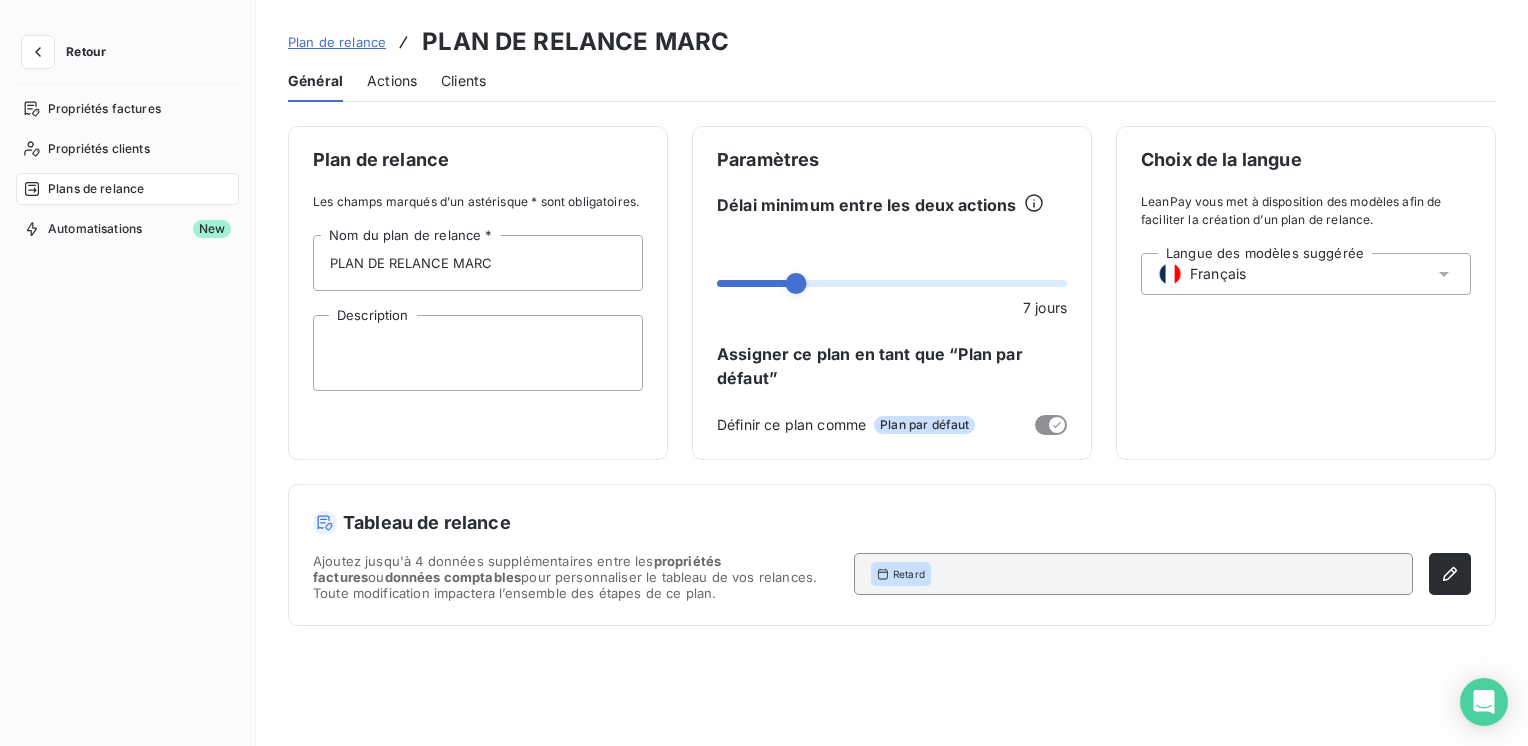 click on "Actions" at bounding box center (392, 81) 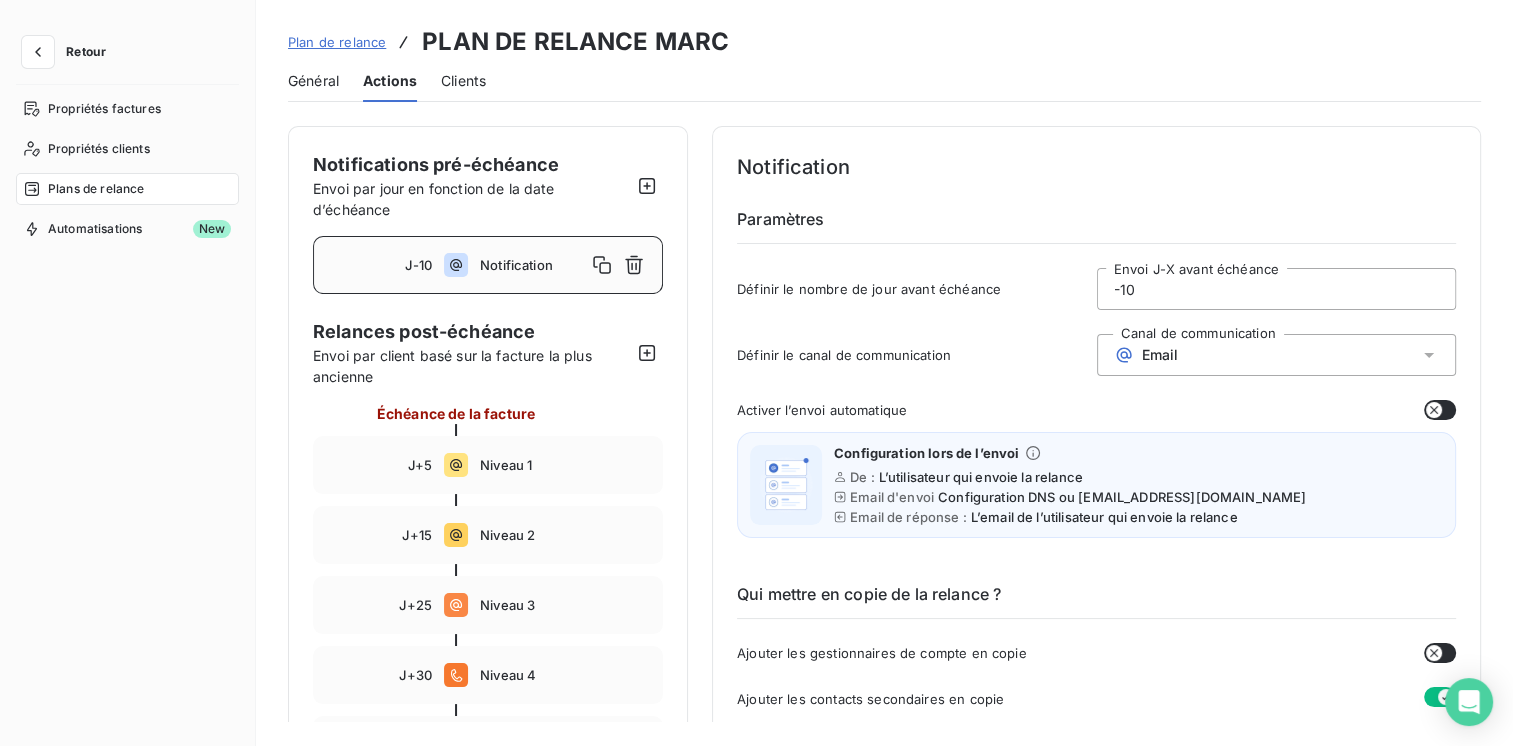 click at bounding box center (1440, 410) 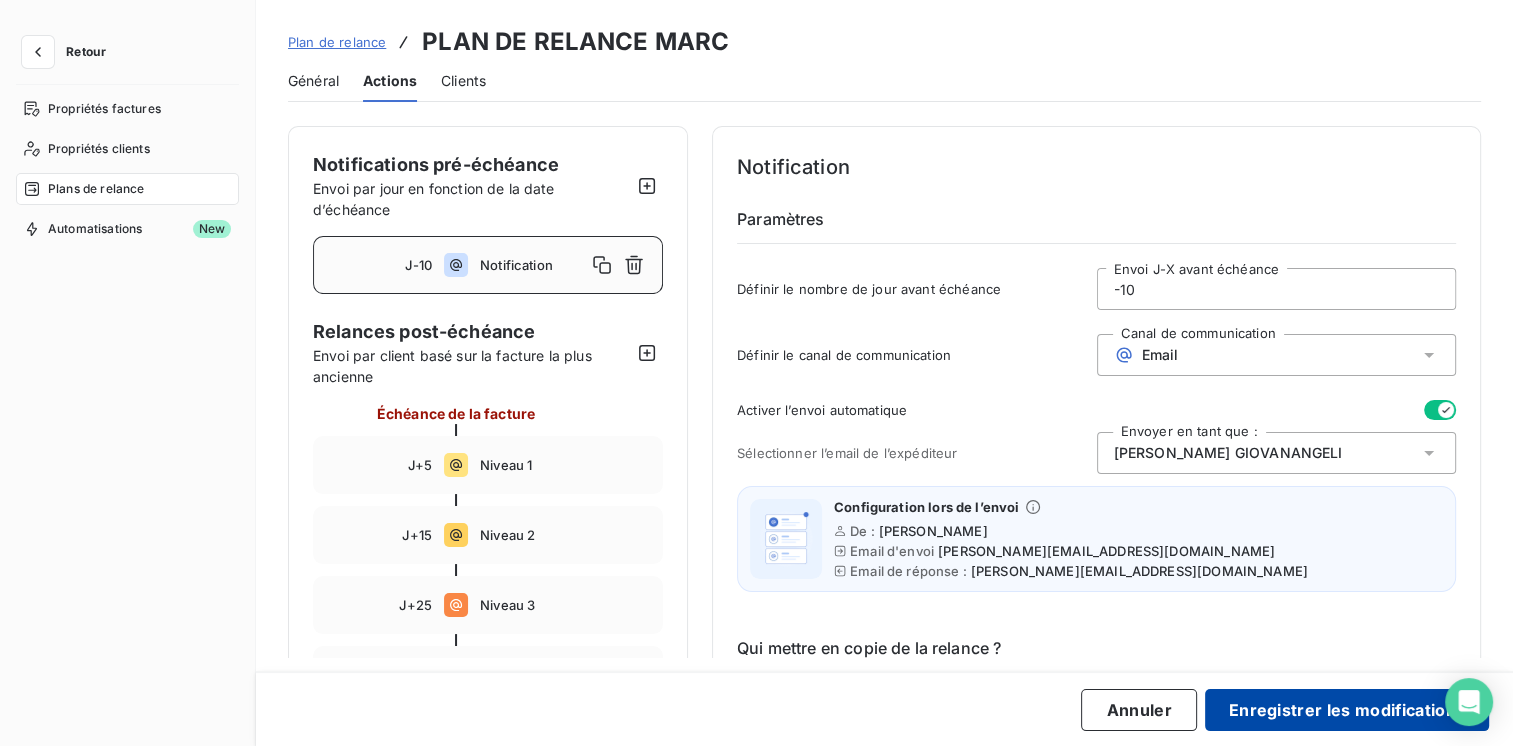 click on "Enregistrer les modifications" at bounding box center (1347, 710) 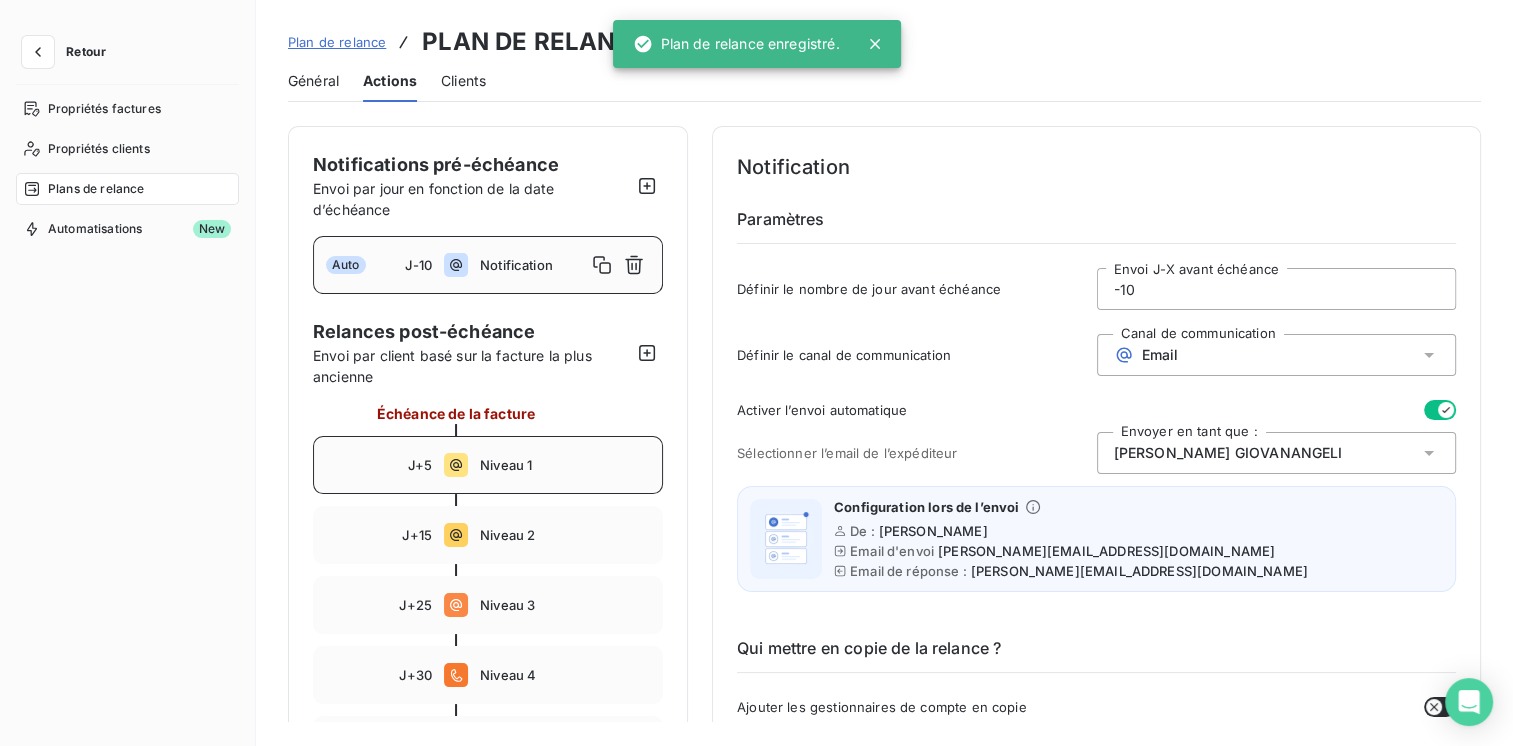 click on "J+5 Niveau 1" at bounding box center [488, 465] 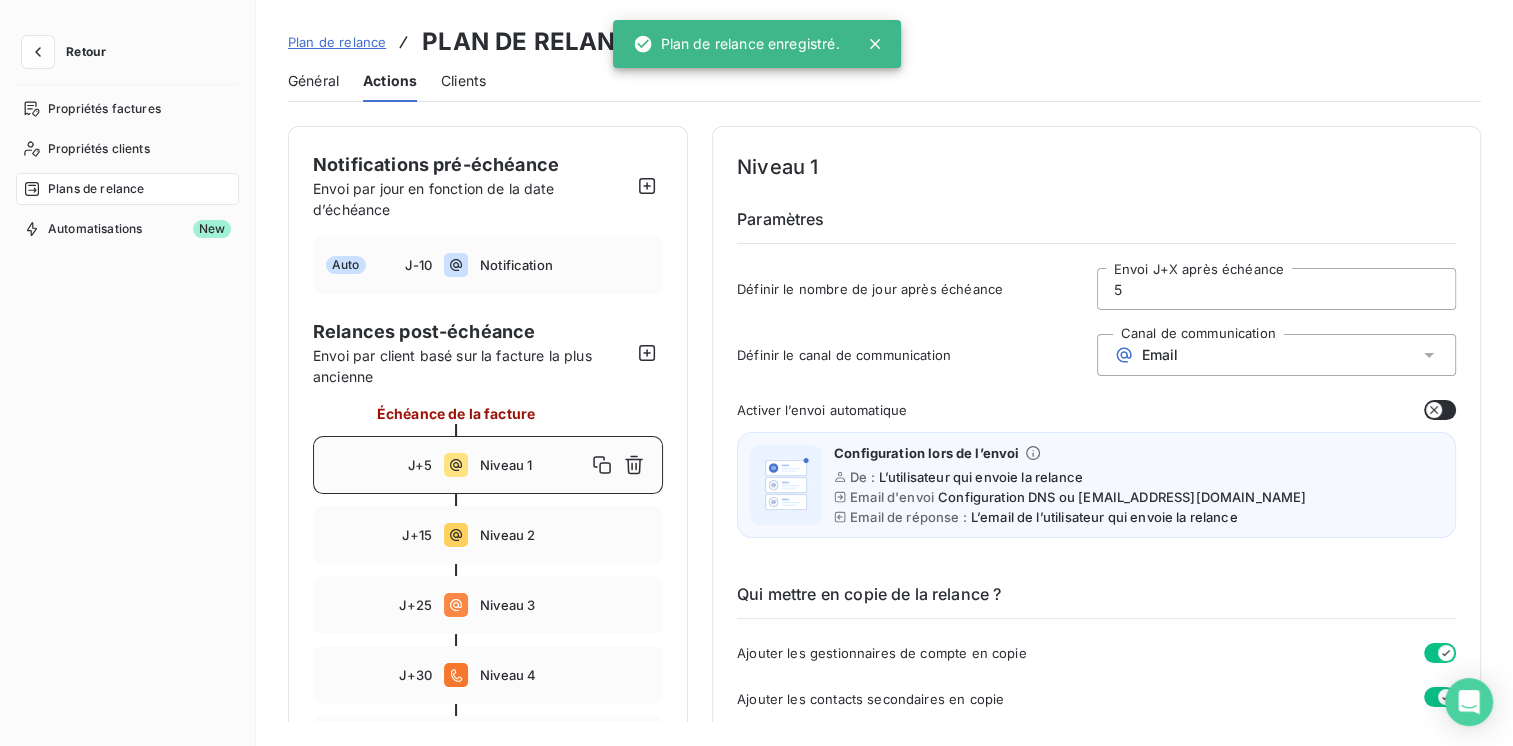 click at bounding box center (1440, 410) 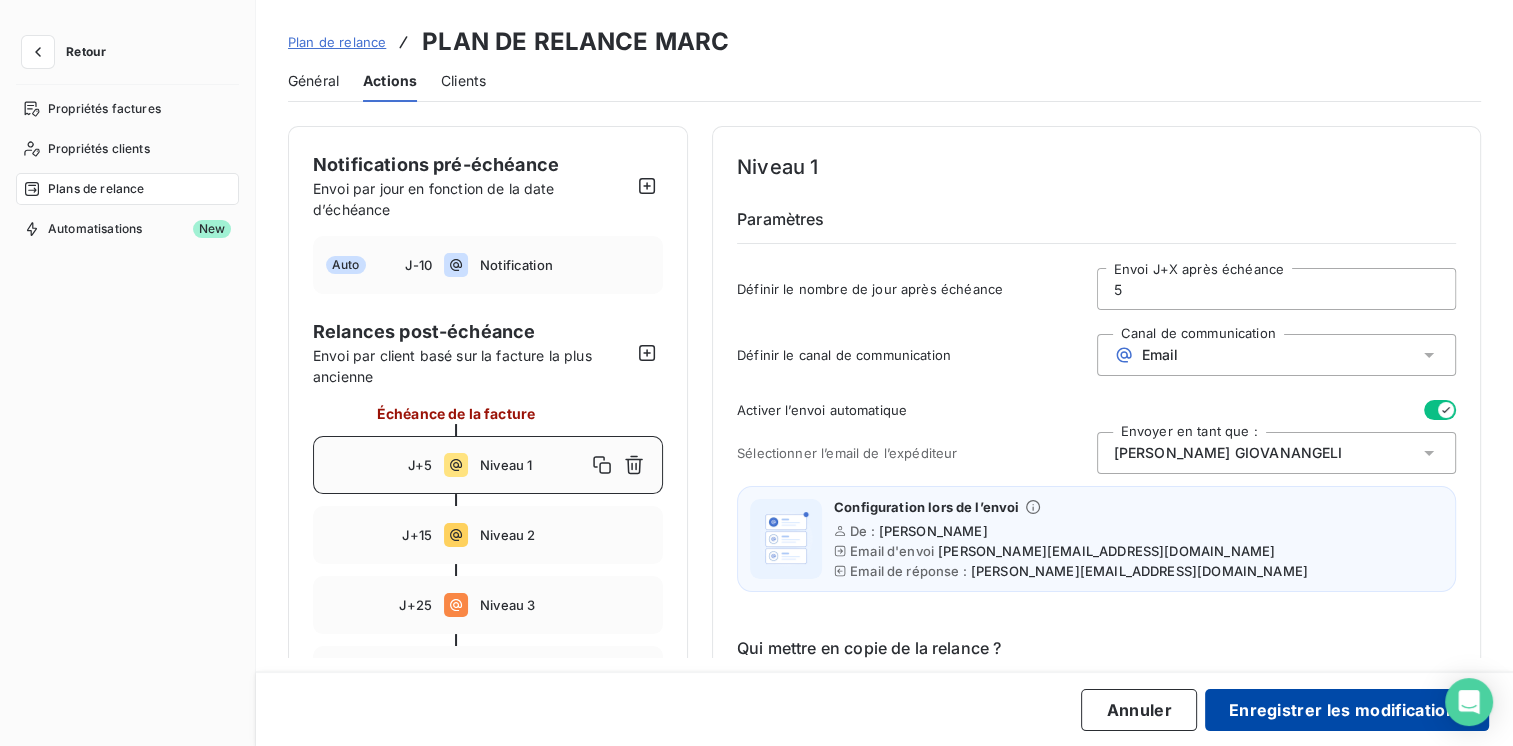 click on "Enregistrer les modifications" at bounding box center (1347, 710) 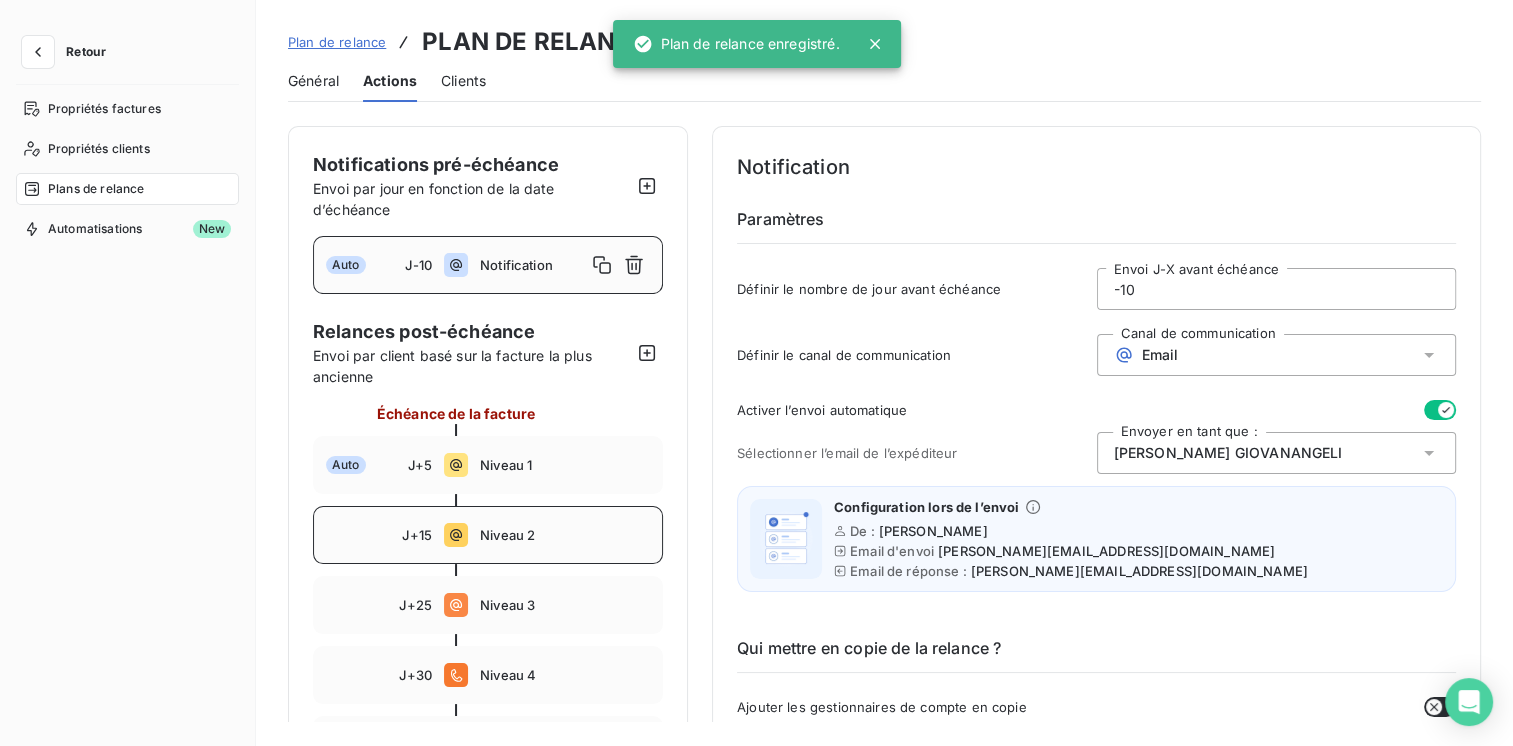 click on "Niveau 2" at bounding box center (565, 535) 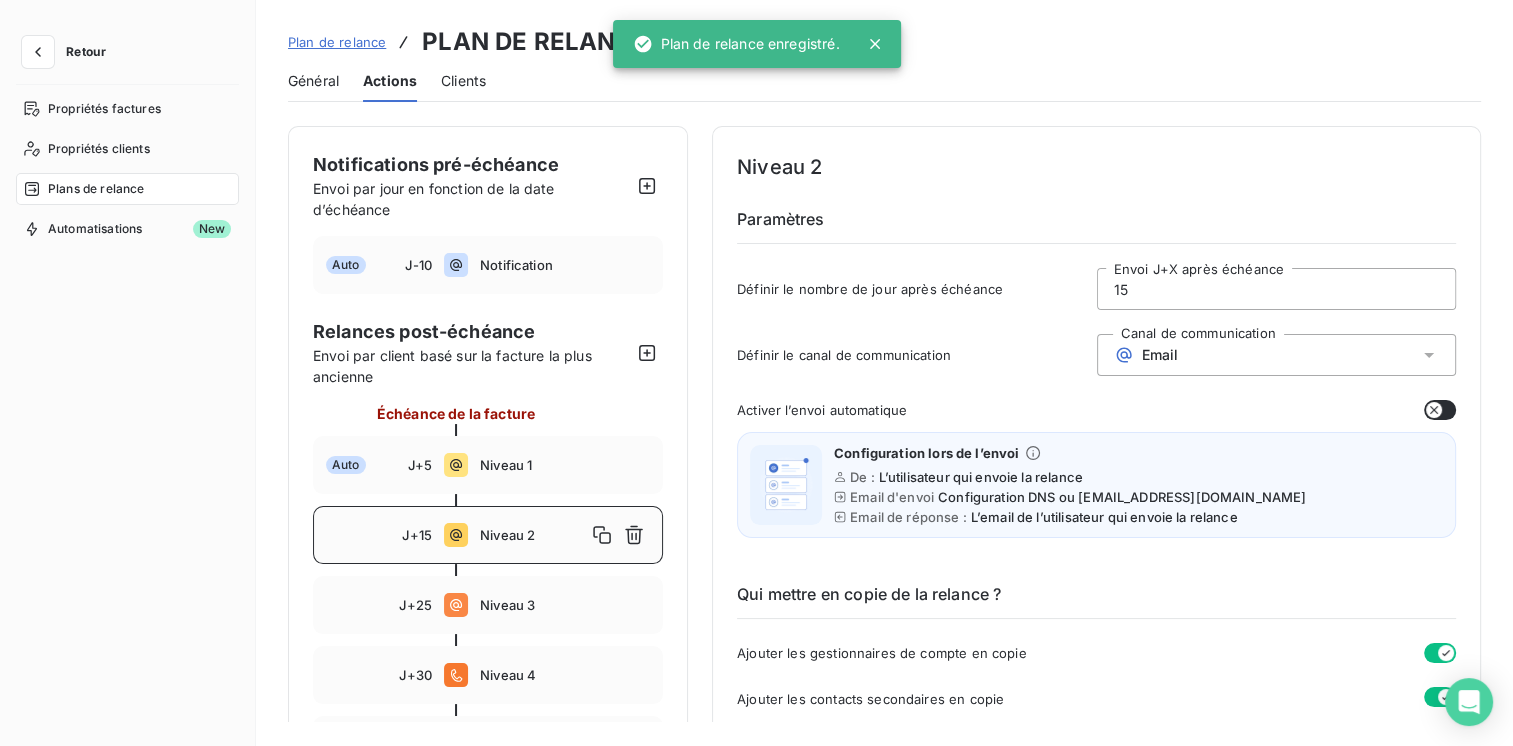 click at bounding box center (1440, 410) 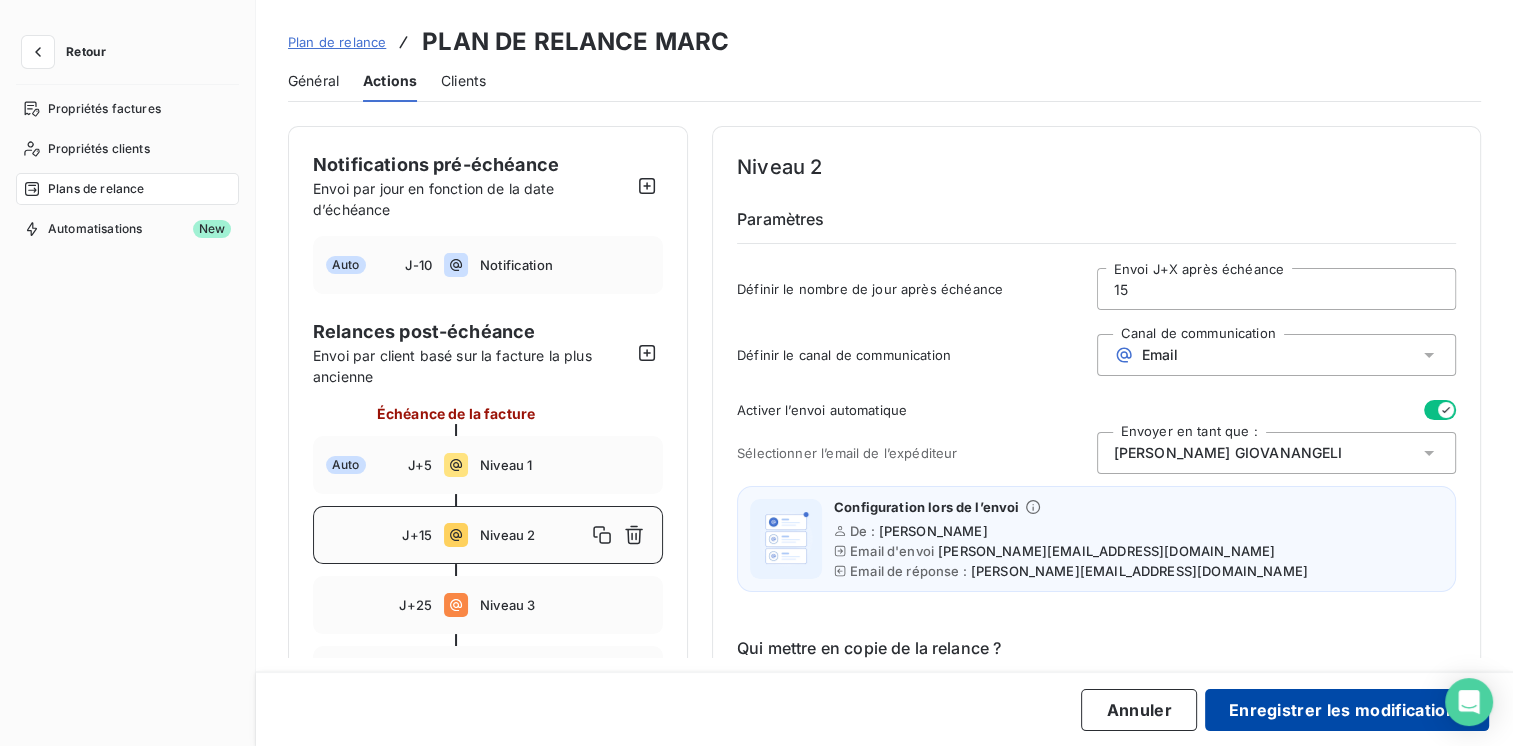 click on "Enregistrer les modifications" at bounding box center [1347, 710] 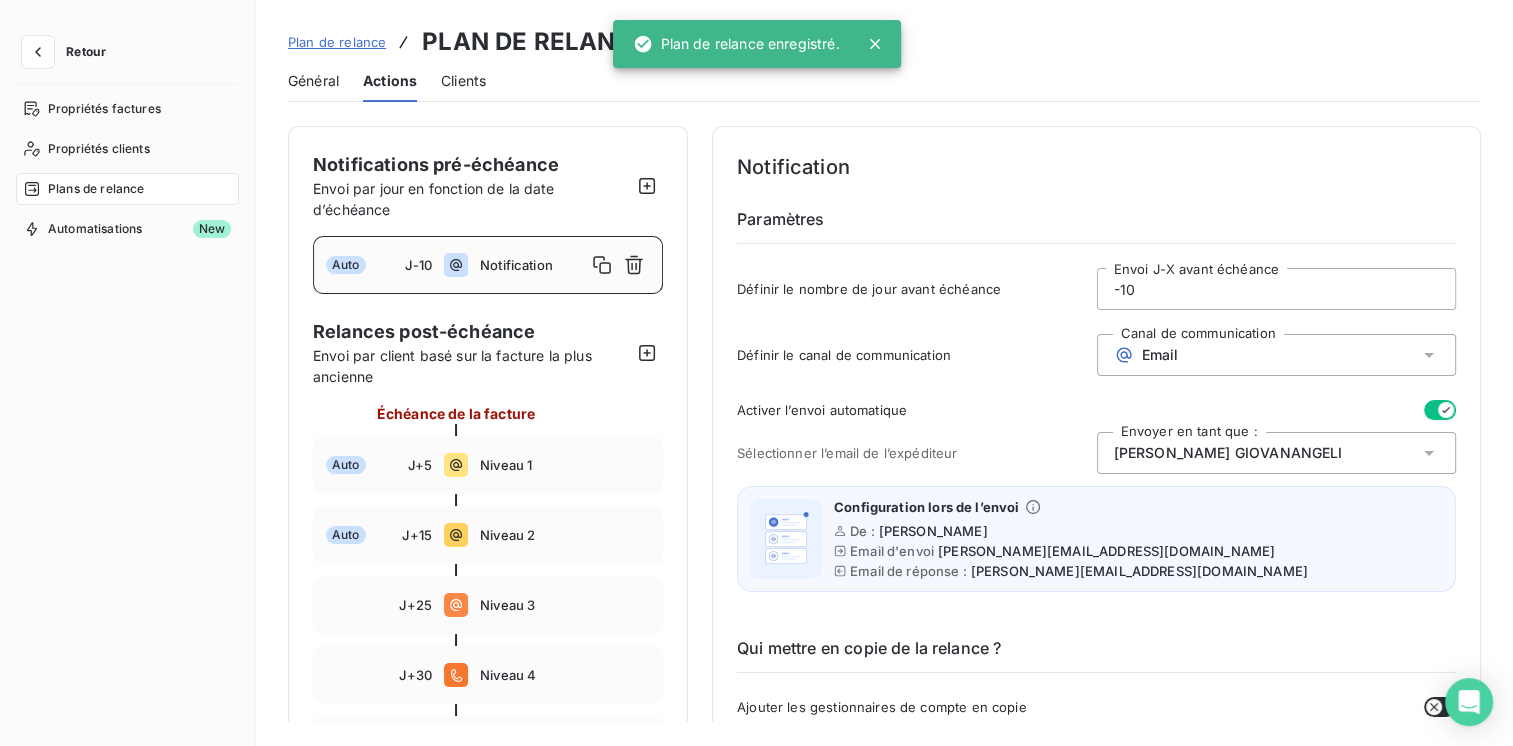 scroll, scrollTop: 100, scrollLeft: 0, axis: vertical 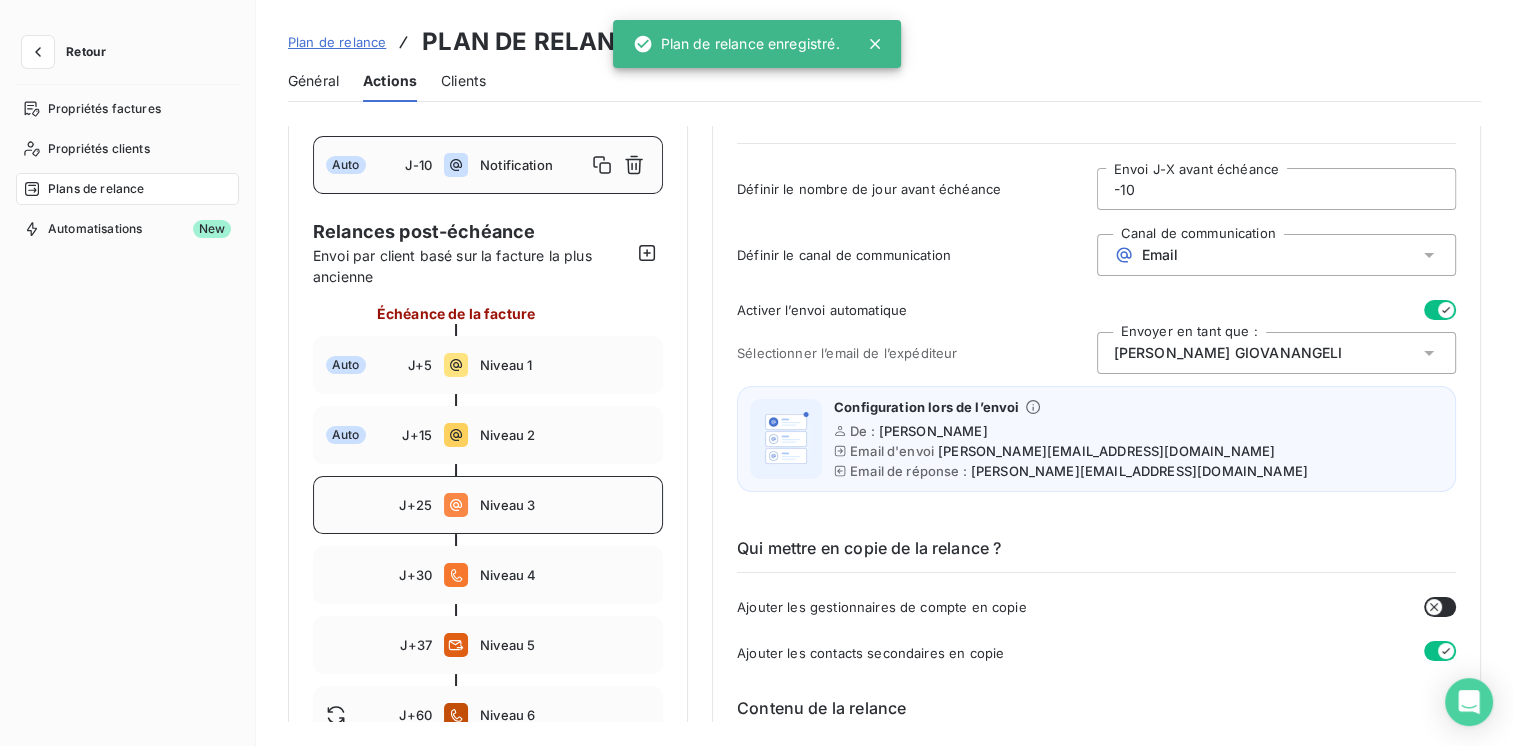 click on "J+25 Niveau 3" at bounding box center (488, 505) 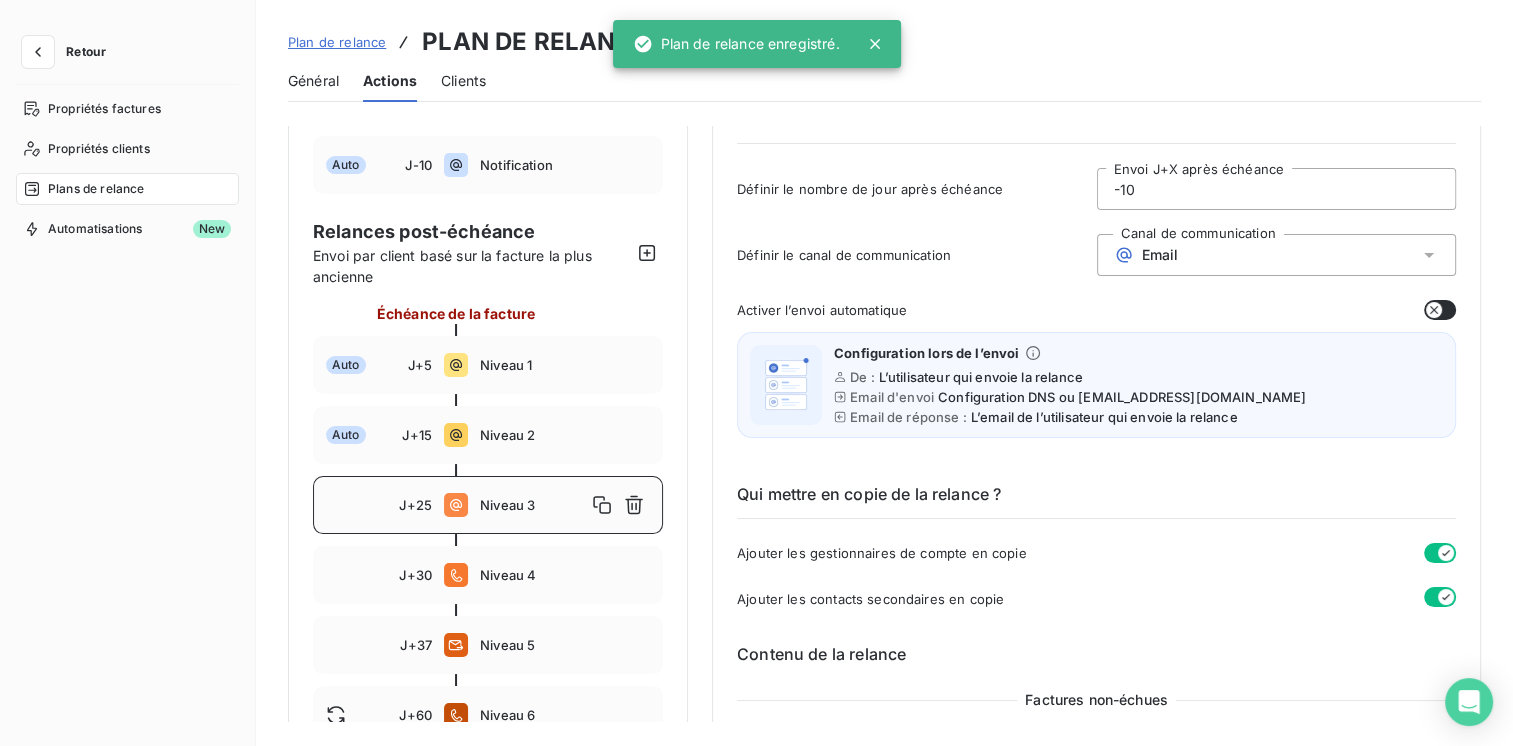 type on "25" 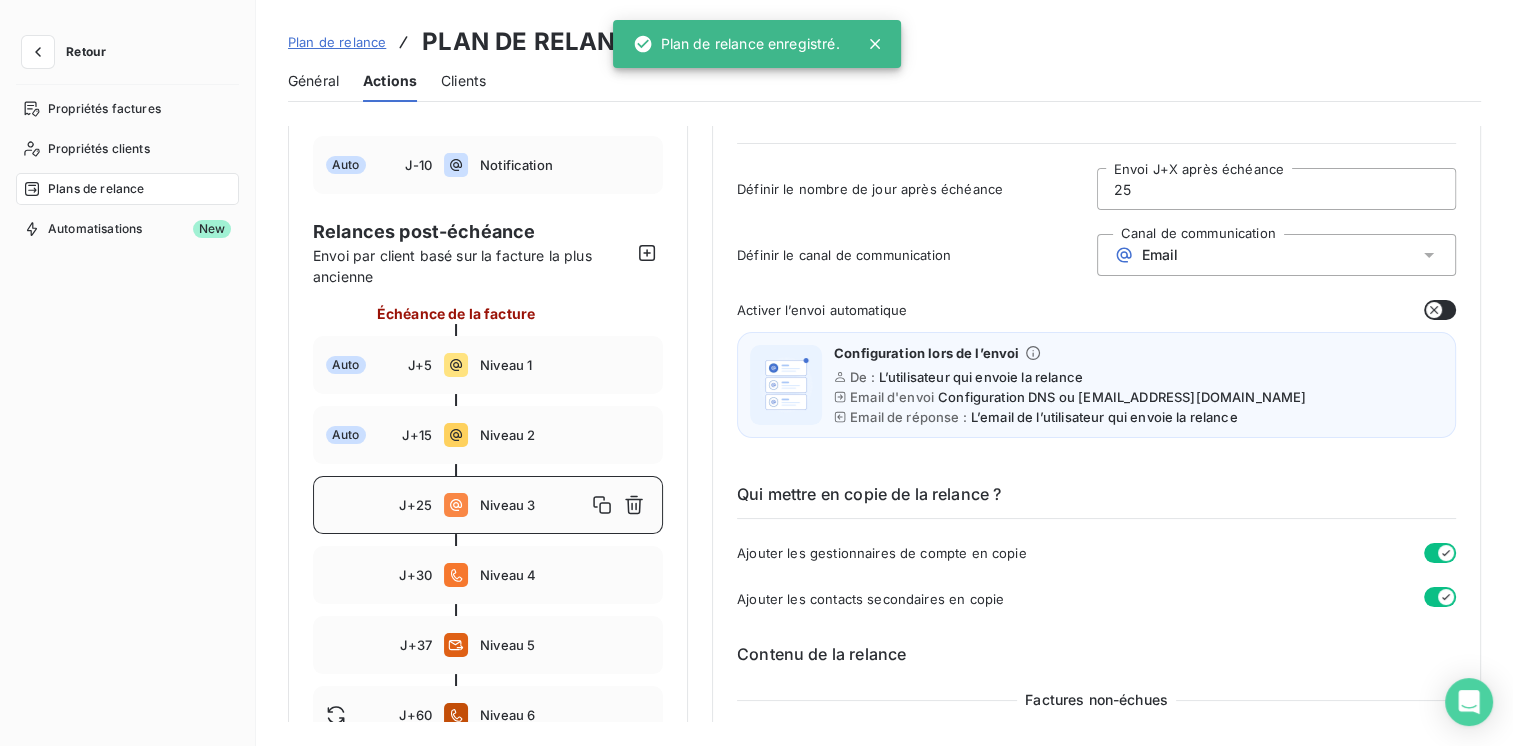 click at bounding box center [1440, 310] 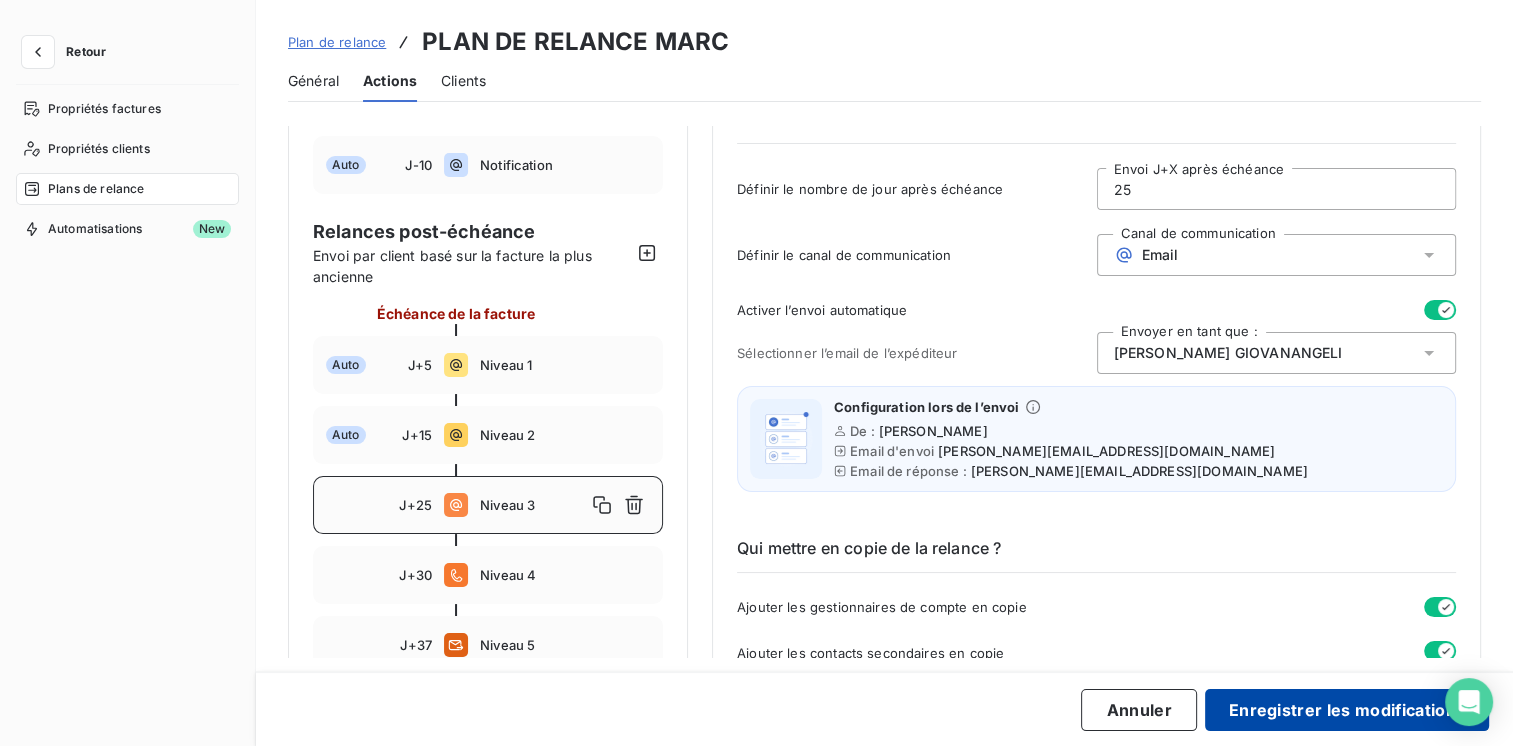 click on "Enregistrer les modifications" at bounding box center [1347, 710] 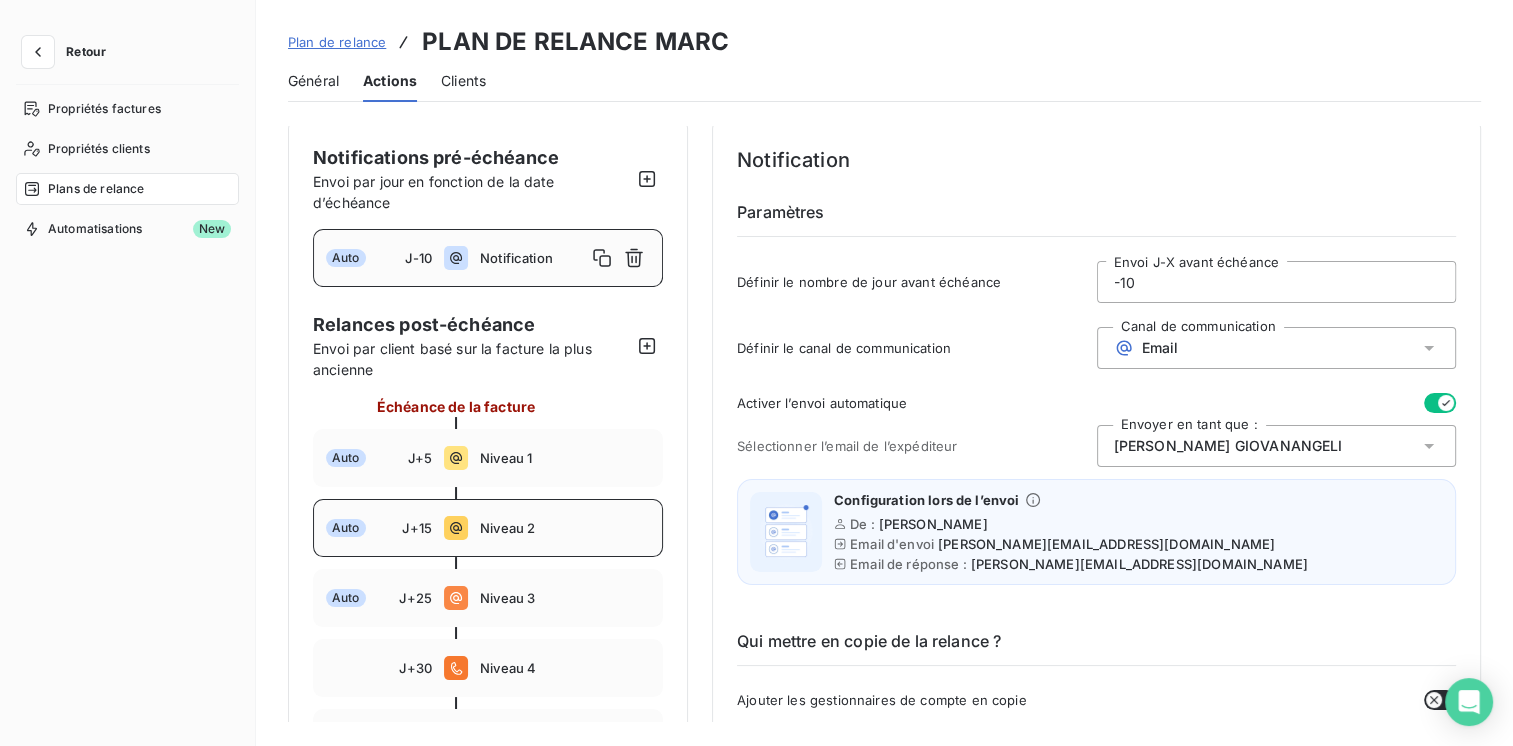 scroll, scrollTop: 0, scrollLeft: 0, axis: both 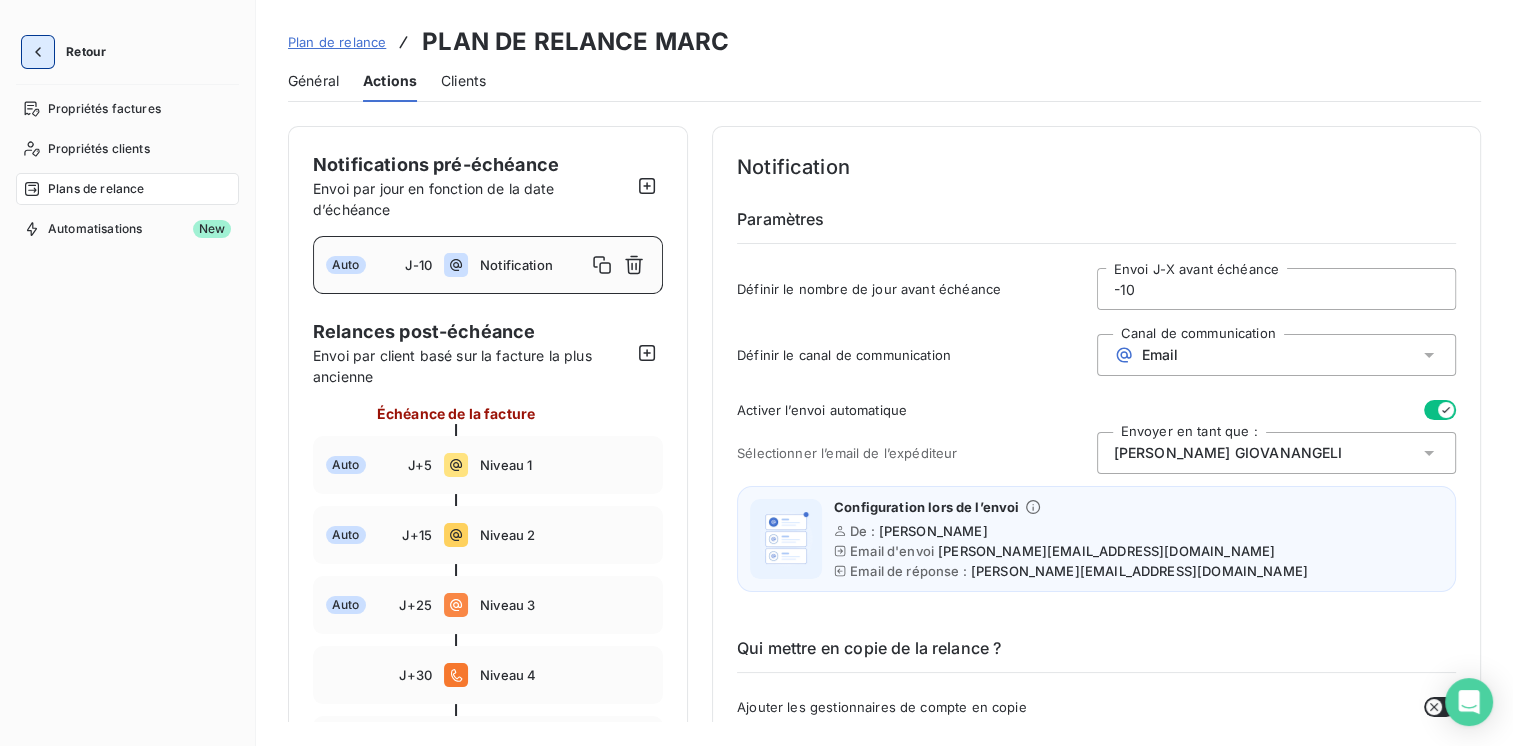click 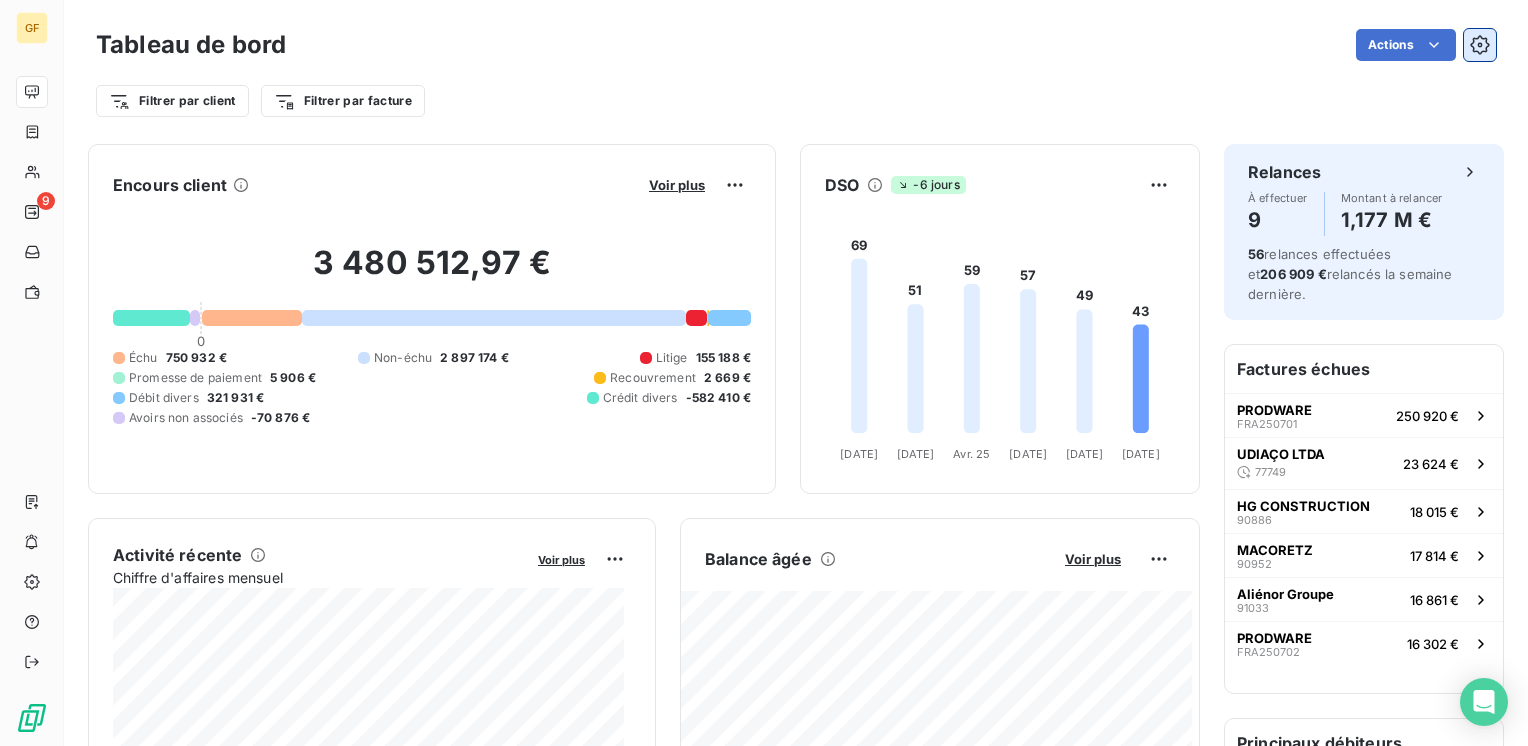 click 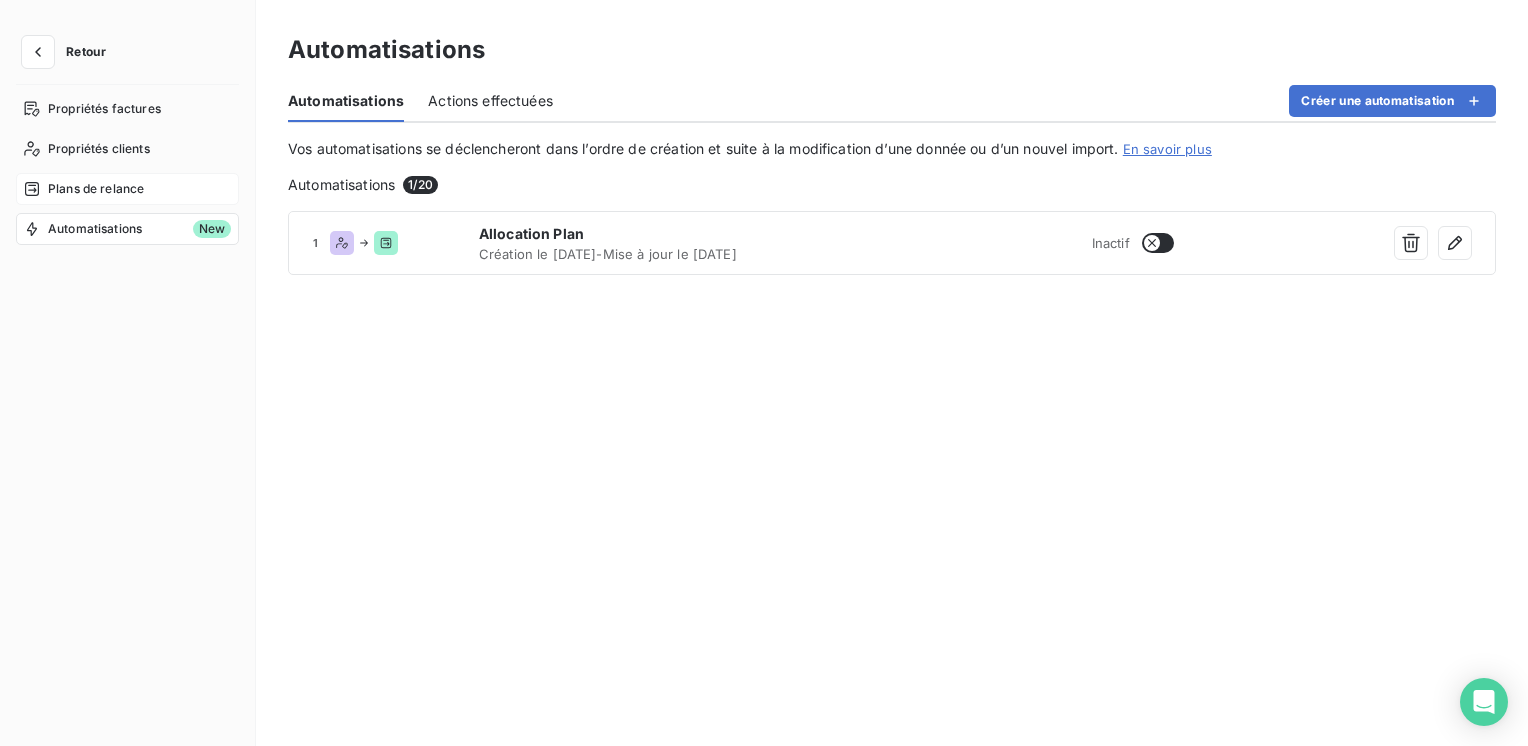 click on "Plans de relance" at bounding box center [96, 189] 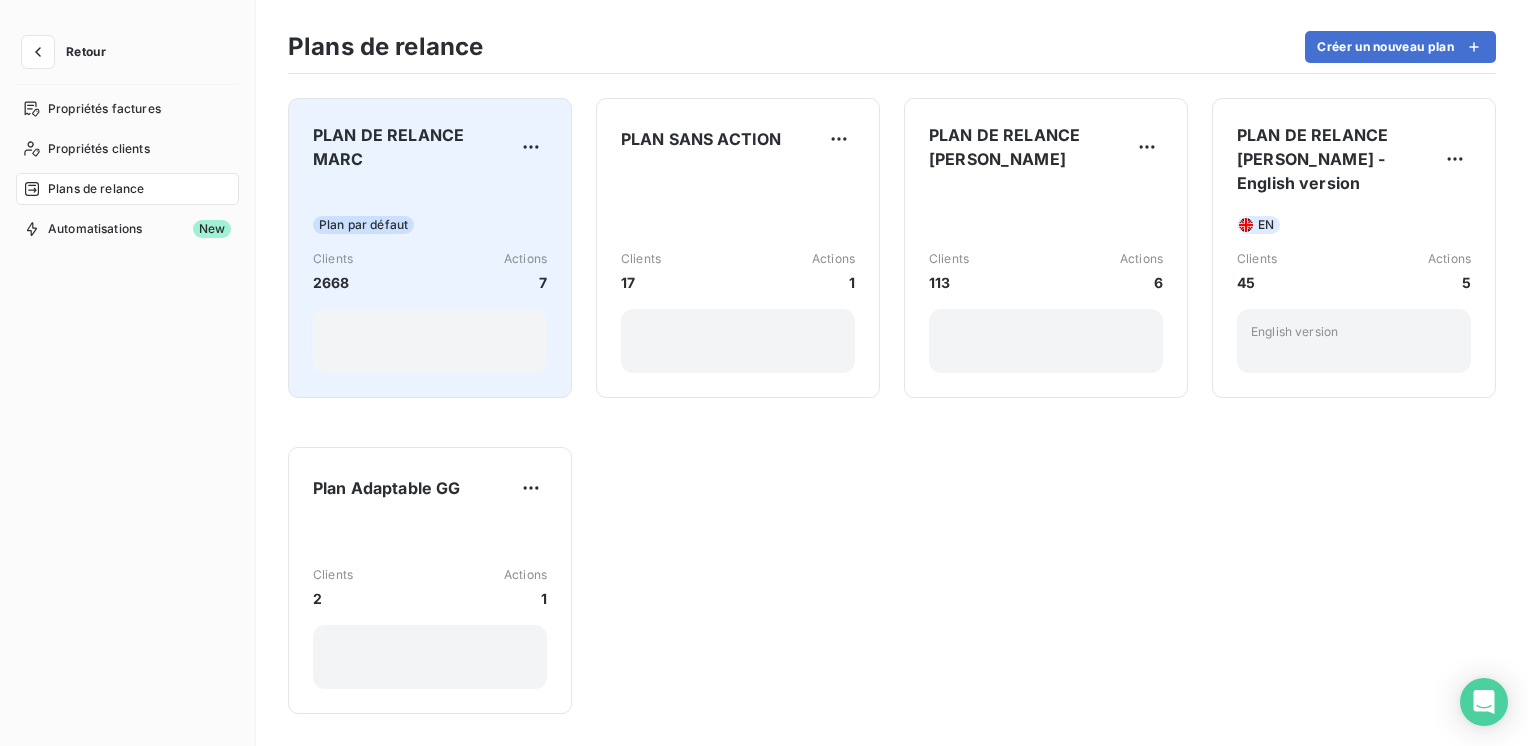 click on "PLAN DE RELANCE MARC Plan par défaut Clients 2668 Actions 7" at bounding box center [430, 248] 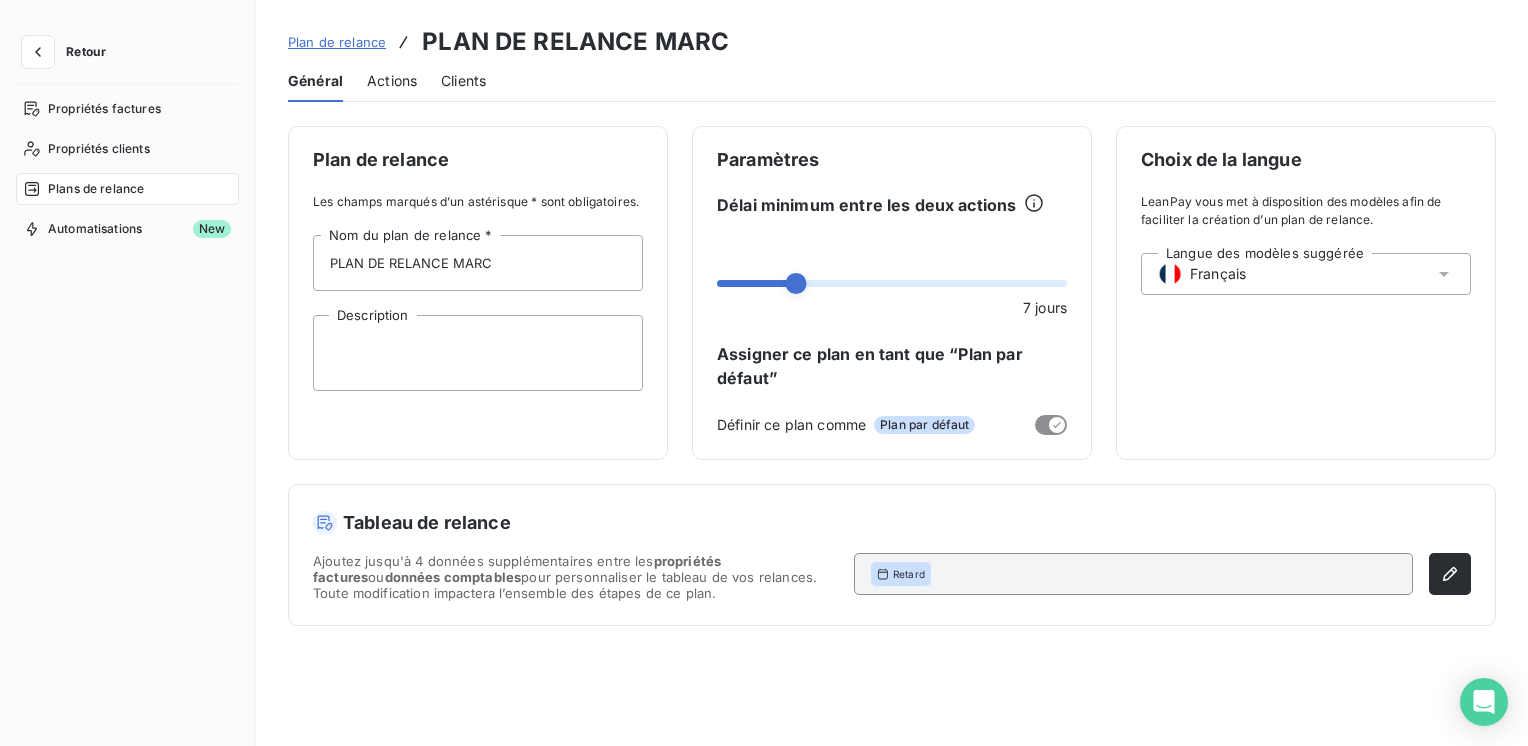 click on "Actions" at bounding box center (392, 81) 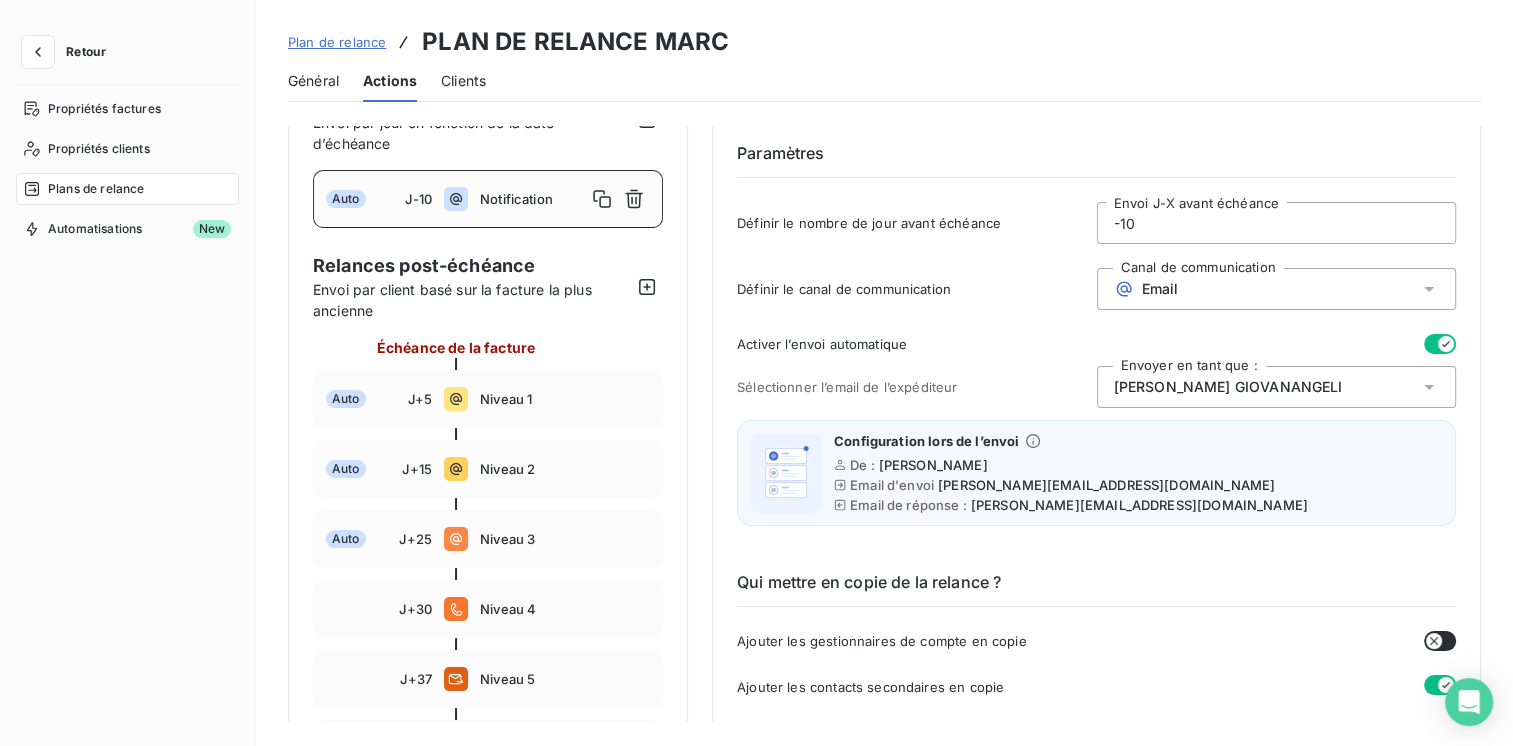 scroll, scrollTop: 100, scrollLeft: 0, axis: vertical 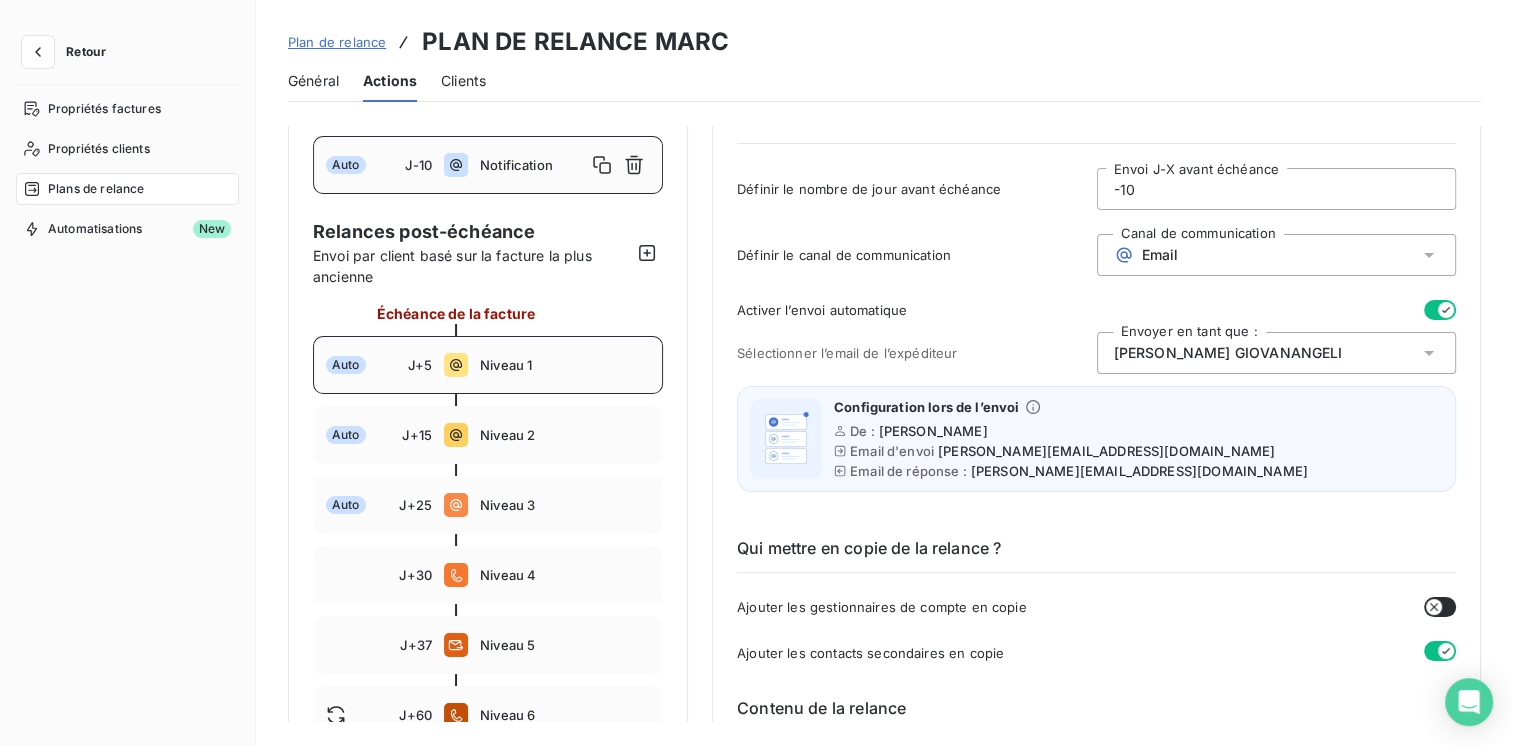 click on "Auto J+5 Niveau 1" at bounding box center [488, 365] 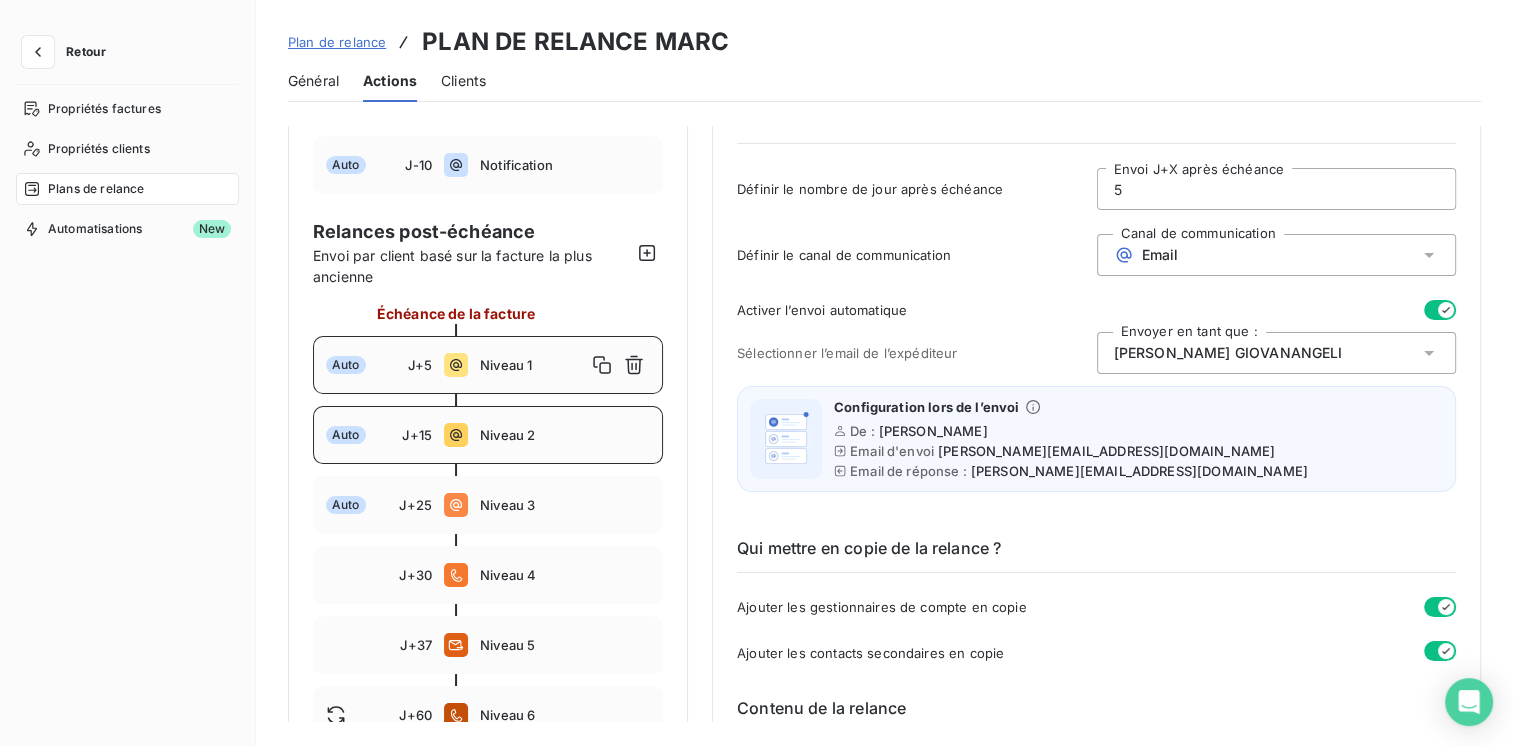 click on "Auto" at bounding box center (364, 435) 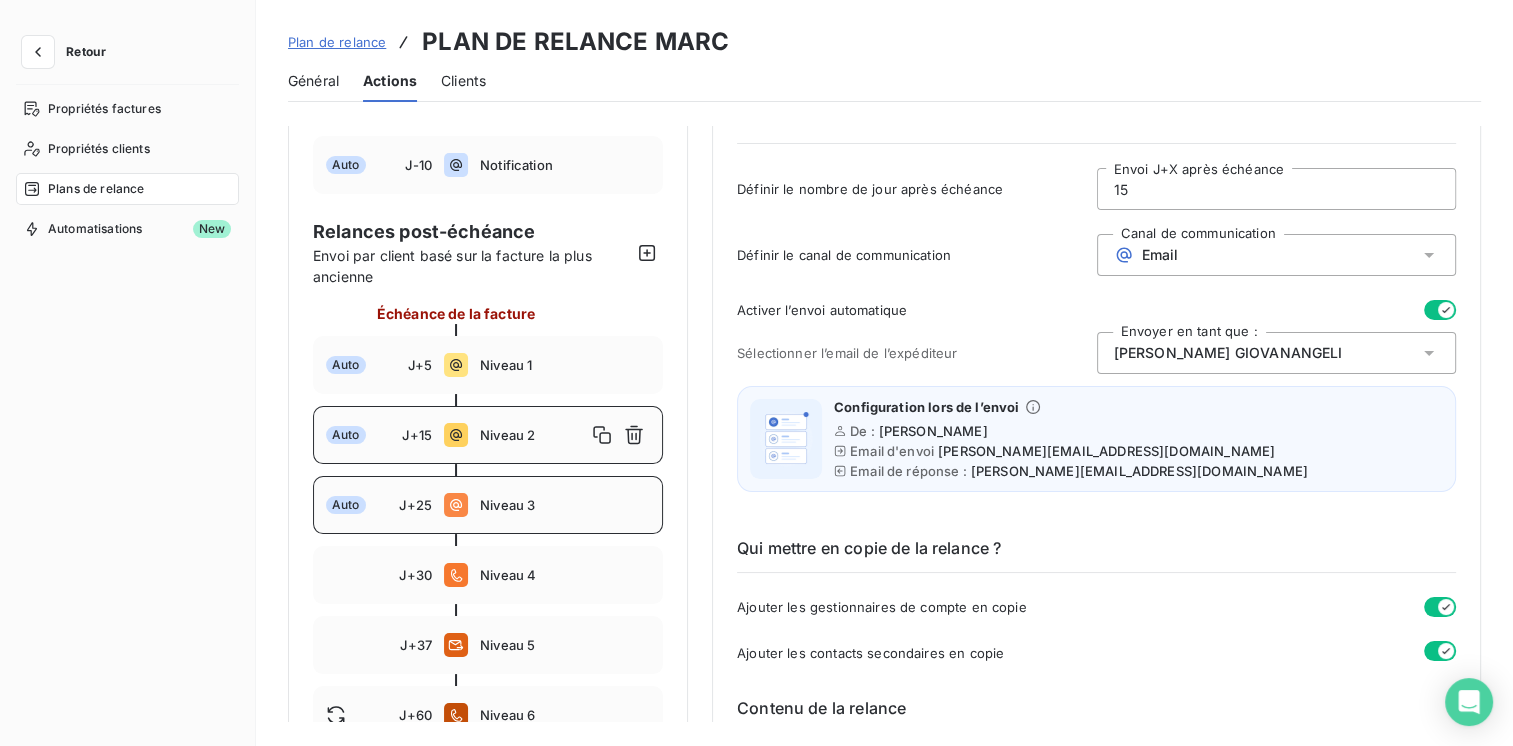 click on "J+25" at bounding box center (415, 505) 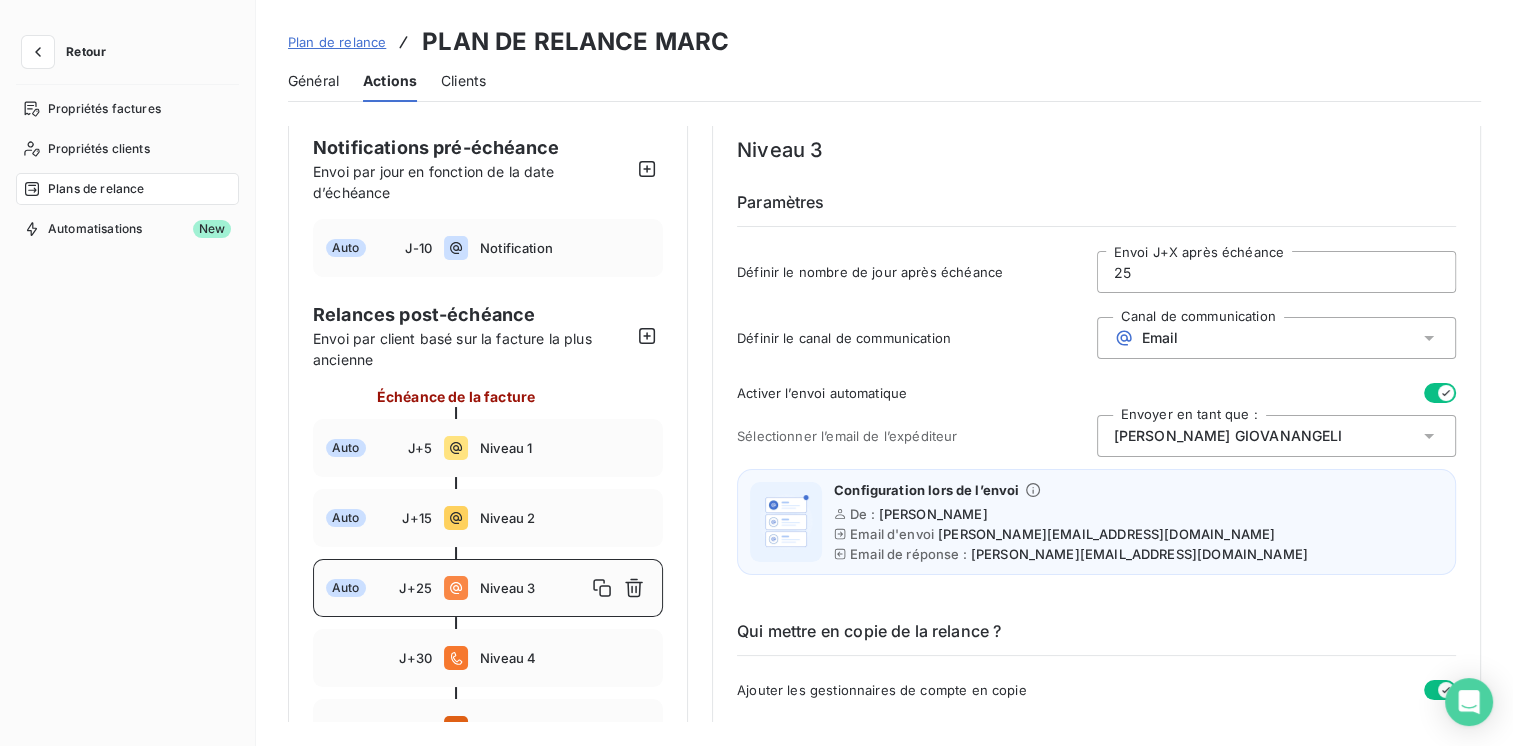 scroll, scrollTop: 0, scrollLeft: 0, axis: both 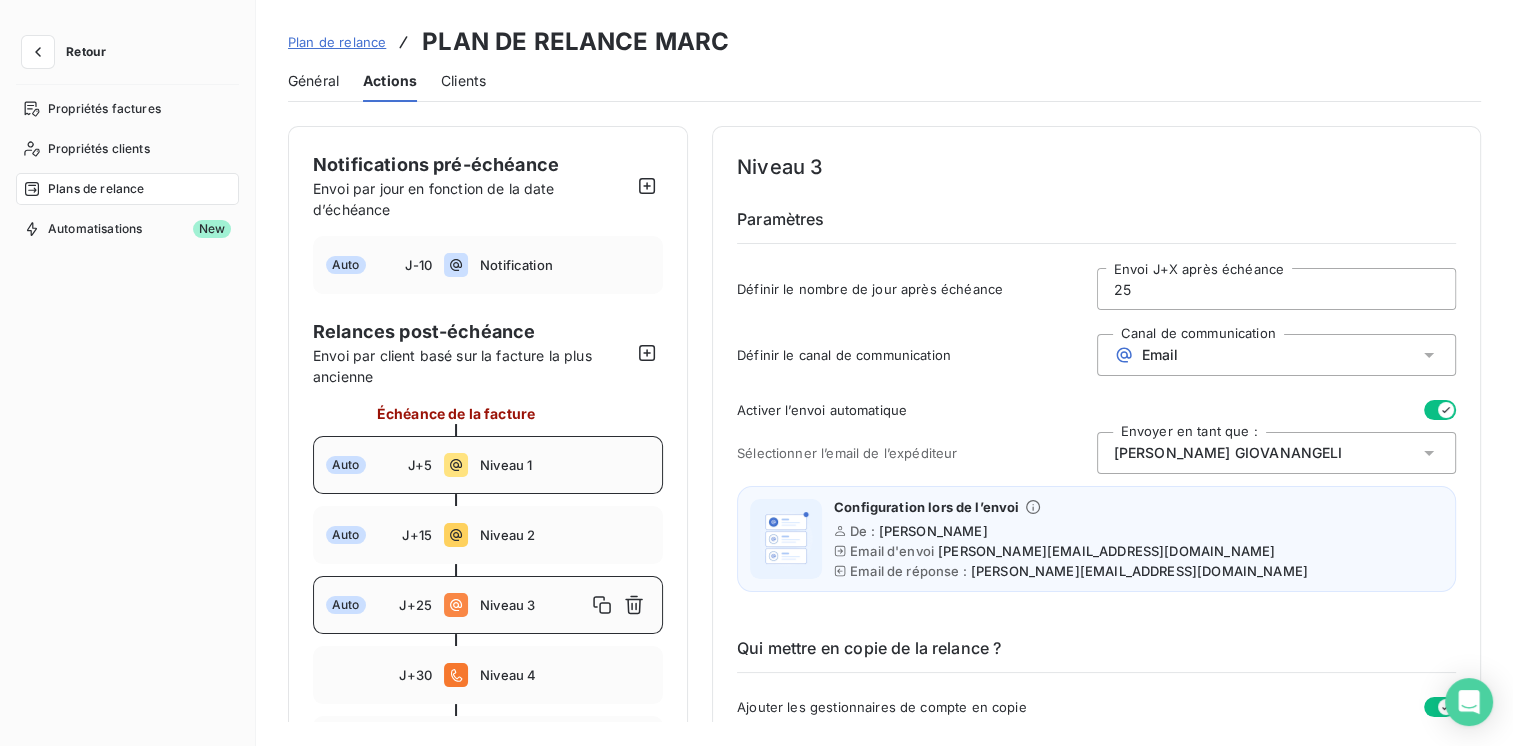 click on "Niveau 1" at bounding box center [565, 465] 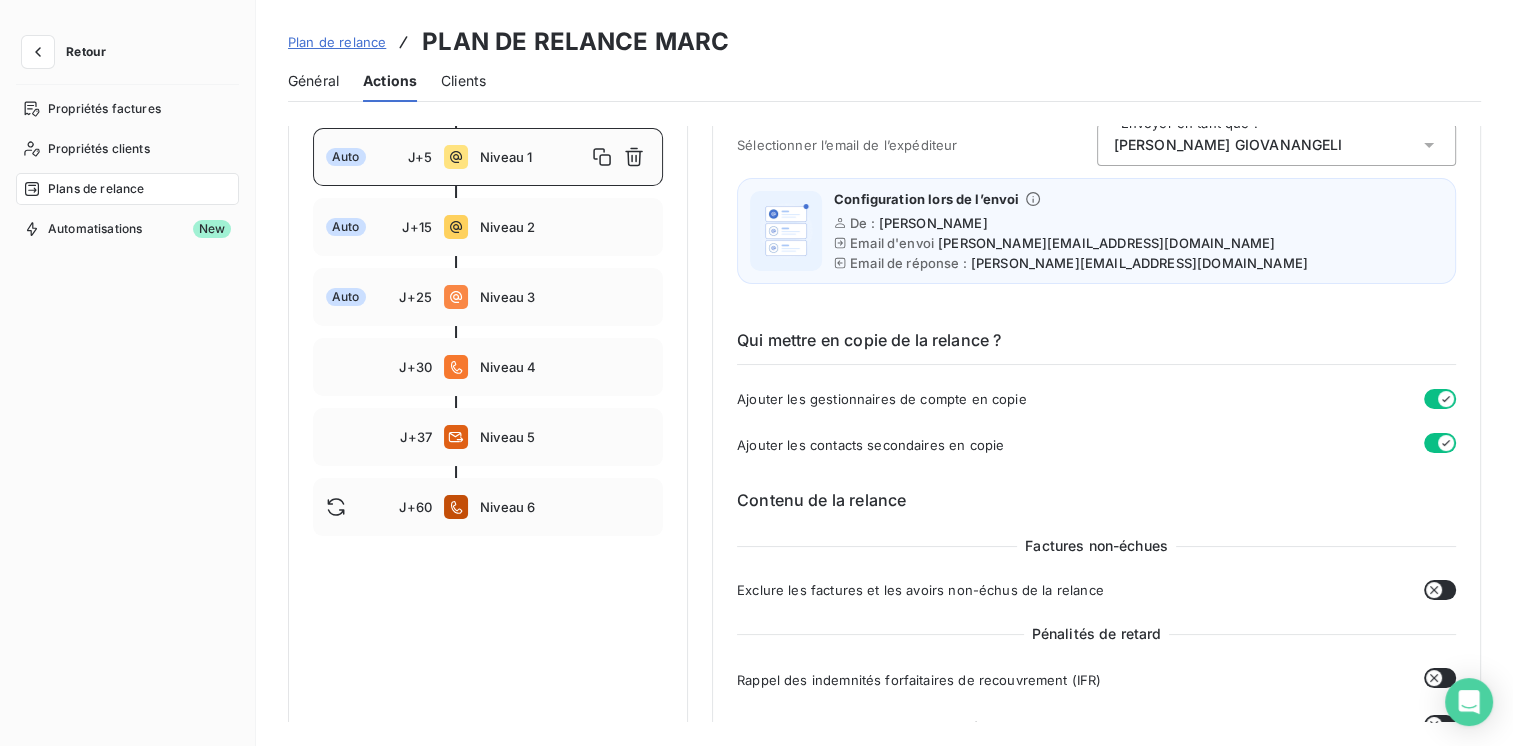 scroll, scrollTop: 300, scrollLeft: 0, axis: vertical 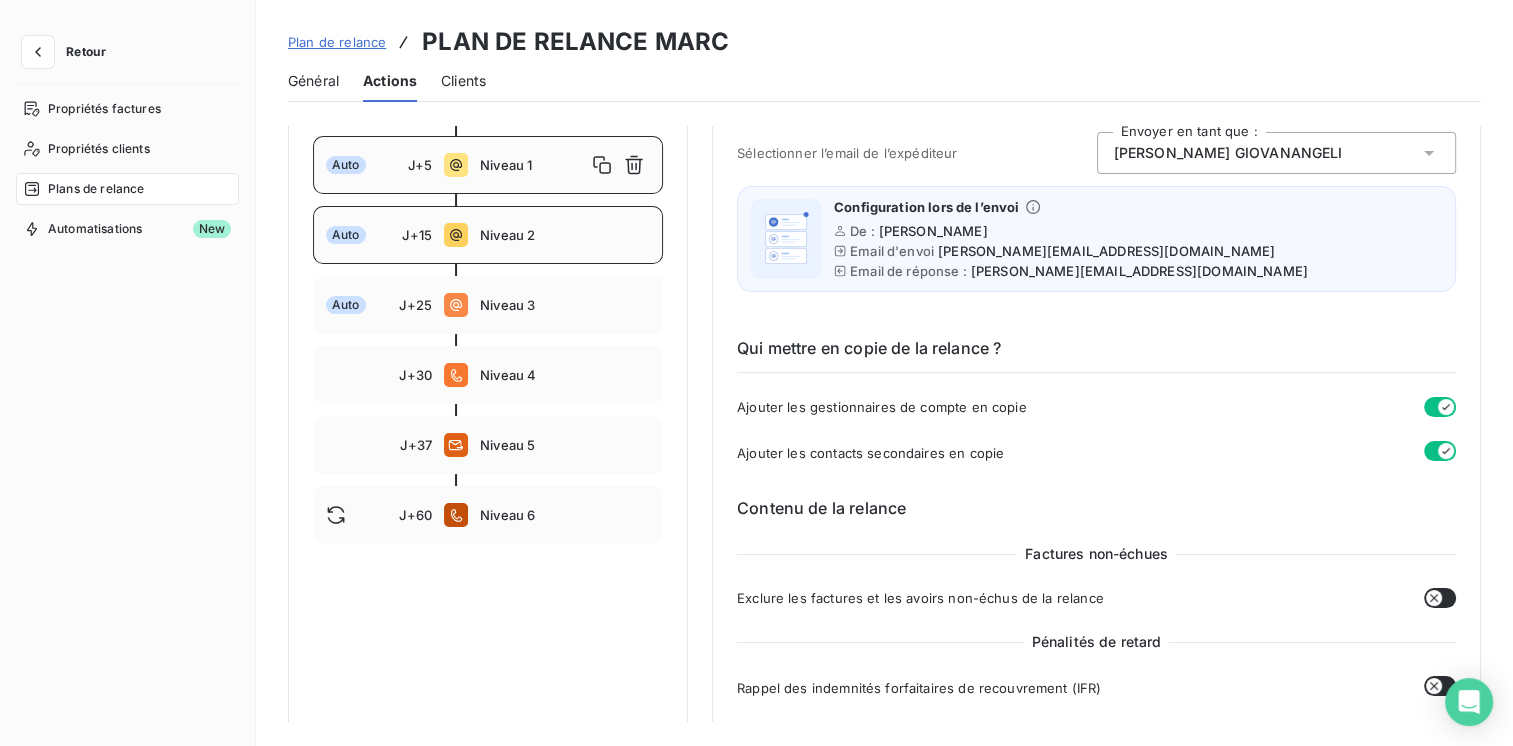 click on "Niveau 2" at bounding box center (565, 235) 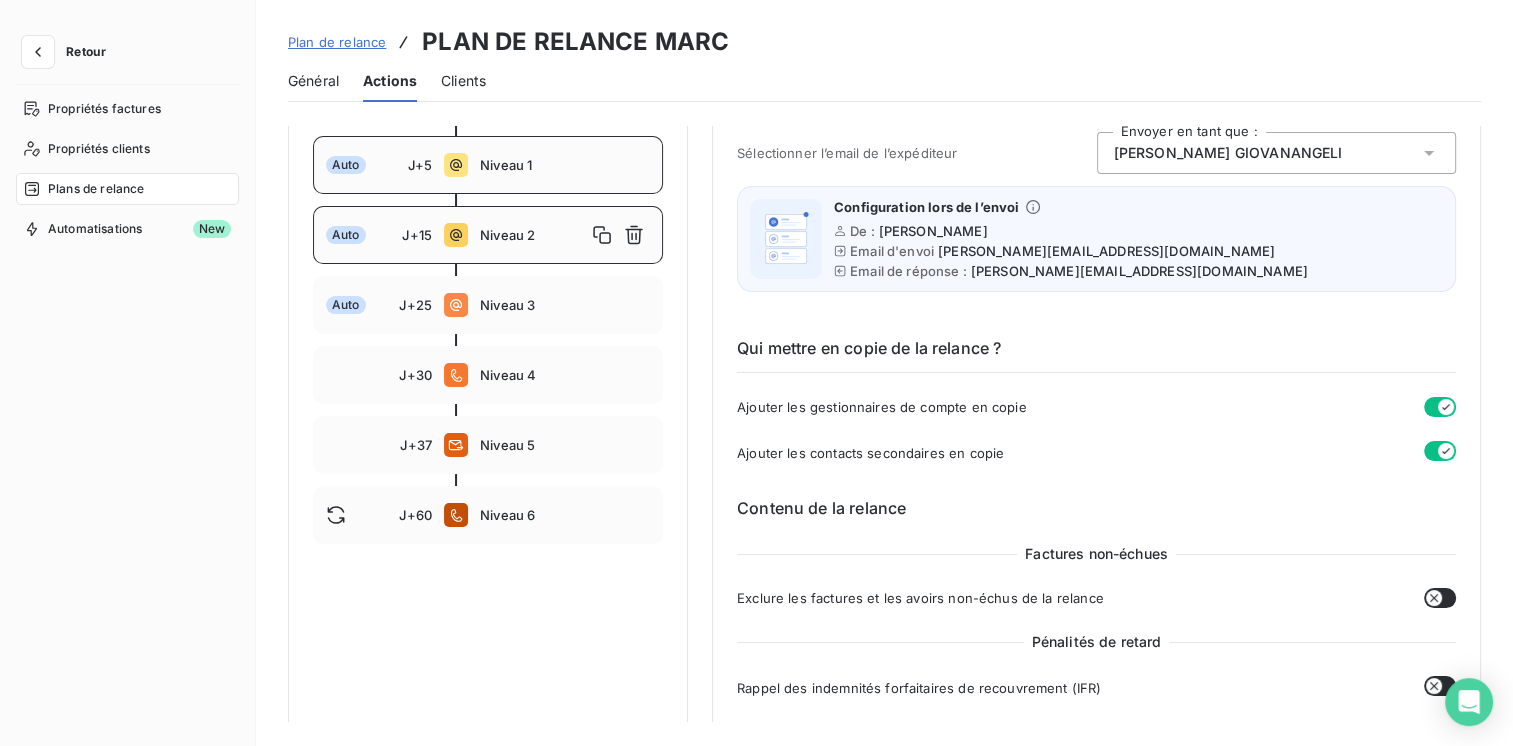 click on "Niveau 1" at bounding box center (565, 165) 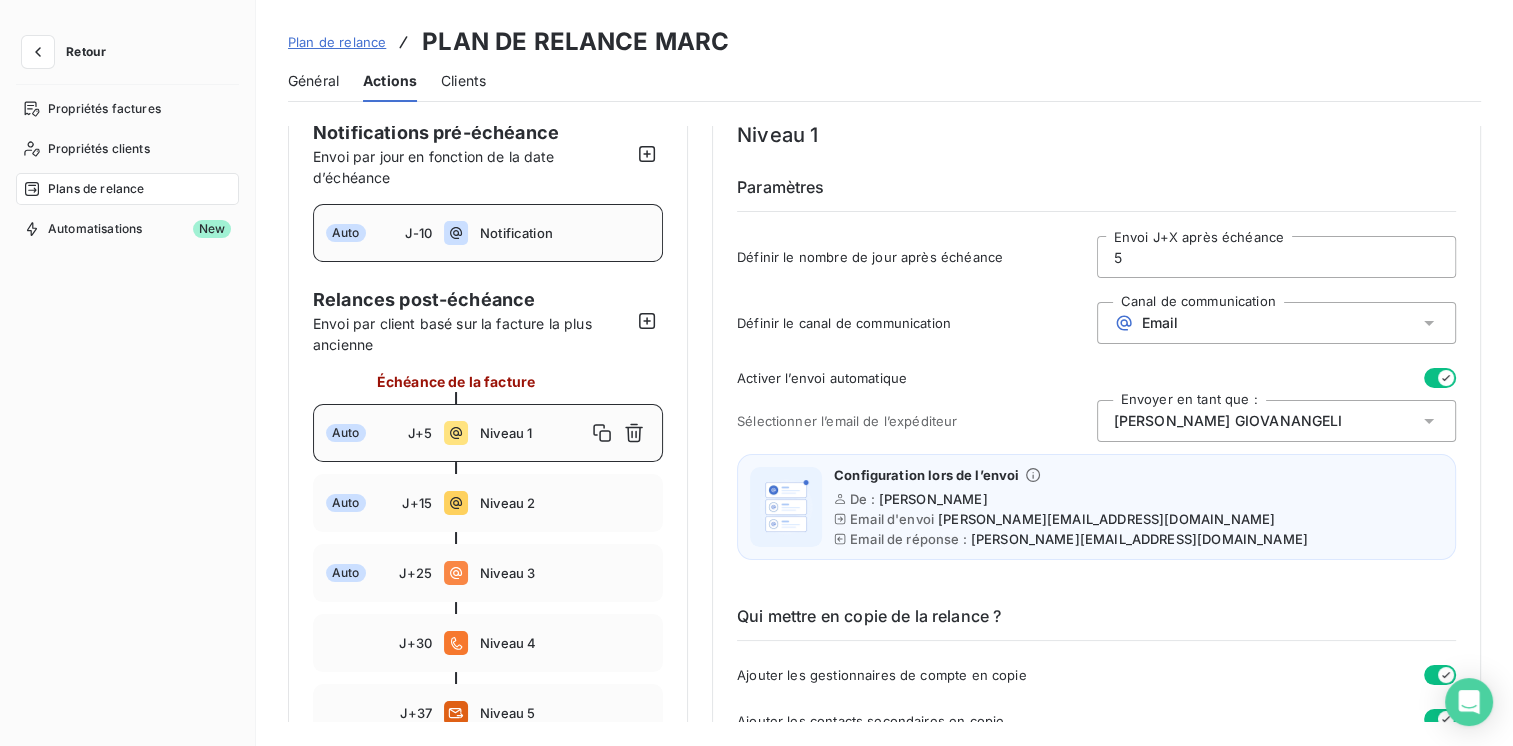 scroll, scrollTop: 0, scrollLeft: 0, axis: both 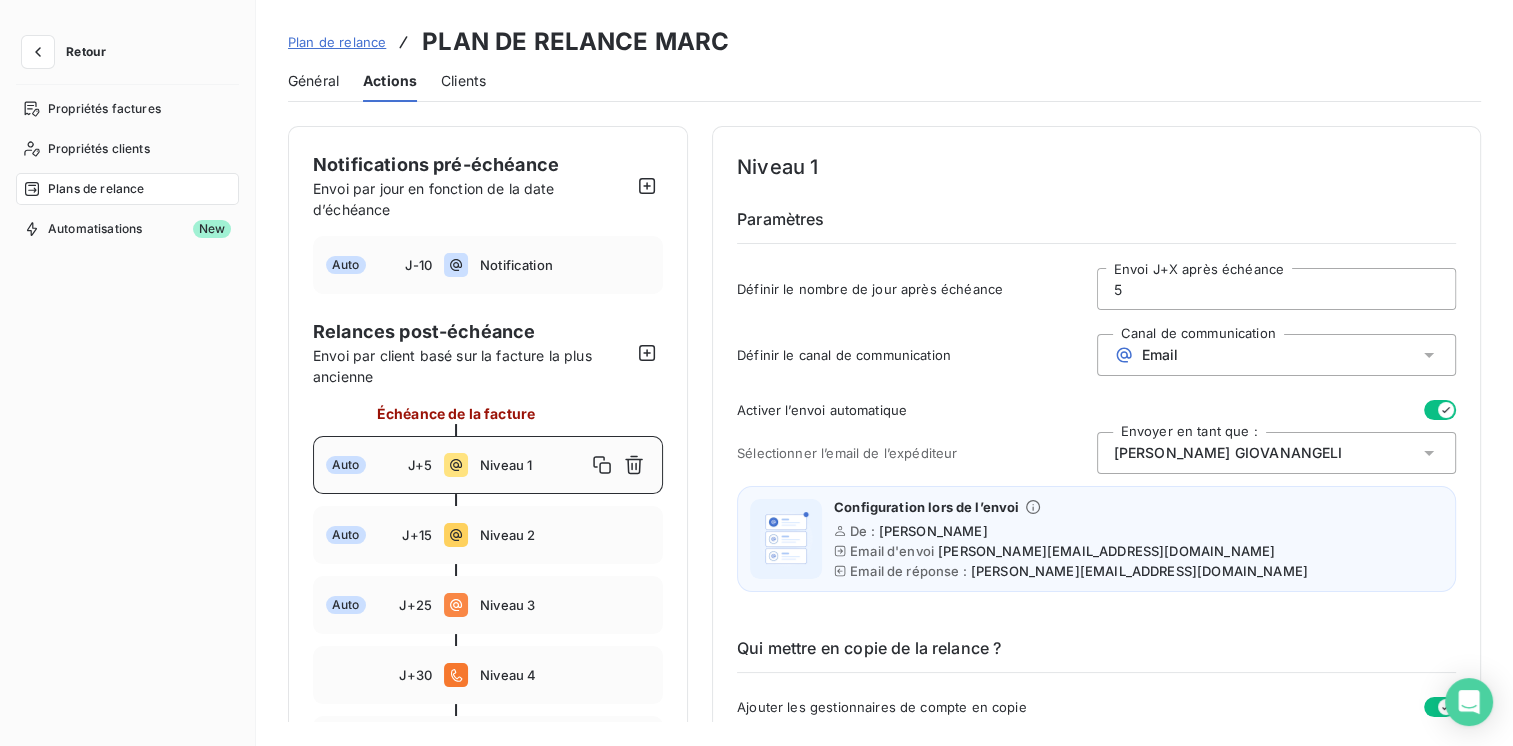 click on "Retour" at bounding box center (86, 52) 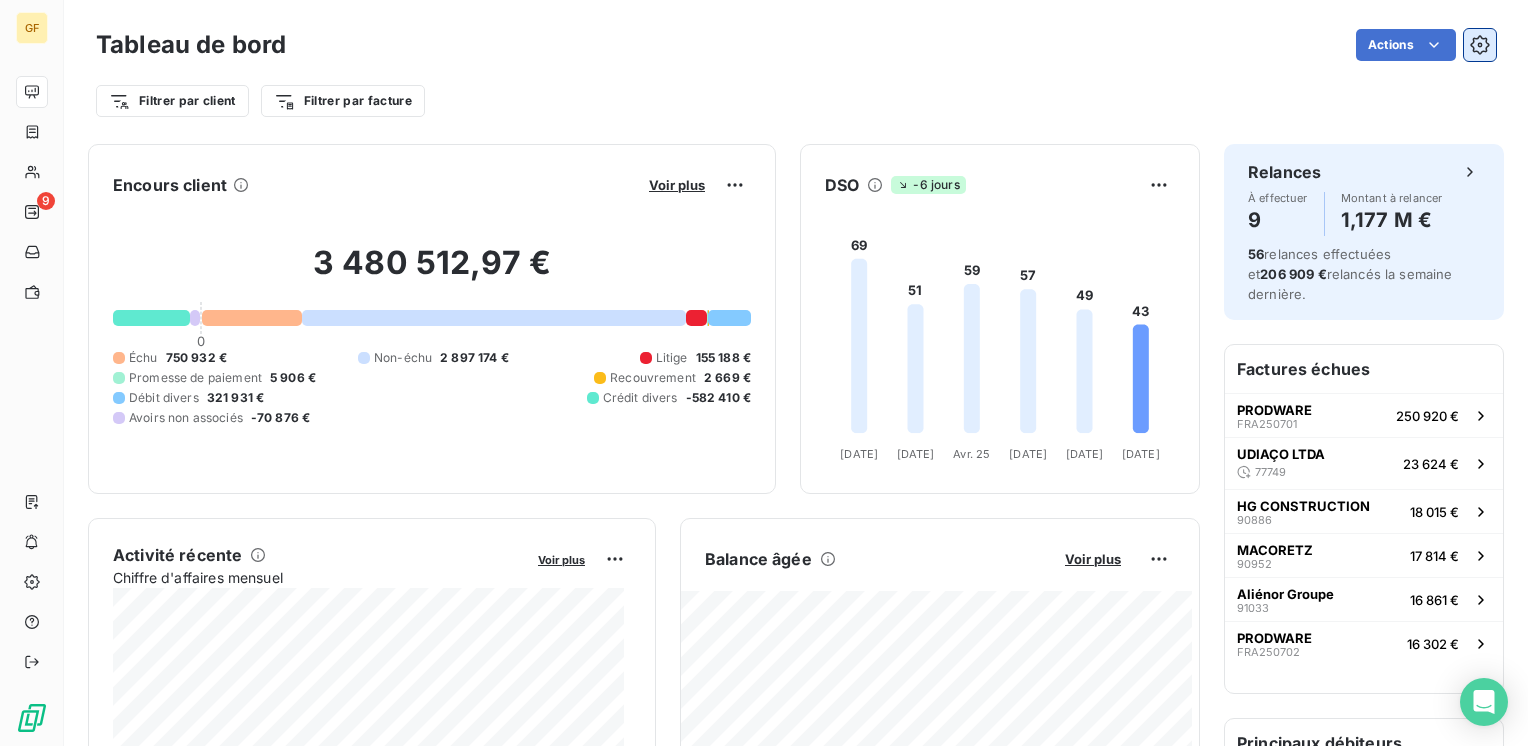 click 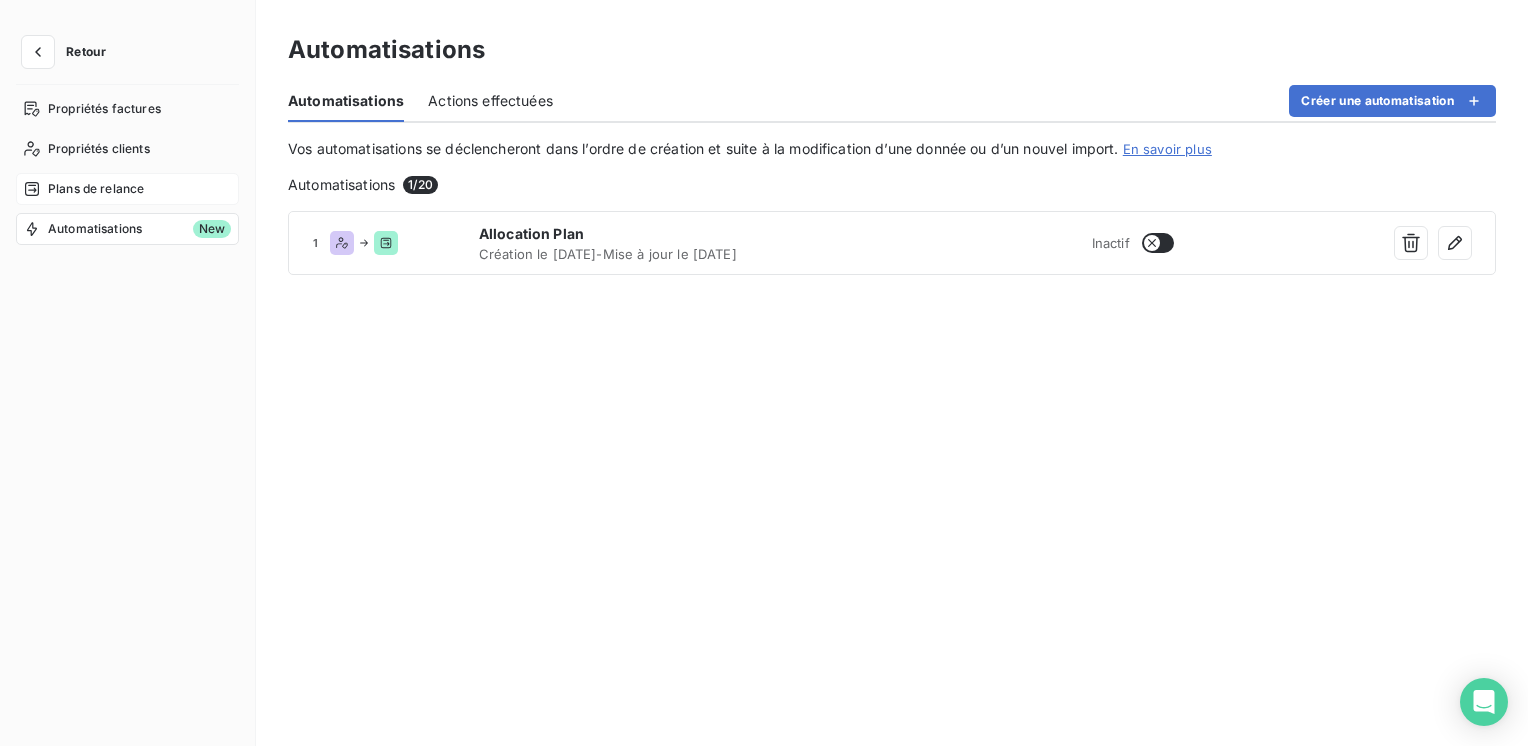click on "Plans de relance" at bounding box center [96, 189] 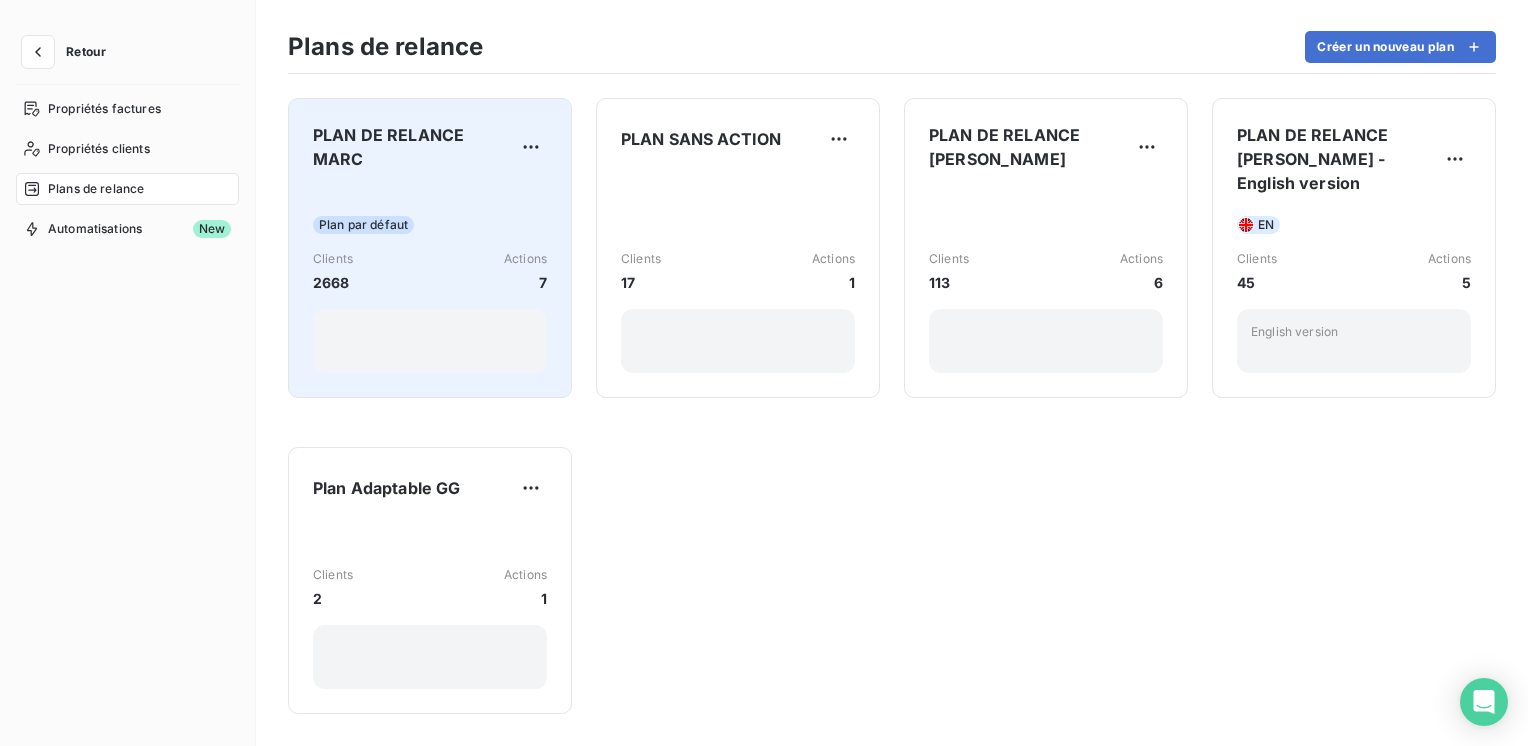 click on "Plan par défaut Clients 2668 Actions 7" at bounding box center (430, 280) 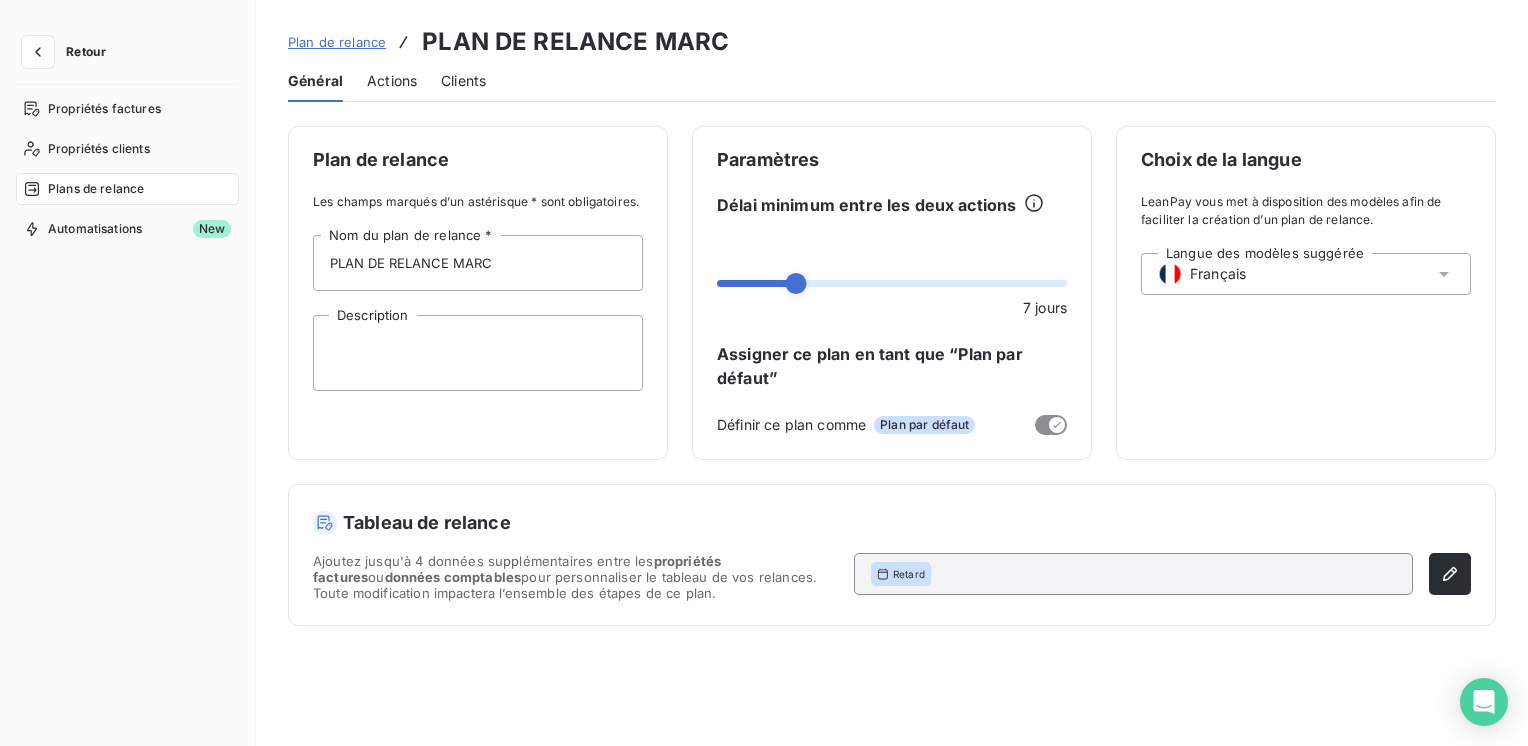 click on "Actions" at bounding box center (392, 81) 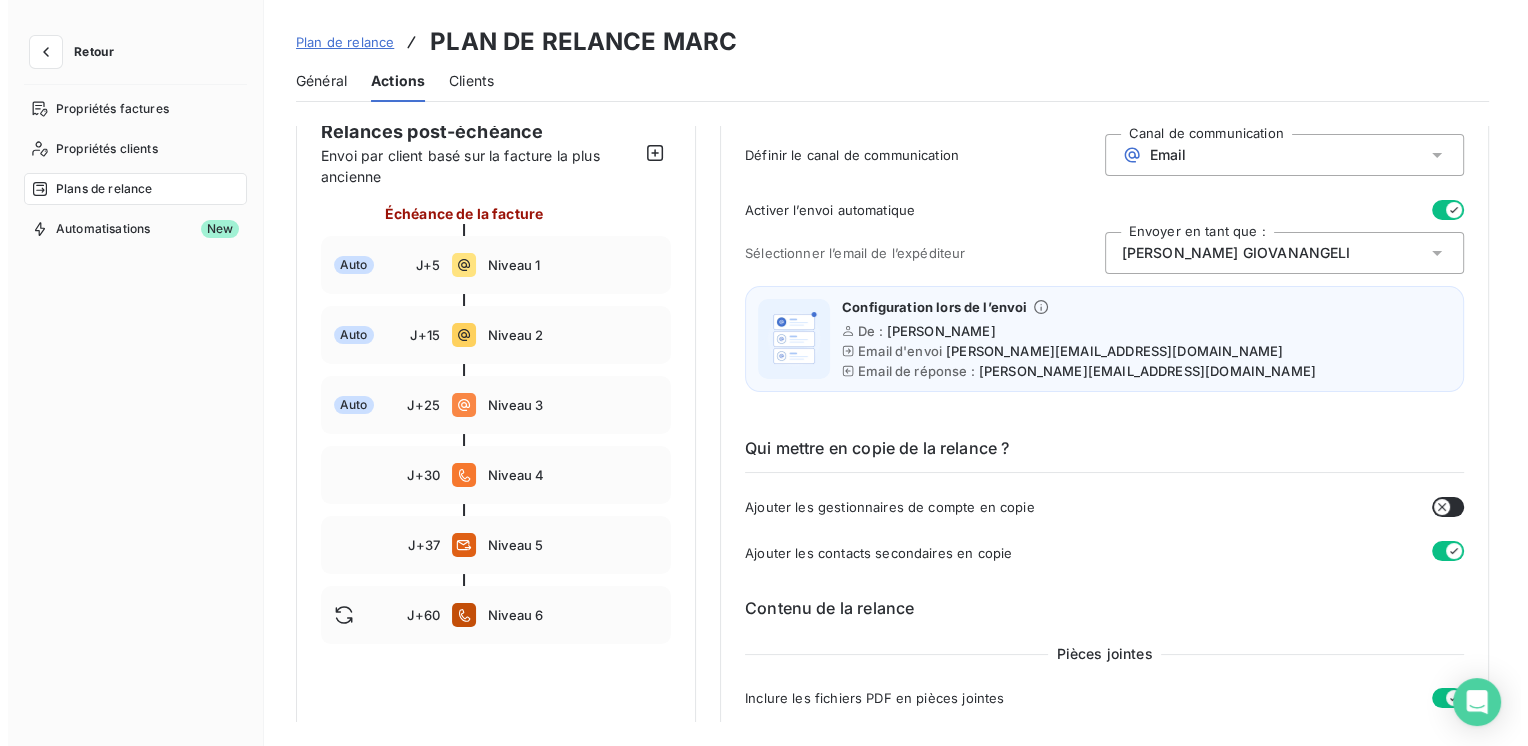 scroll, scrollTop: 0, scrollLeft: 0, axis: both 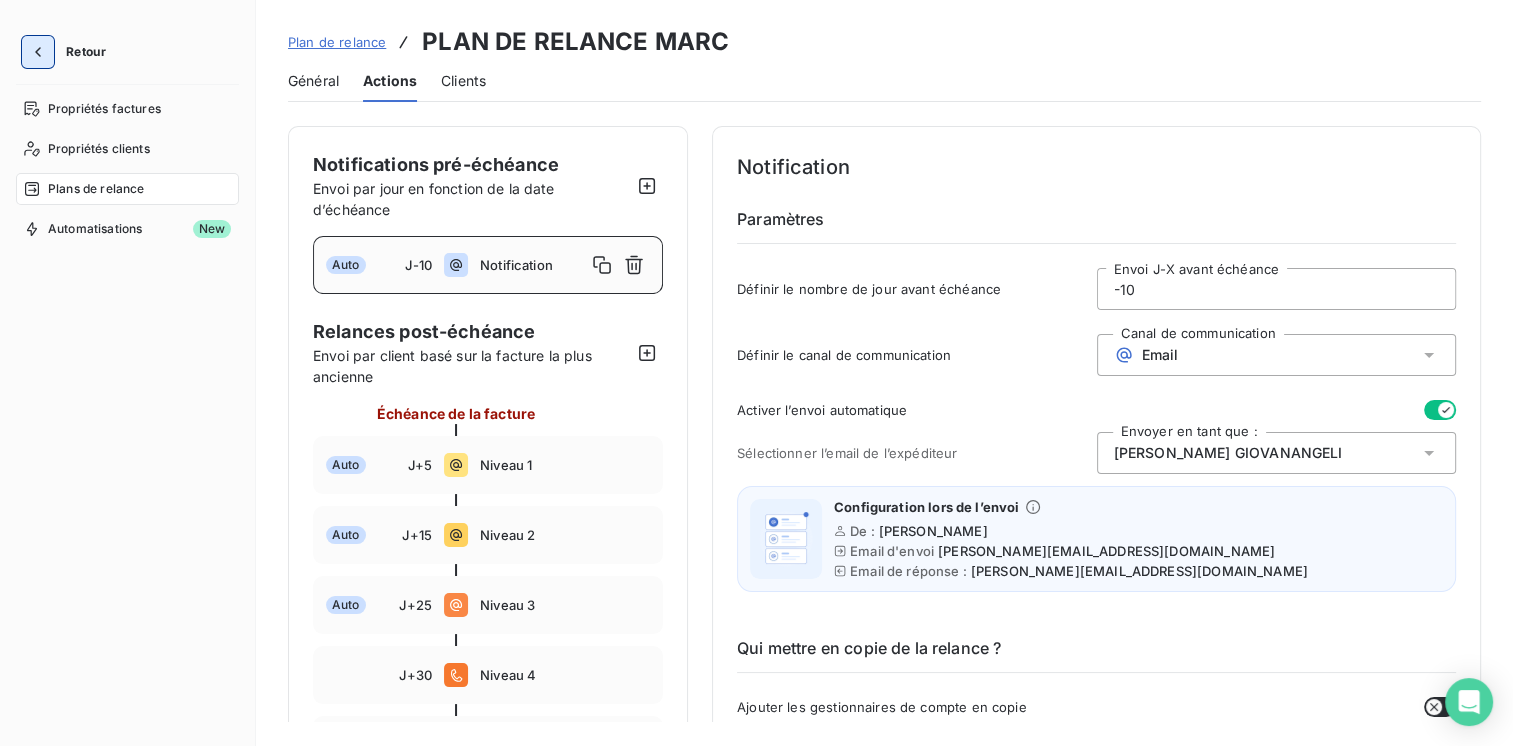 click 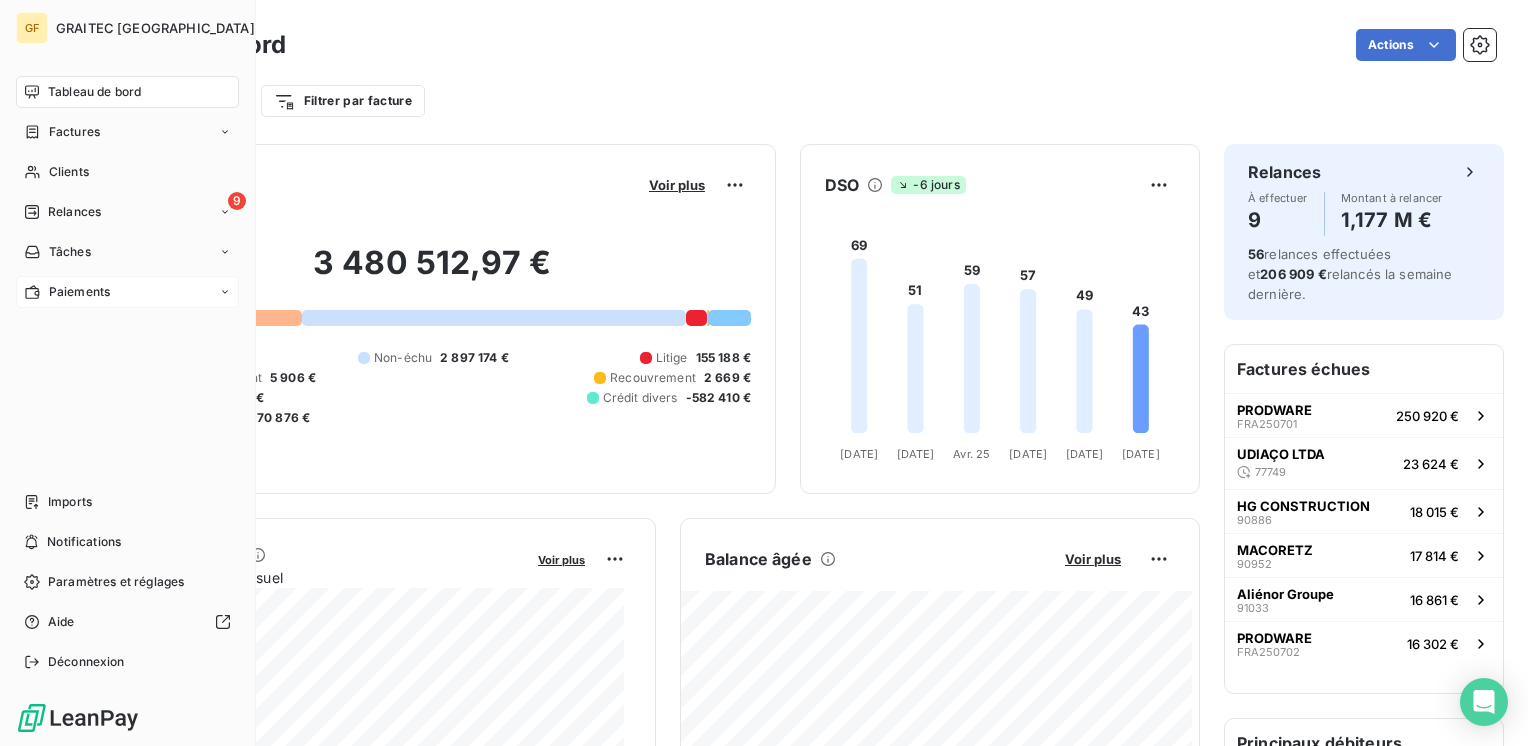 click on "Paiements" at bounding box center [79, 292] 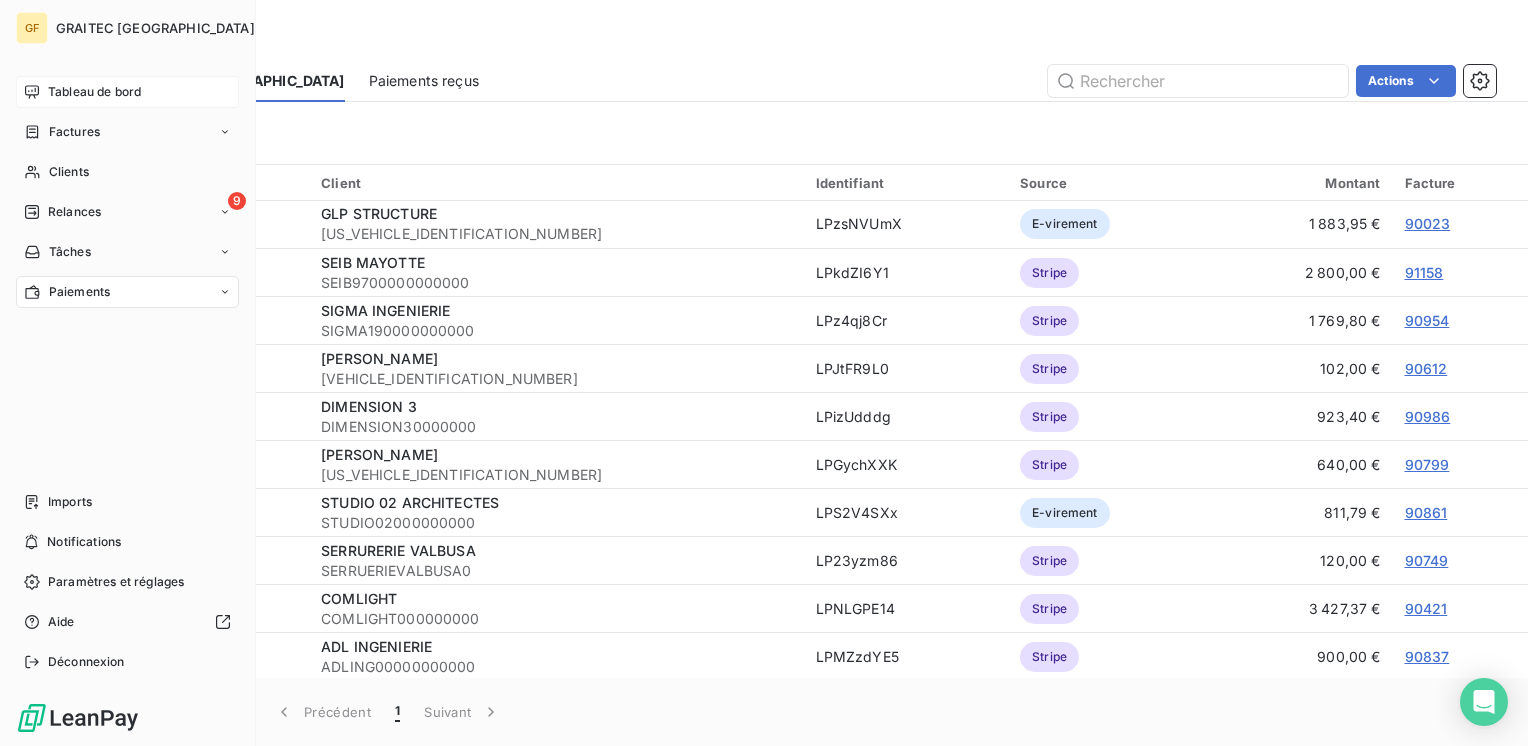 click on "Tableau de bord" at bounding box center [94, 92] 